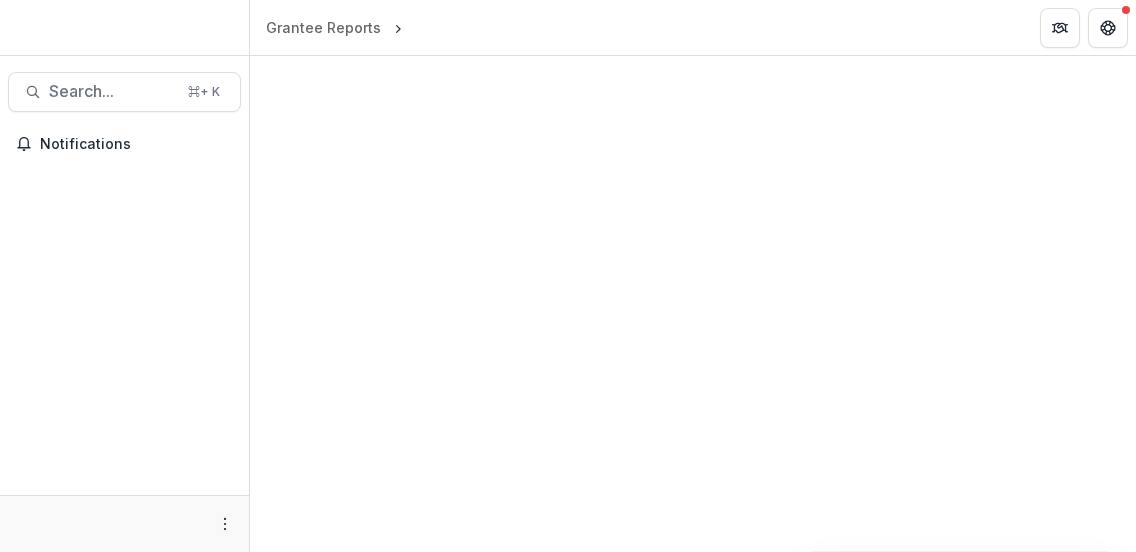 scroll, scrollTop: 0, scrollLeft: 0, axis: both 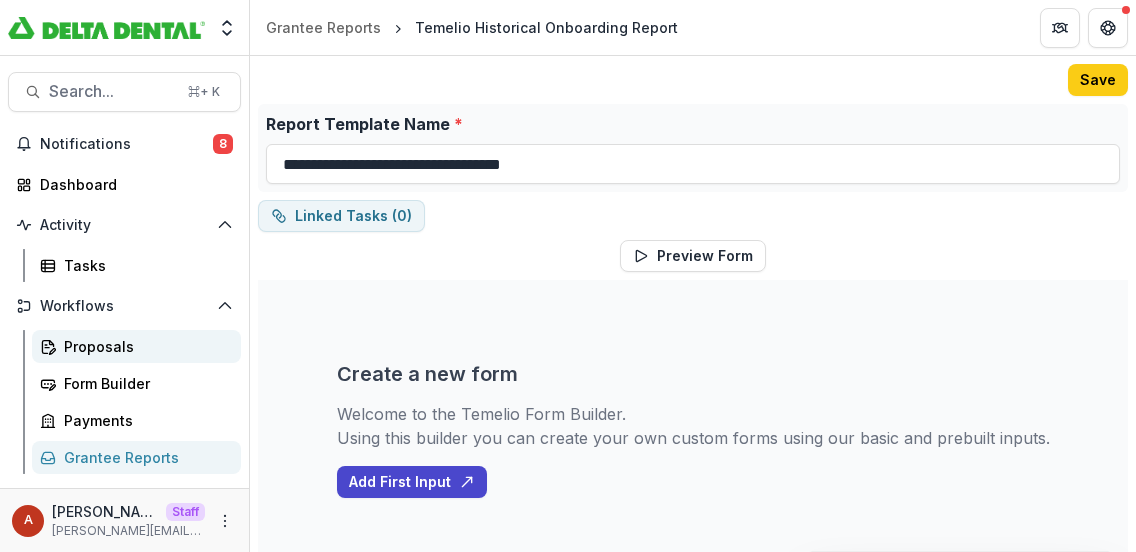 click on "Proposals" at bounding box center [136, 346] 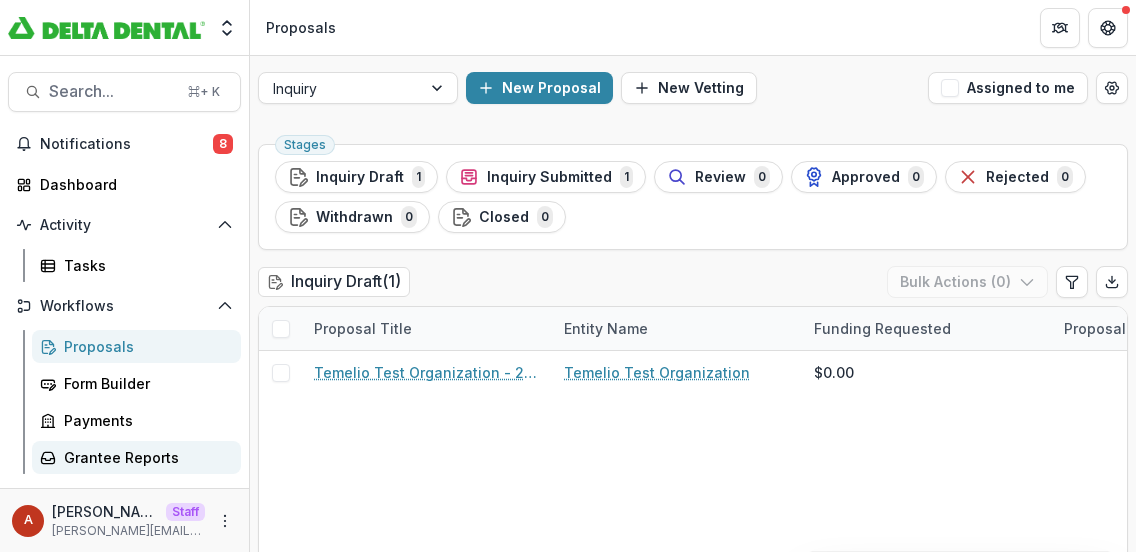 click on "Grantee Reports" at bounding box center (144, 457) 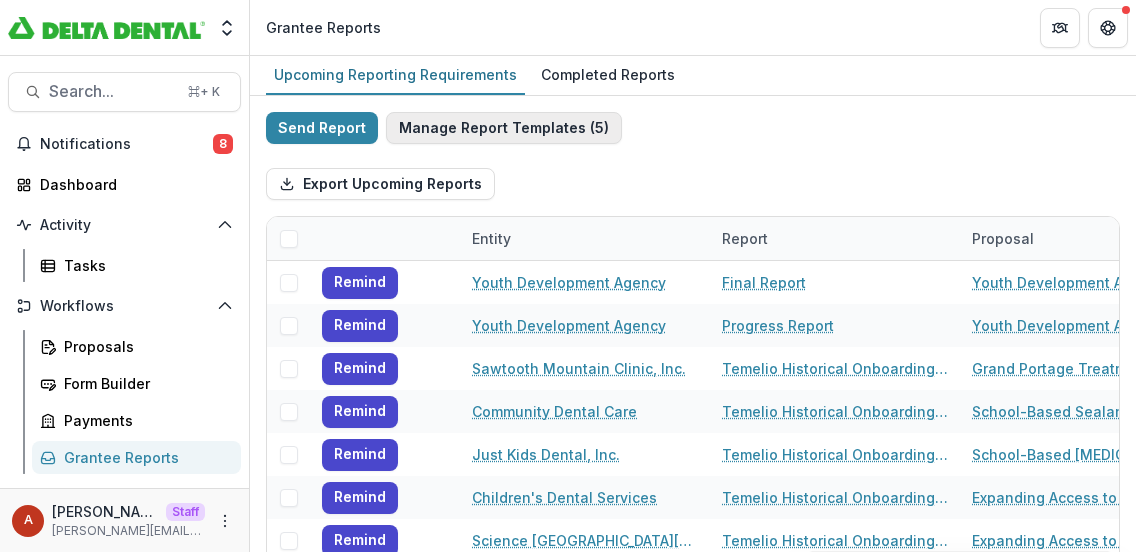 click on "Manage Report Templates ( 5 )" at bounding box center [504, 128] 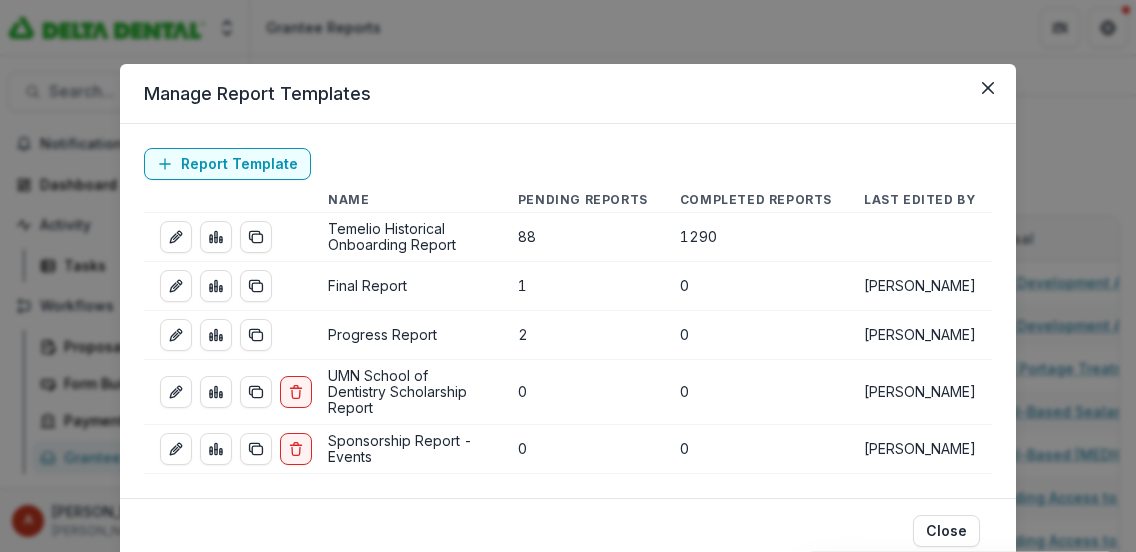 click on "Manage Report Templates Report Template Name Pending Reports Completed Reports Last Edited By Temelio Historical Onboarding Report 88 1290 Final Report 1 0 Sharon Oswald Progress Report 2 0 Sharon Oswald UMN School of Dentistry Scholarship Report 0 0 Sharon Oswald Sponsorship Report - Events 0 0 Sharon Oswald Close" at bounding box center (568, 276) 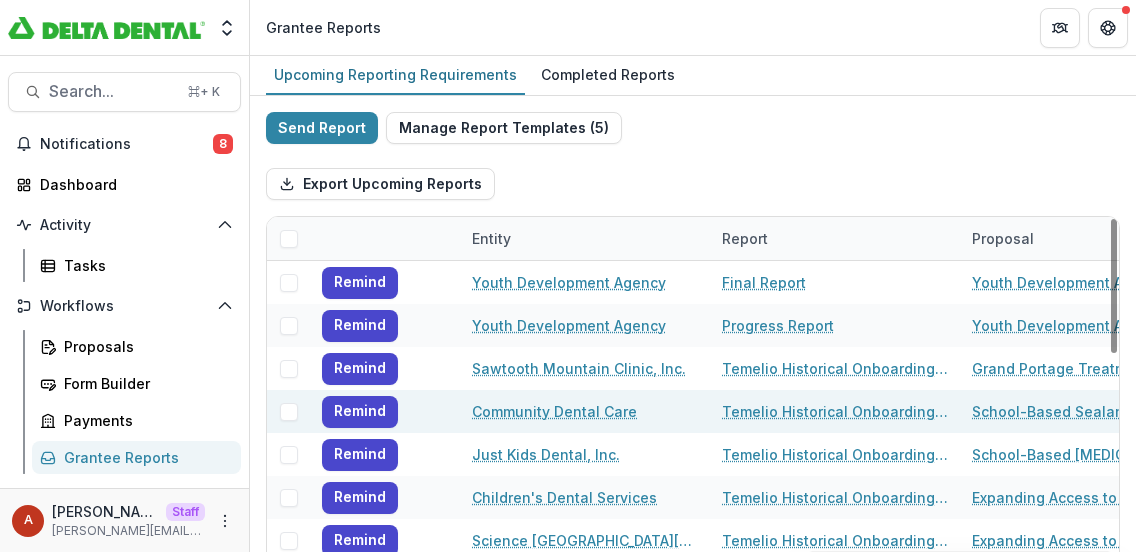 scroll, scrollTop: 376, scrollLeft: 0, axis: vertical 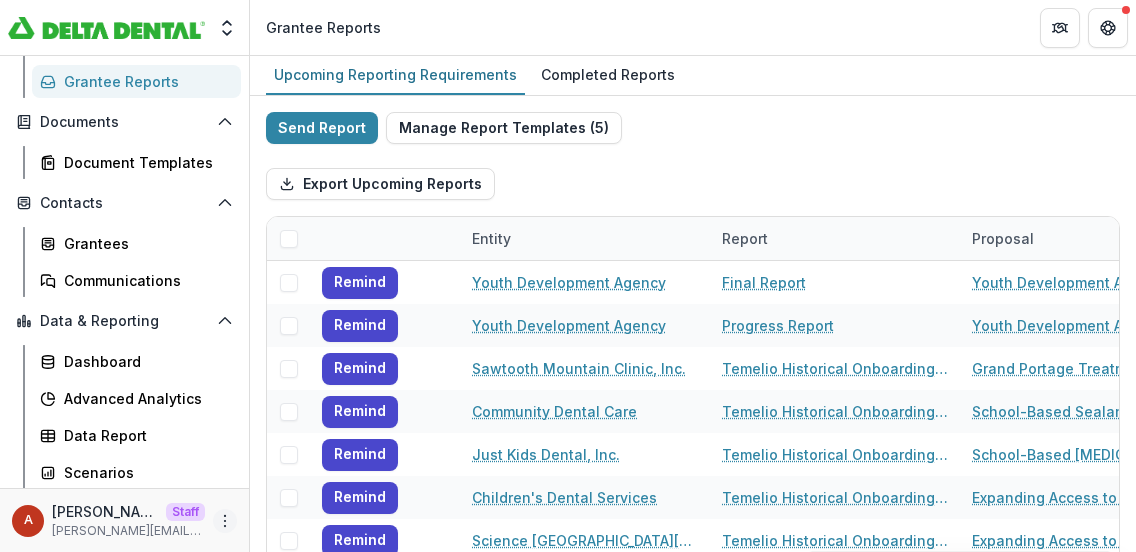 click 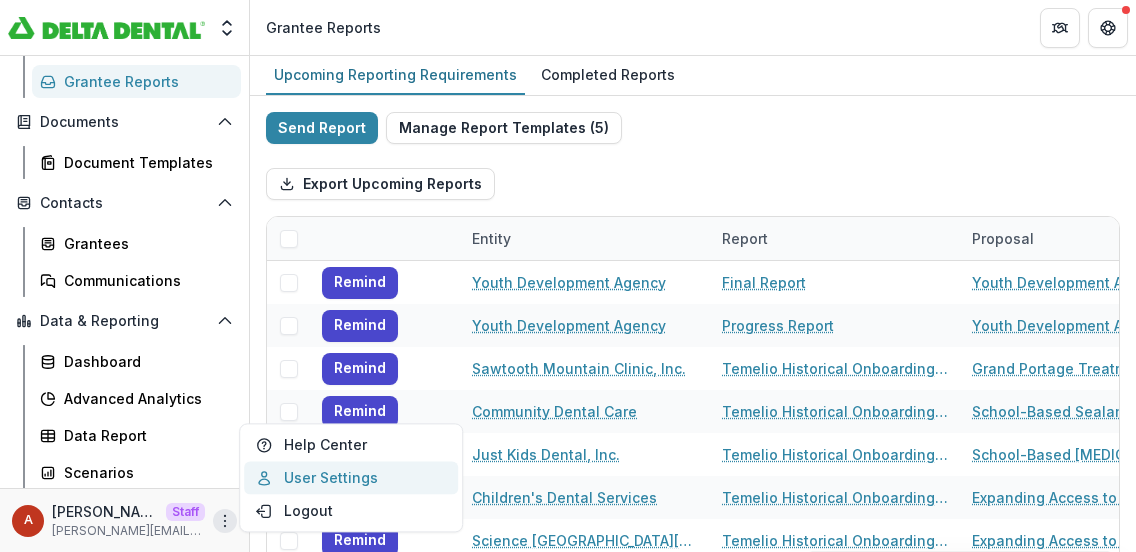click on "User Settings" at bounding box center [351, 477] 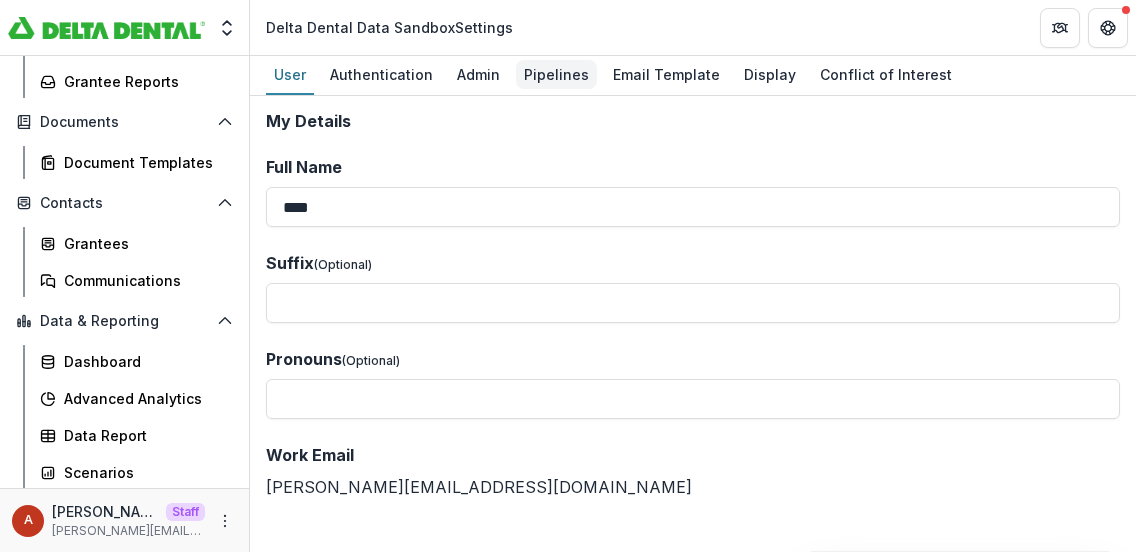 click on "Pipelines" at bounding box center (556, 74) 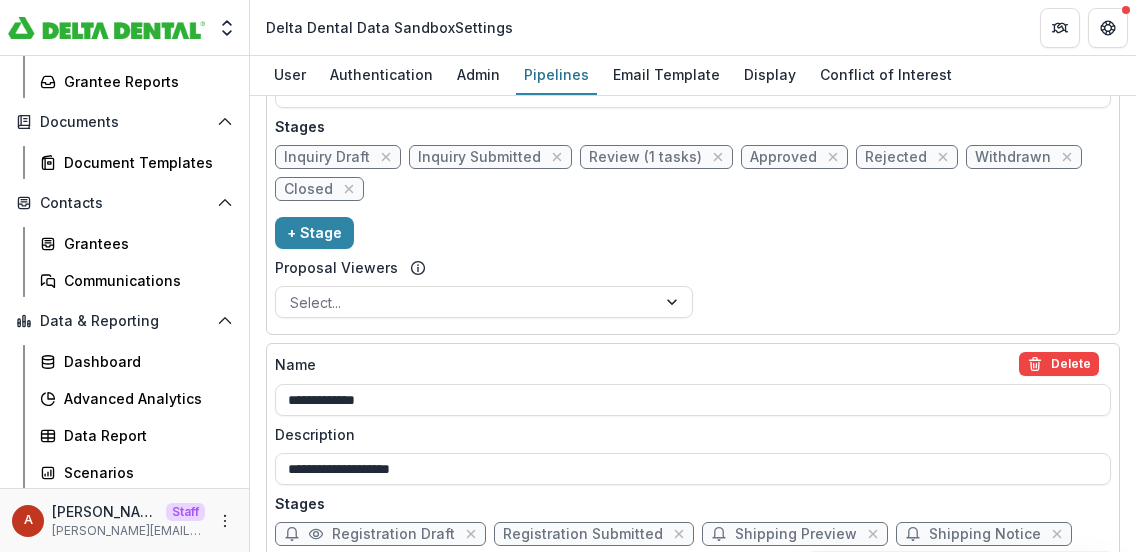 scroll, scrollTop: 1945, scrollLeft: 0, axis: vertical 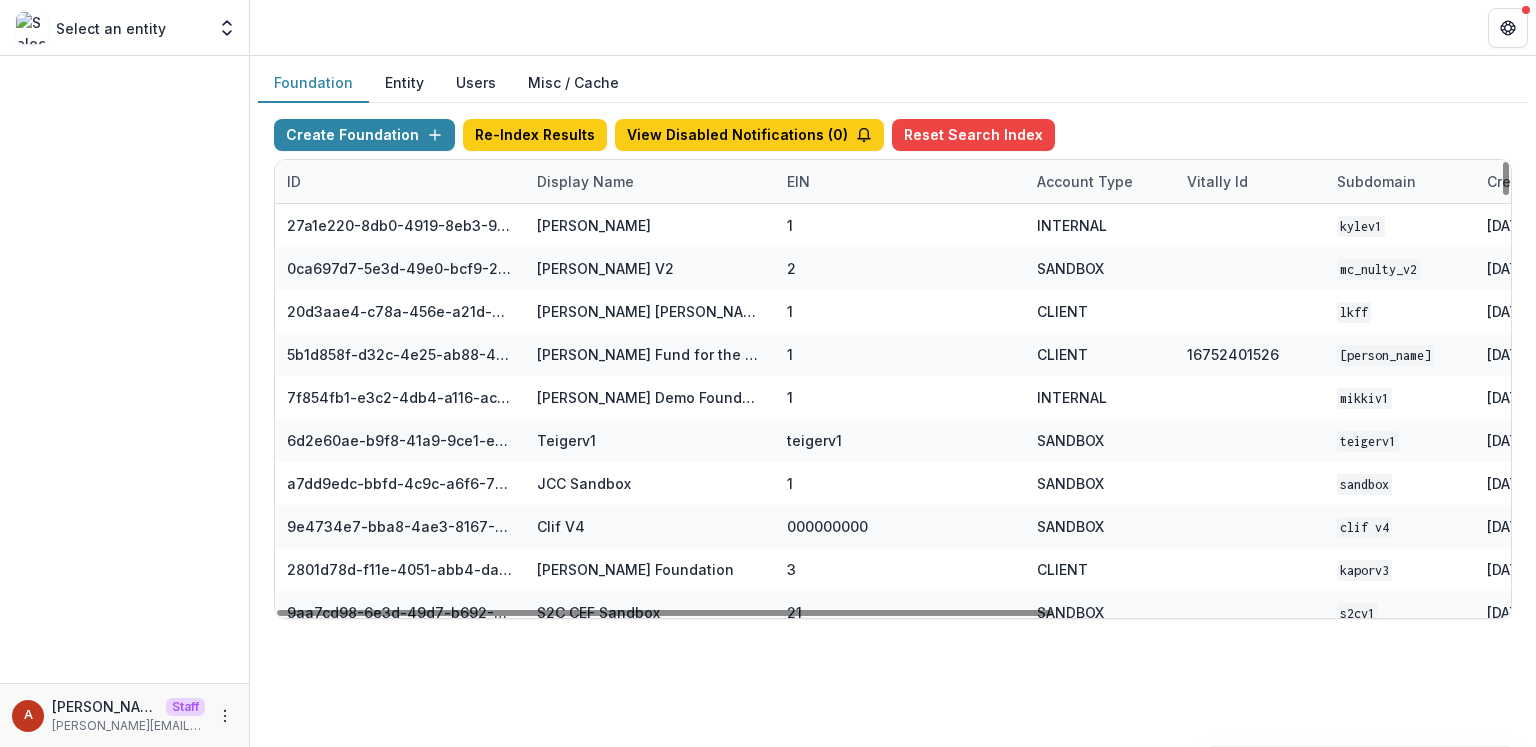 click on "Display Name" at bounding box center [585, 181] 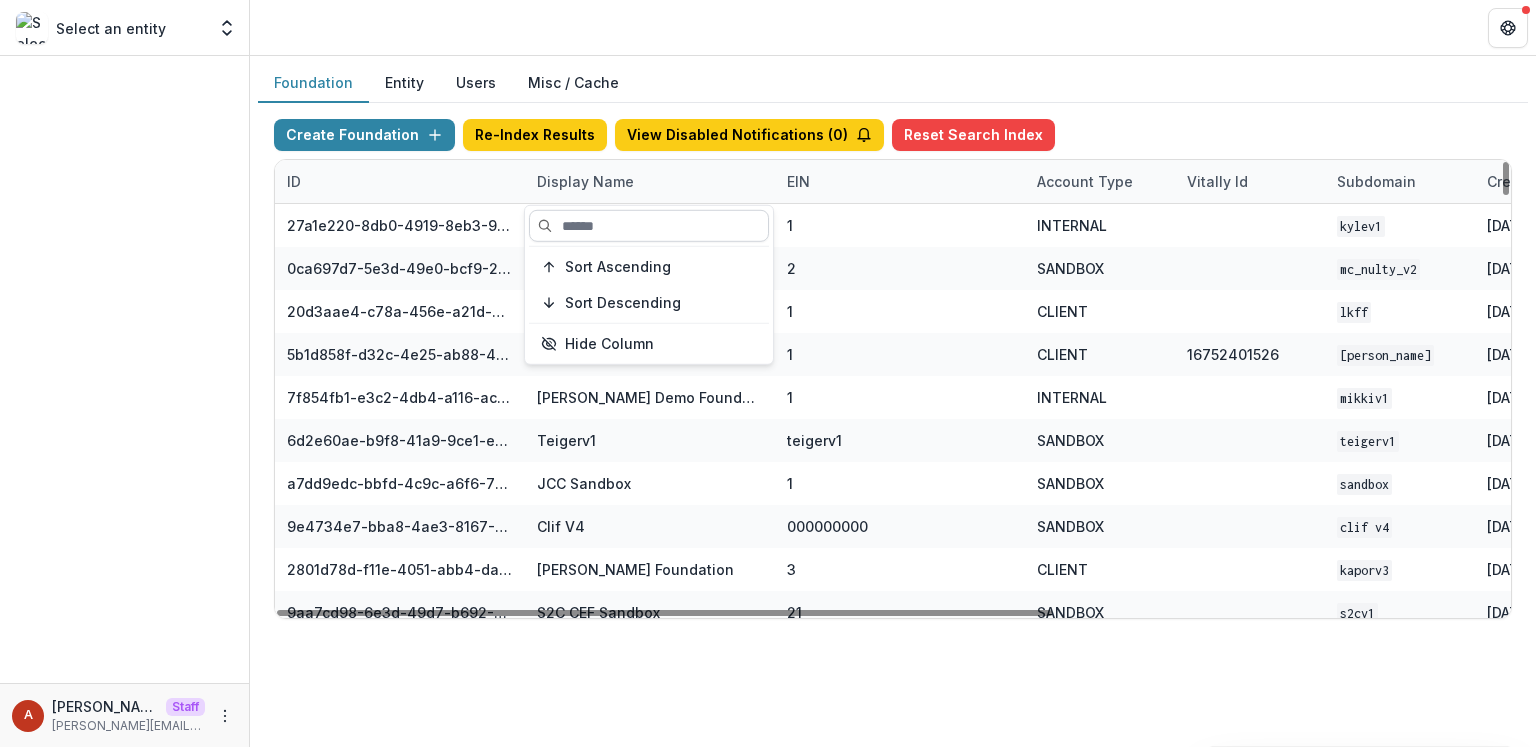 click at bounding box center [649, 226] 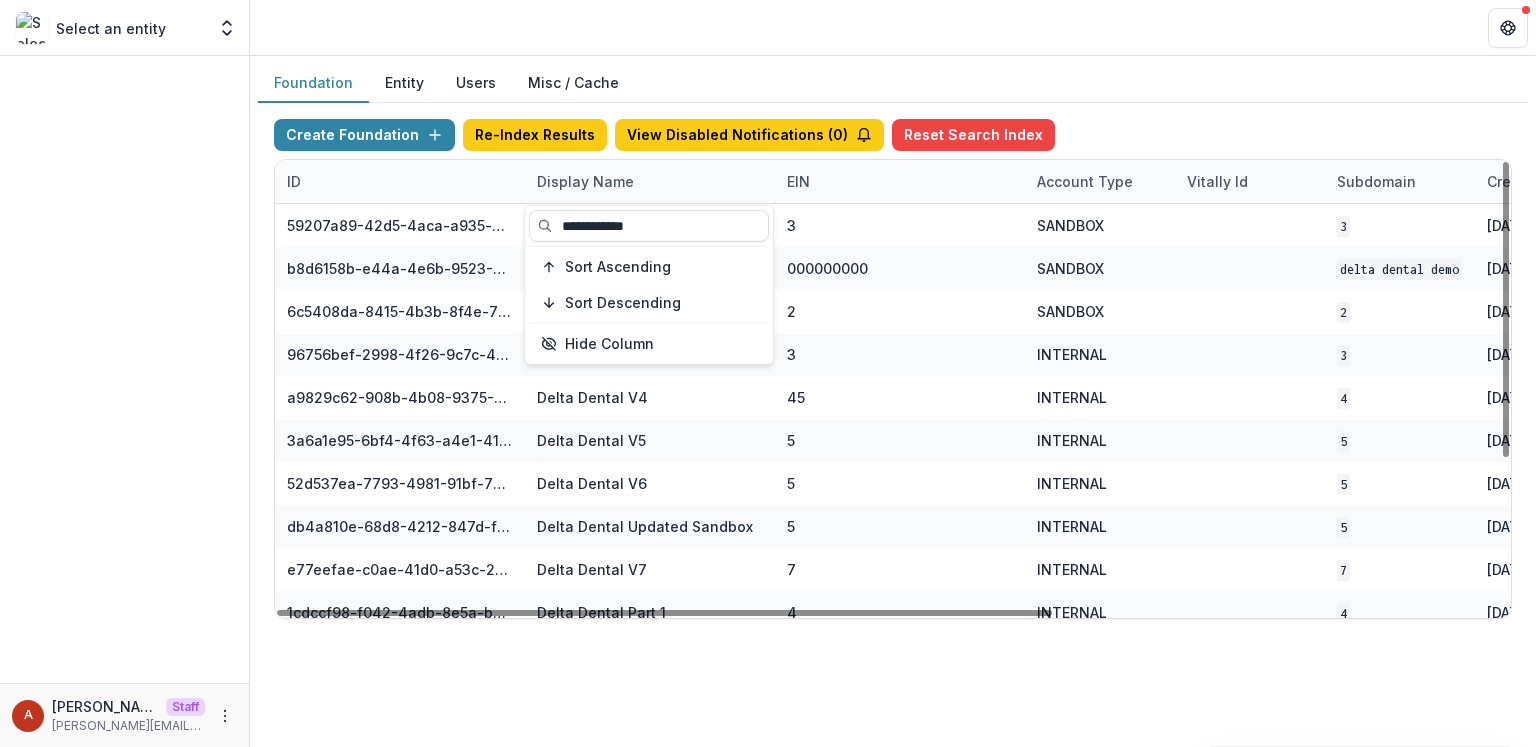 type on "**********" 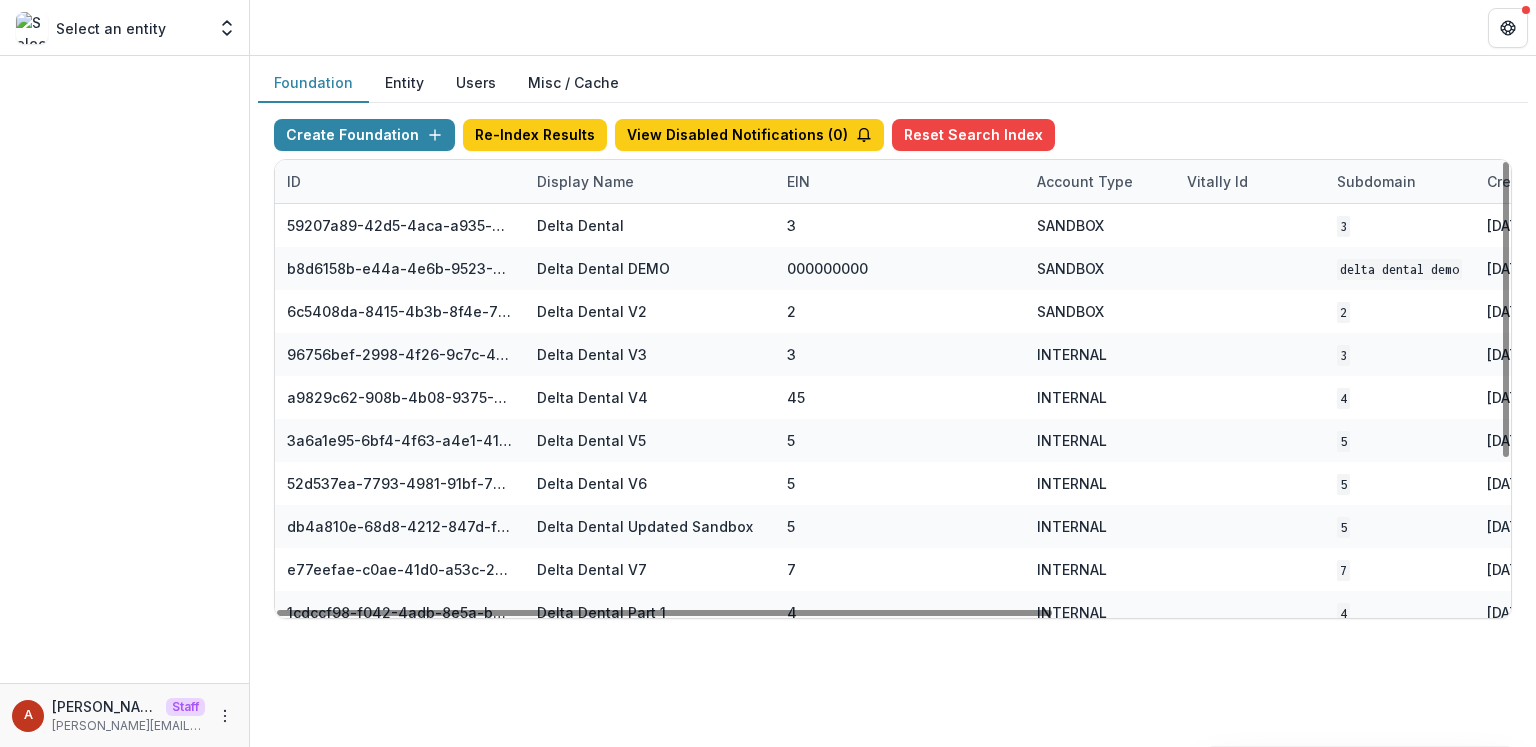 click at bounding box center (893, 27) 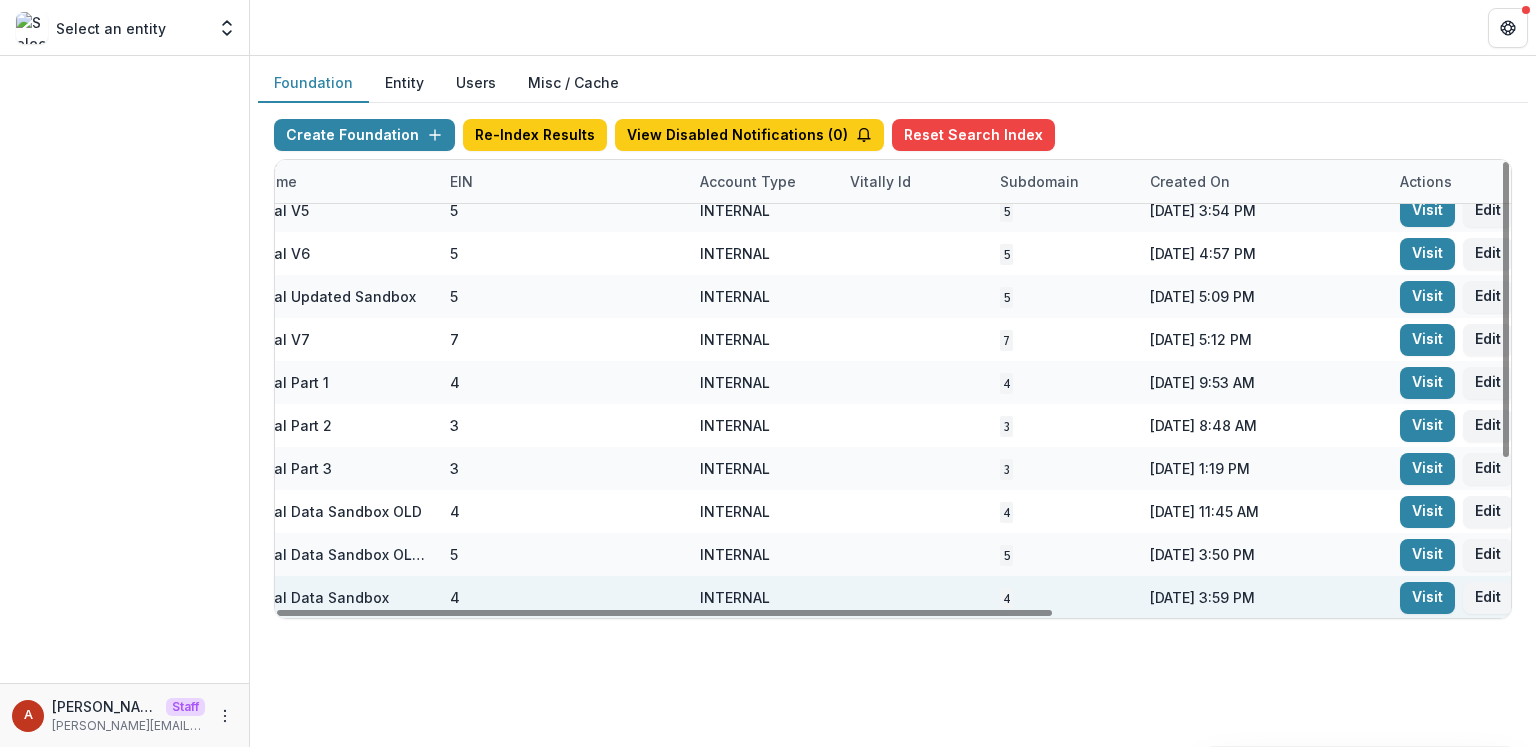 scroll, scrollTop: 230, scrollLeft: 713, axis: both 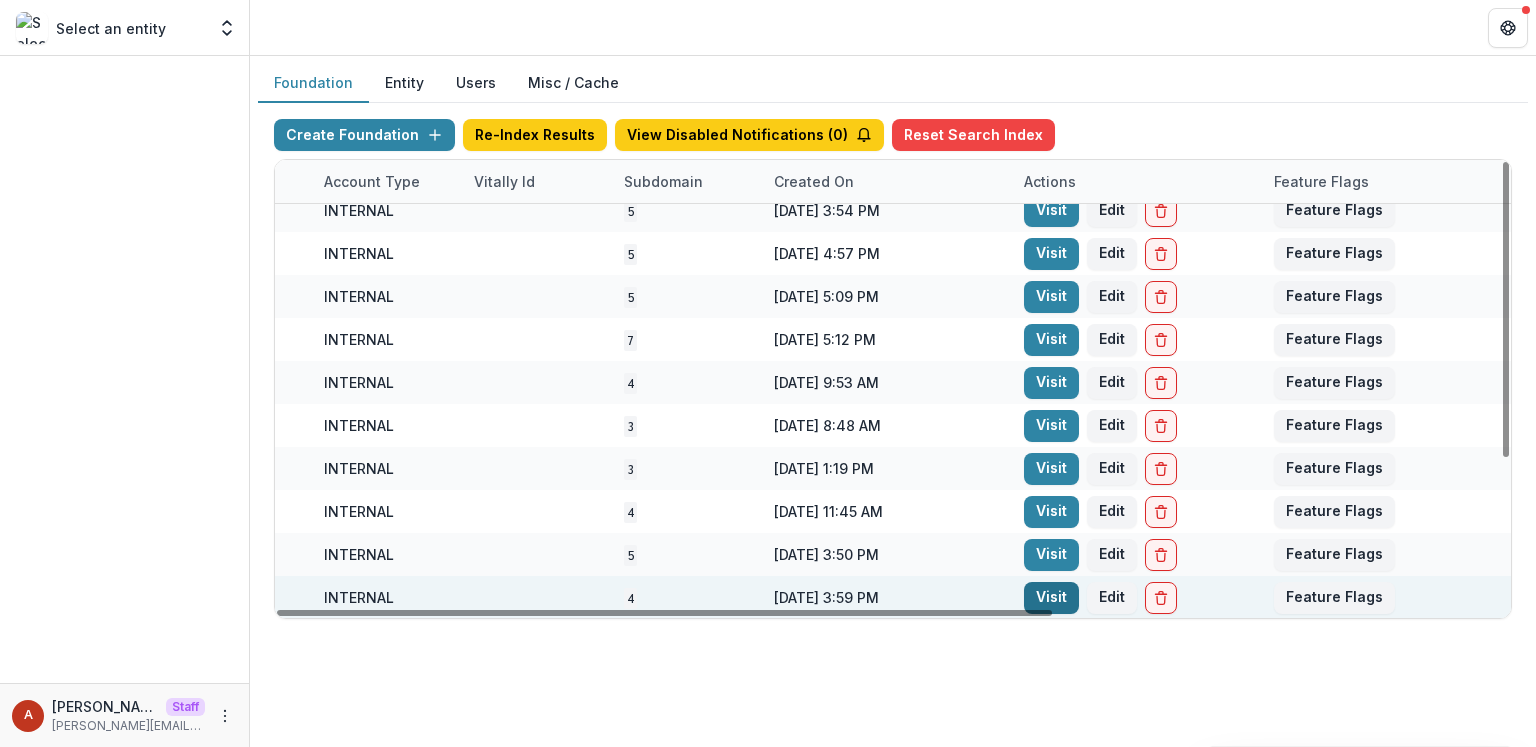 click on "Visit" at bounding box center (1051, 598) 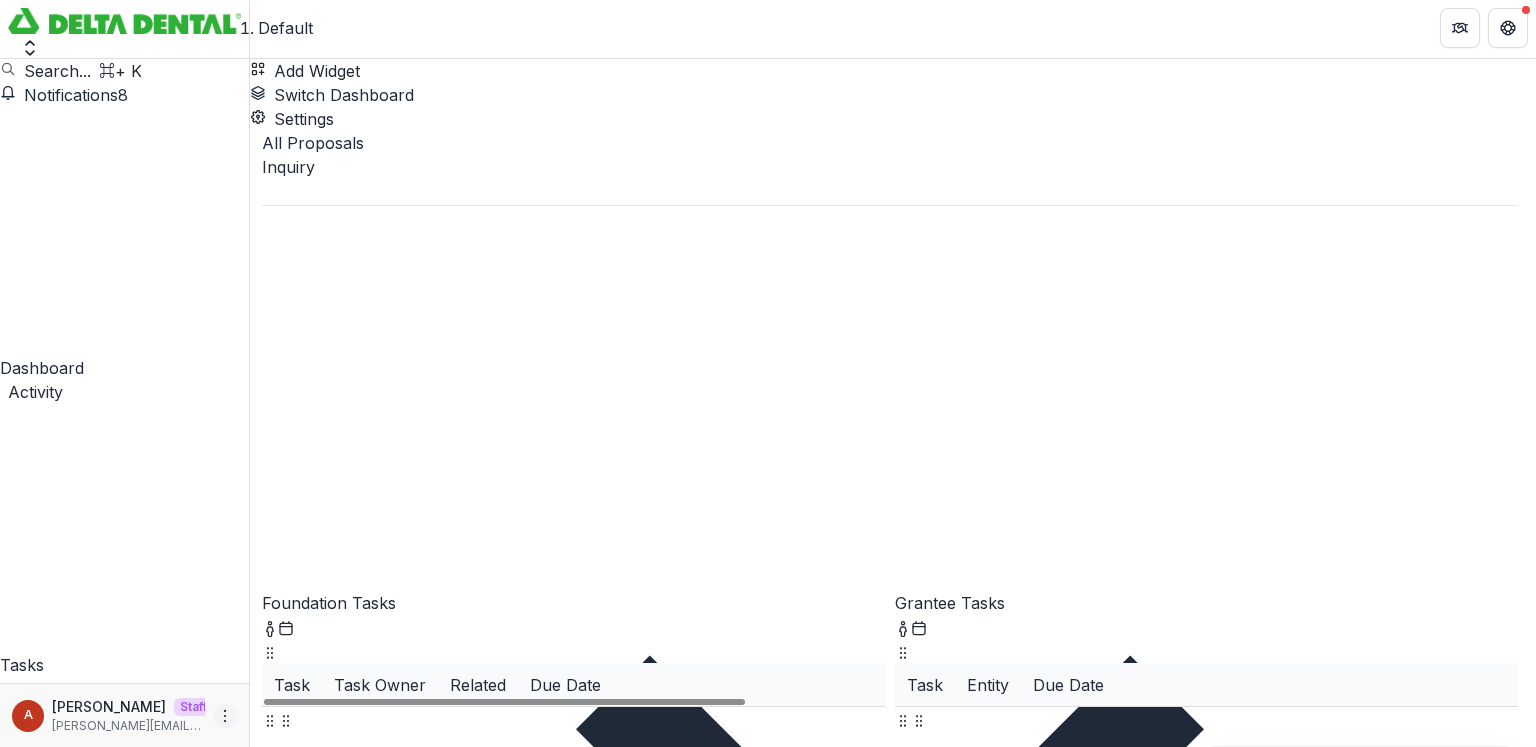click 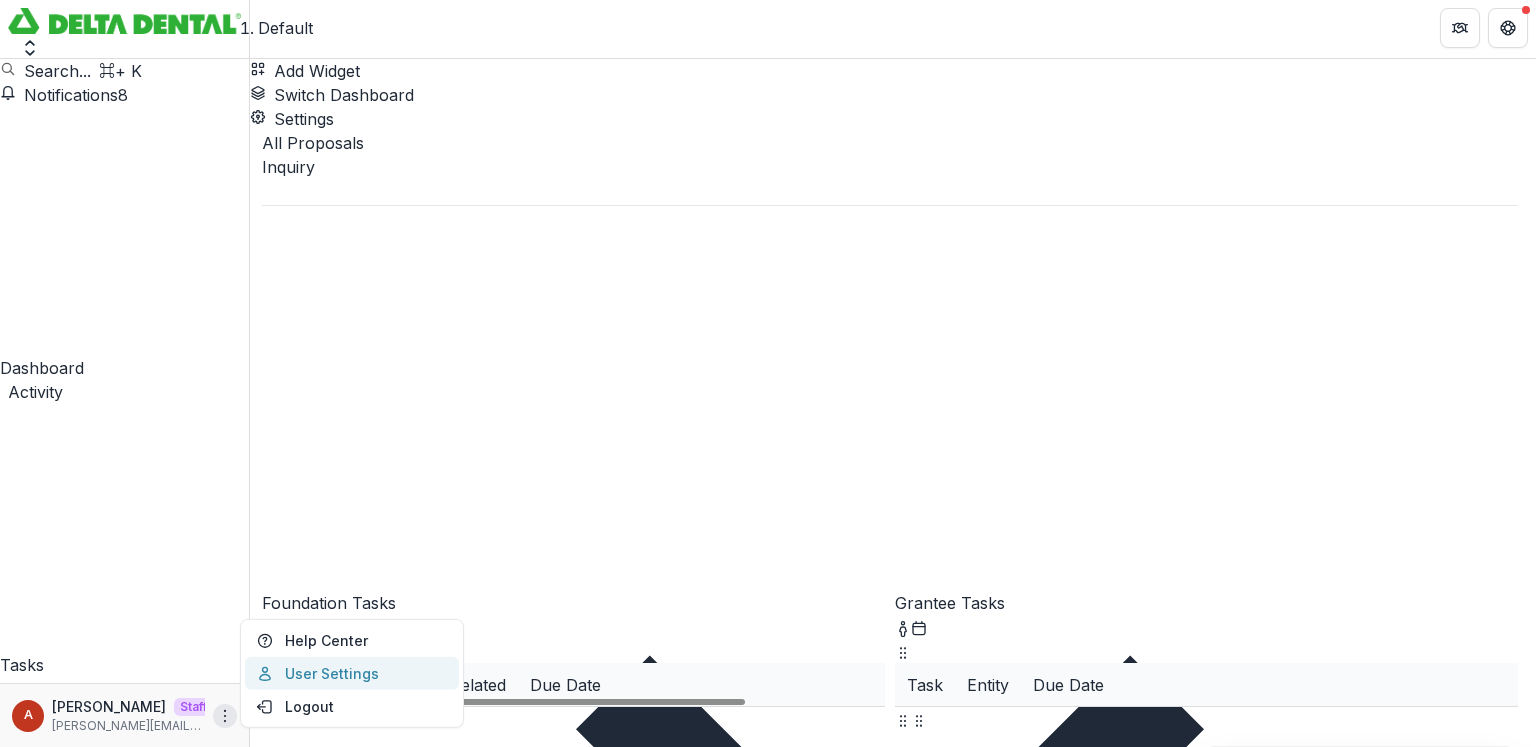 click on "User Settings" at bounding box center (352, 673) 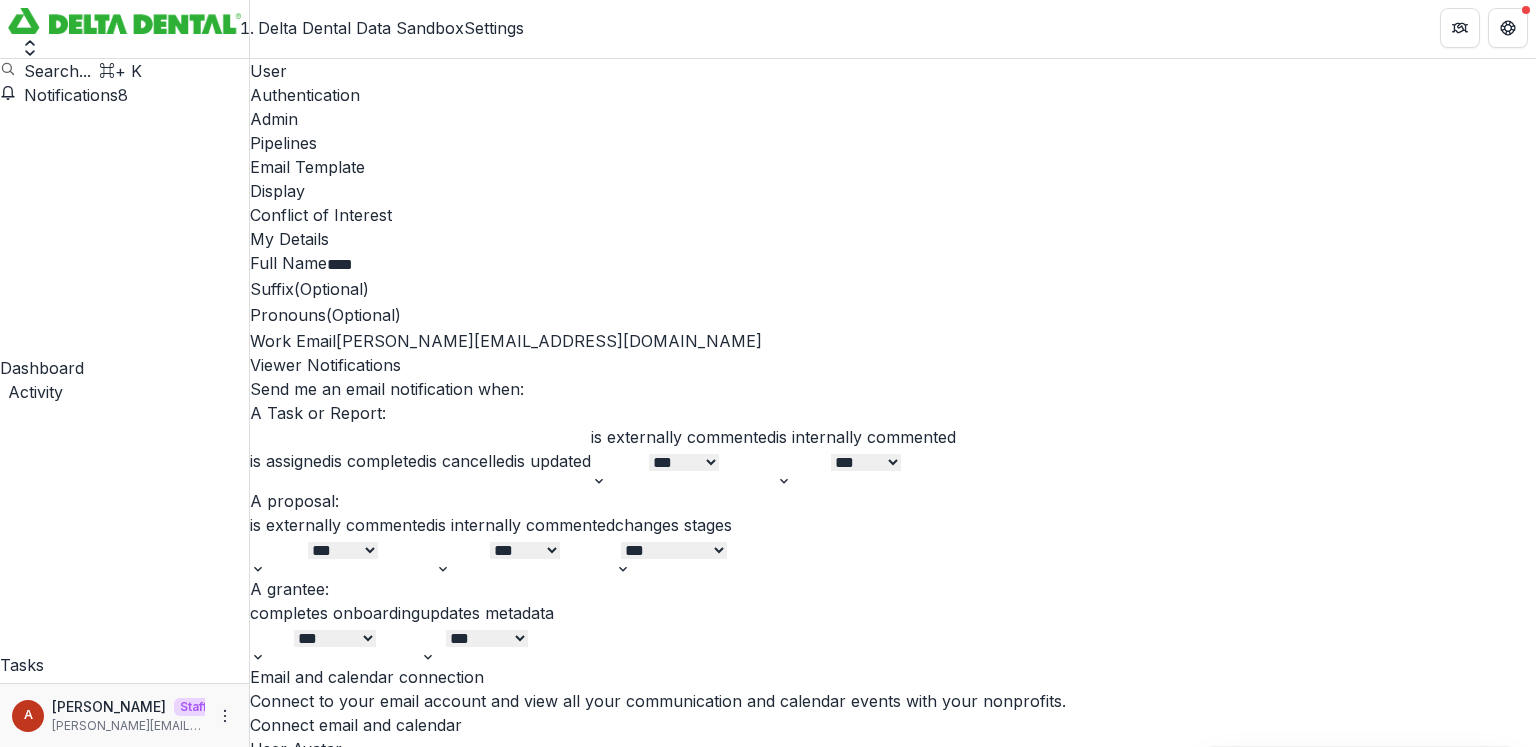 click on "Pipelines" at bounding box center [893, 143] 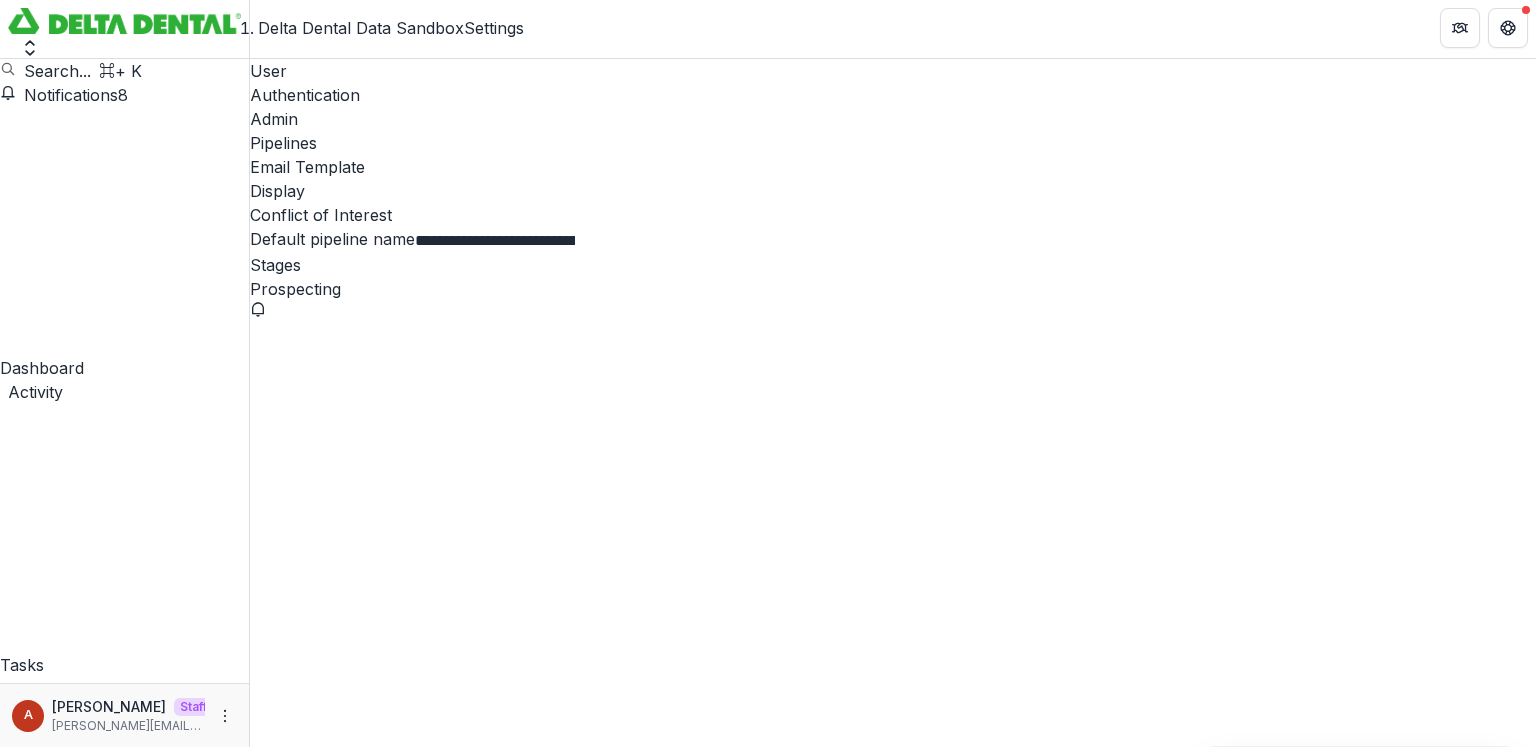 scroll, scrollTop: 188, scrollLeft: 0, axis: vertical 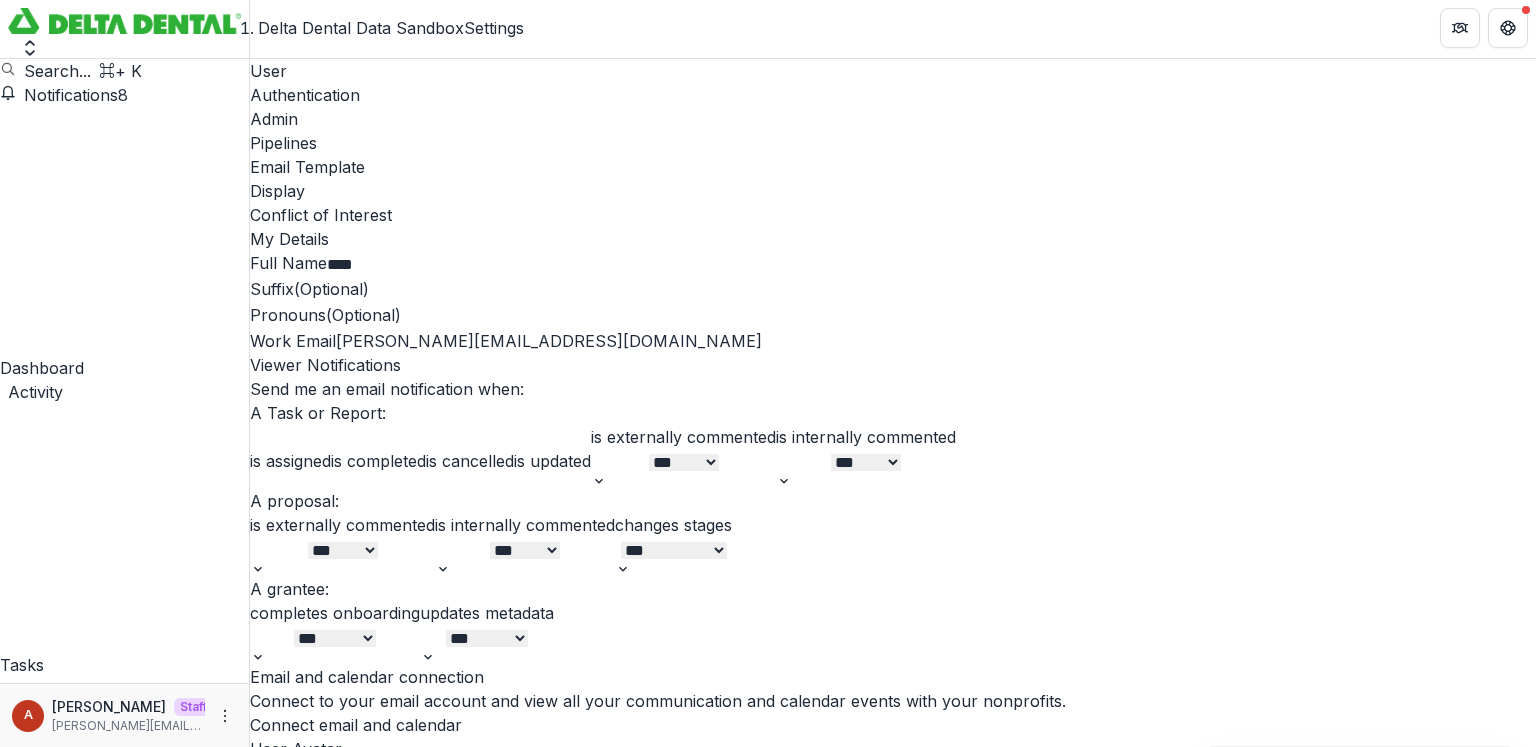 click on "Admin" at bounding box center [893, 119] 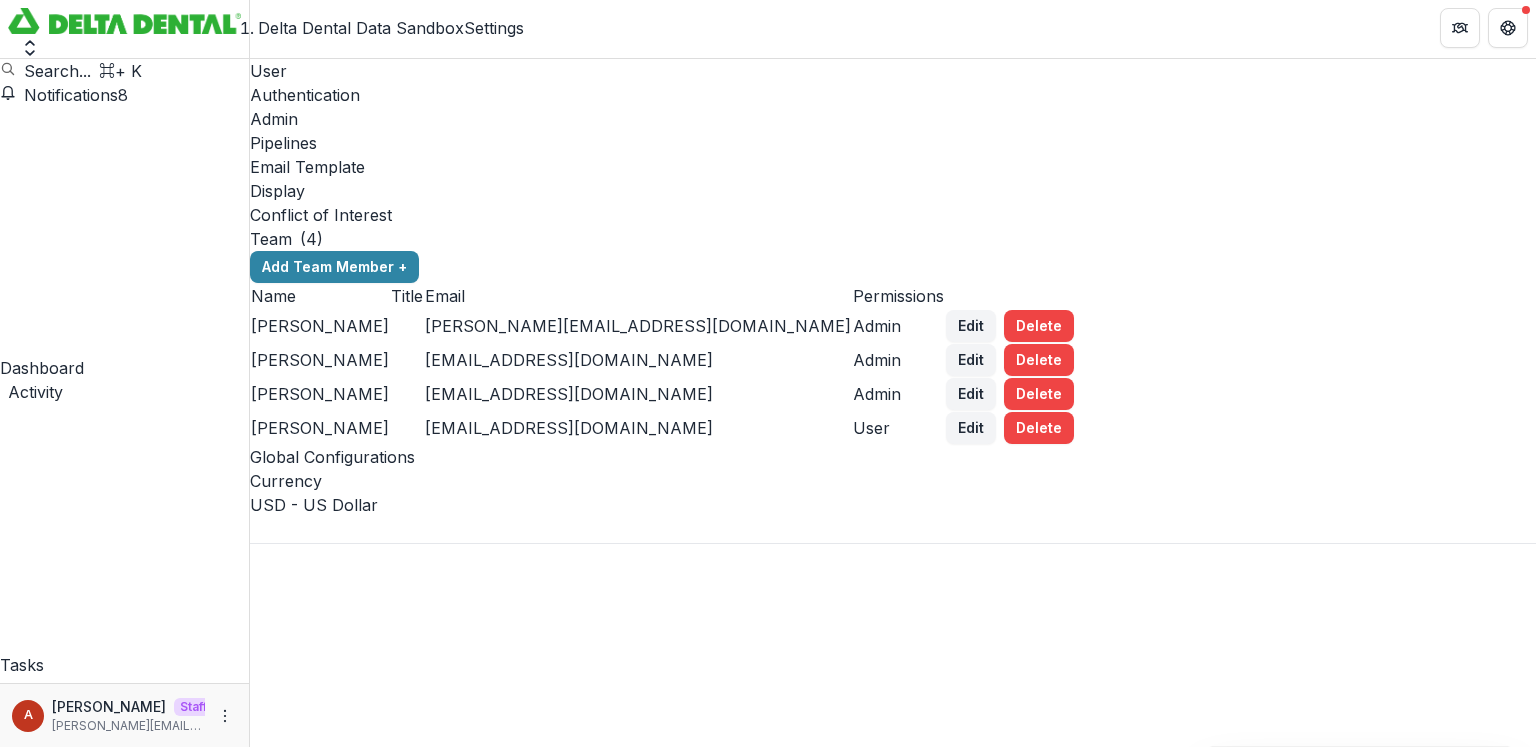 click on "Pipelines" at bounding box center (893, 143) 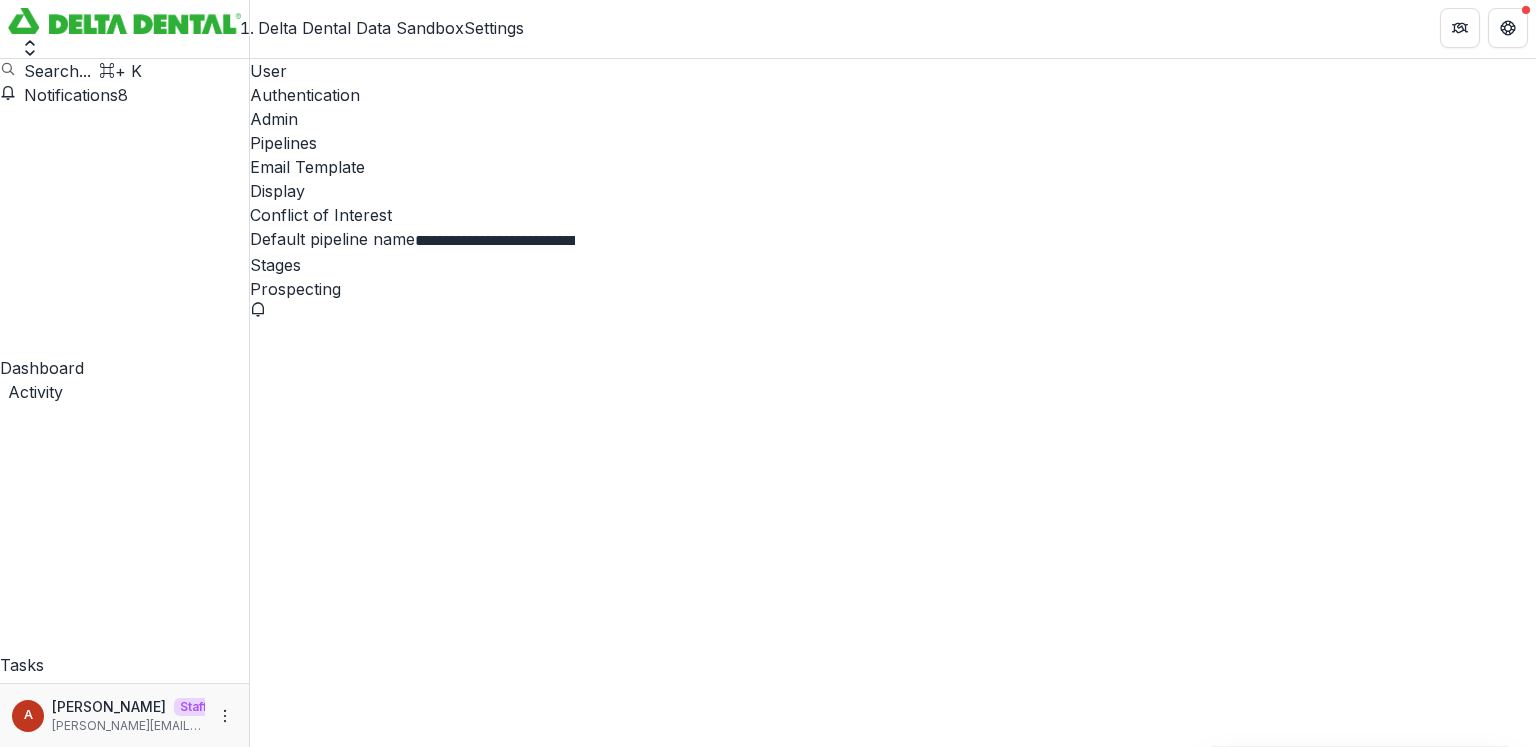scroll, scrollTop: 0, scrollLeft: 0, axis: both 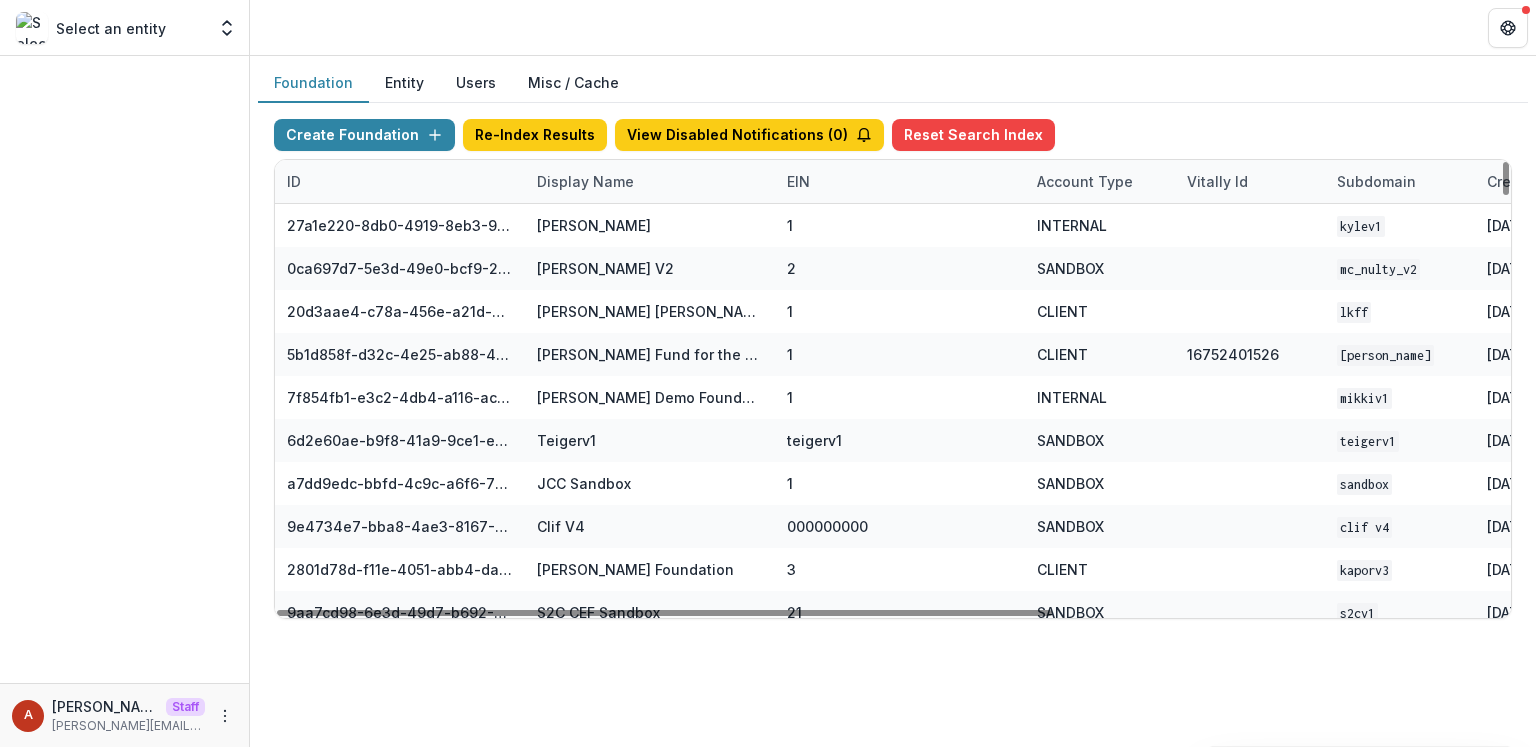 click on "Display Name" at bounding box center [585, 181] 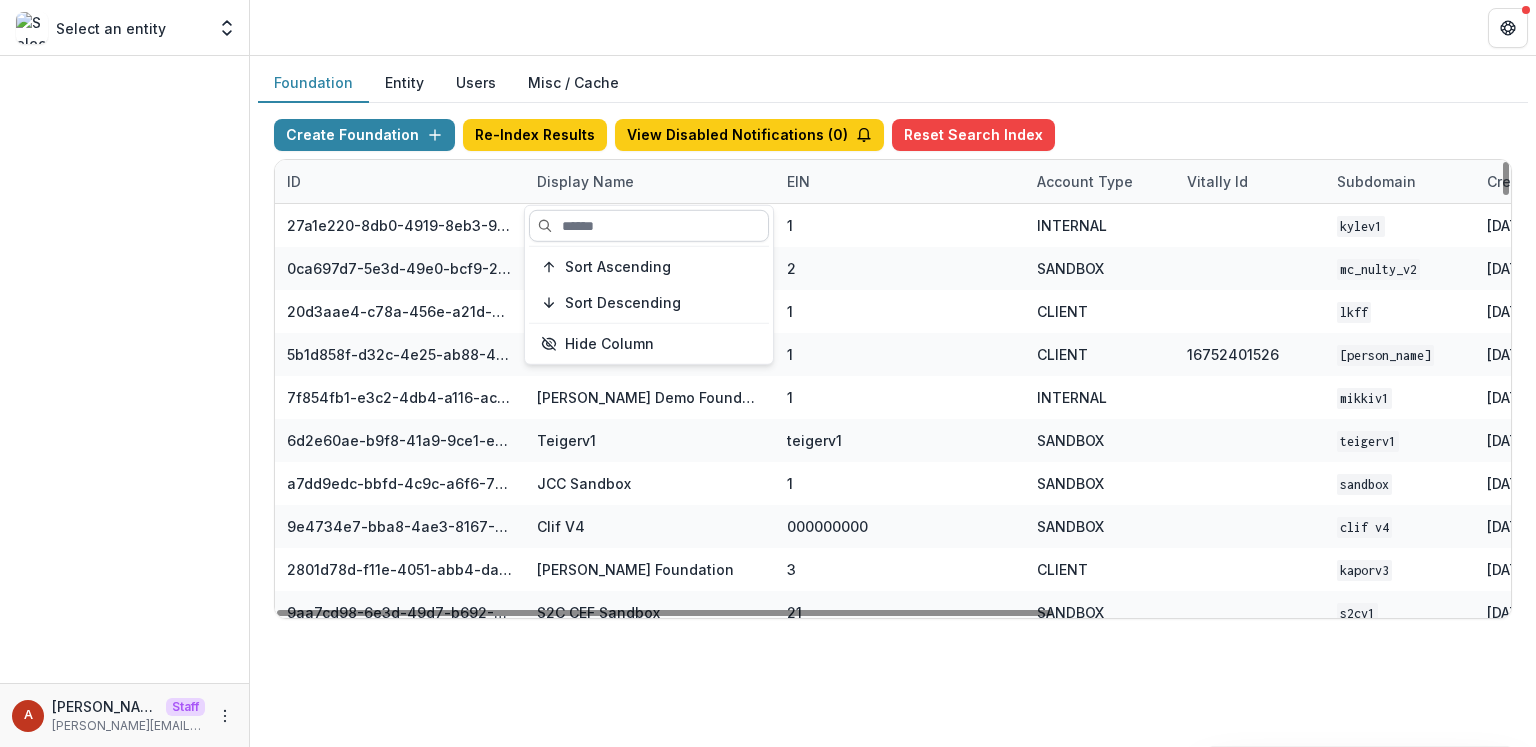 click at bounding box center (649, 226) 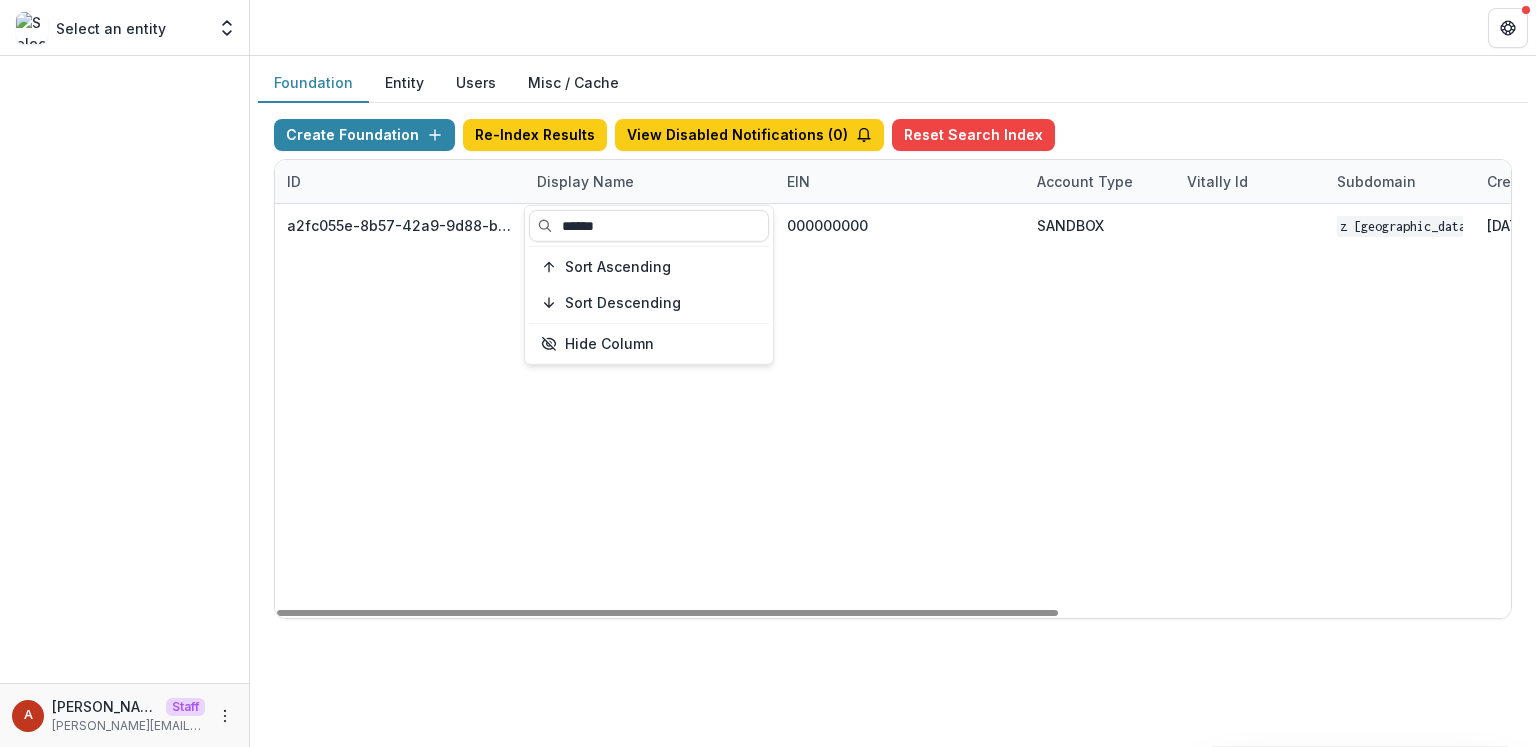 type on "******" 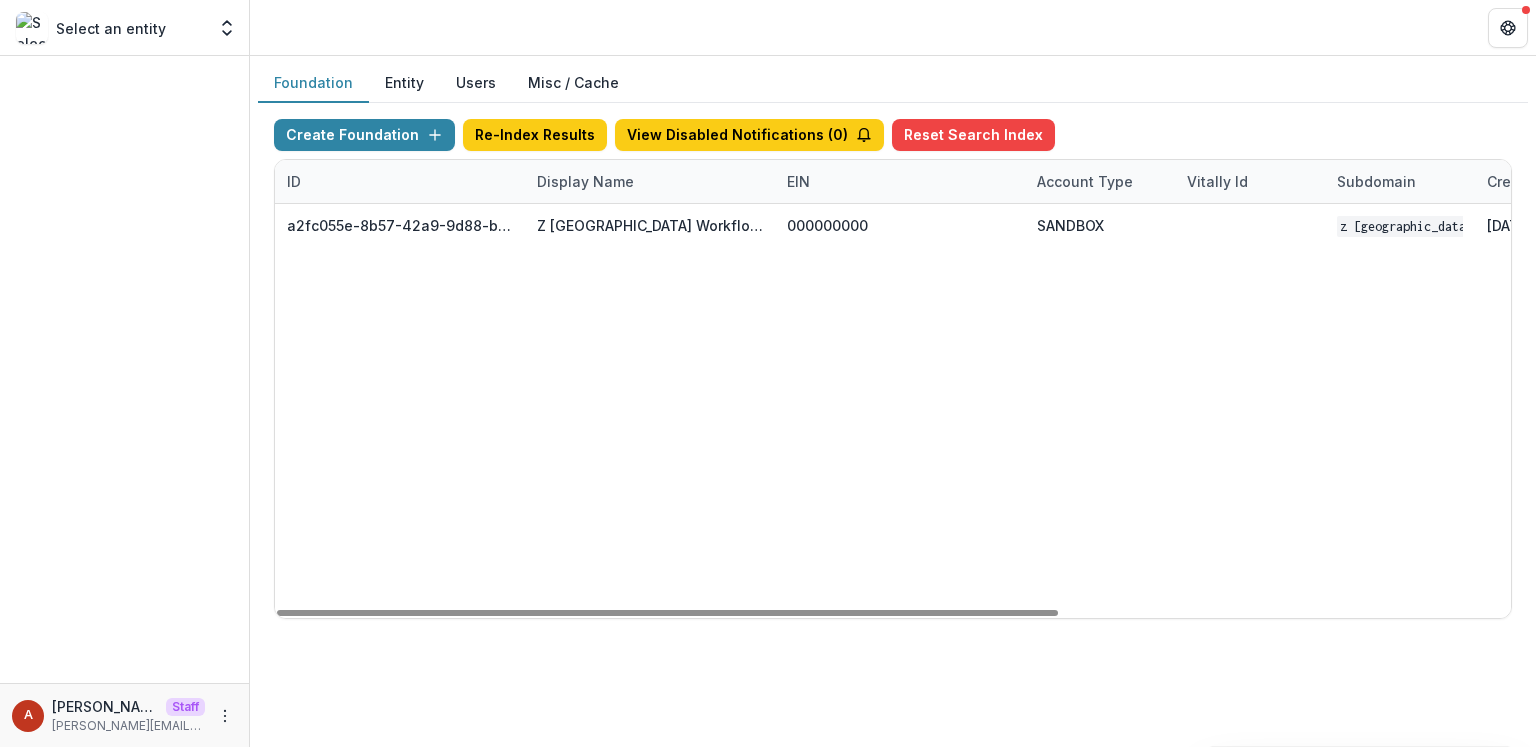 click at bounding box center (893, 27) 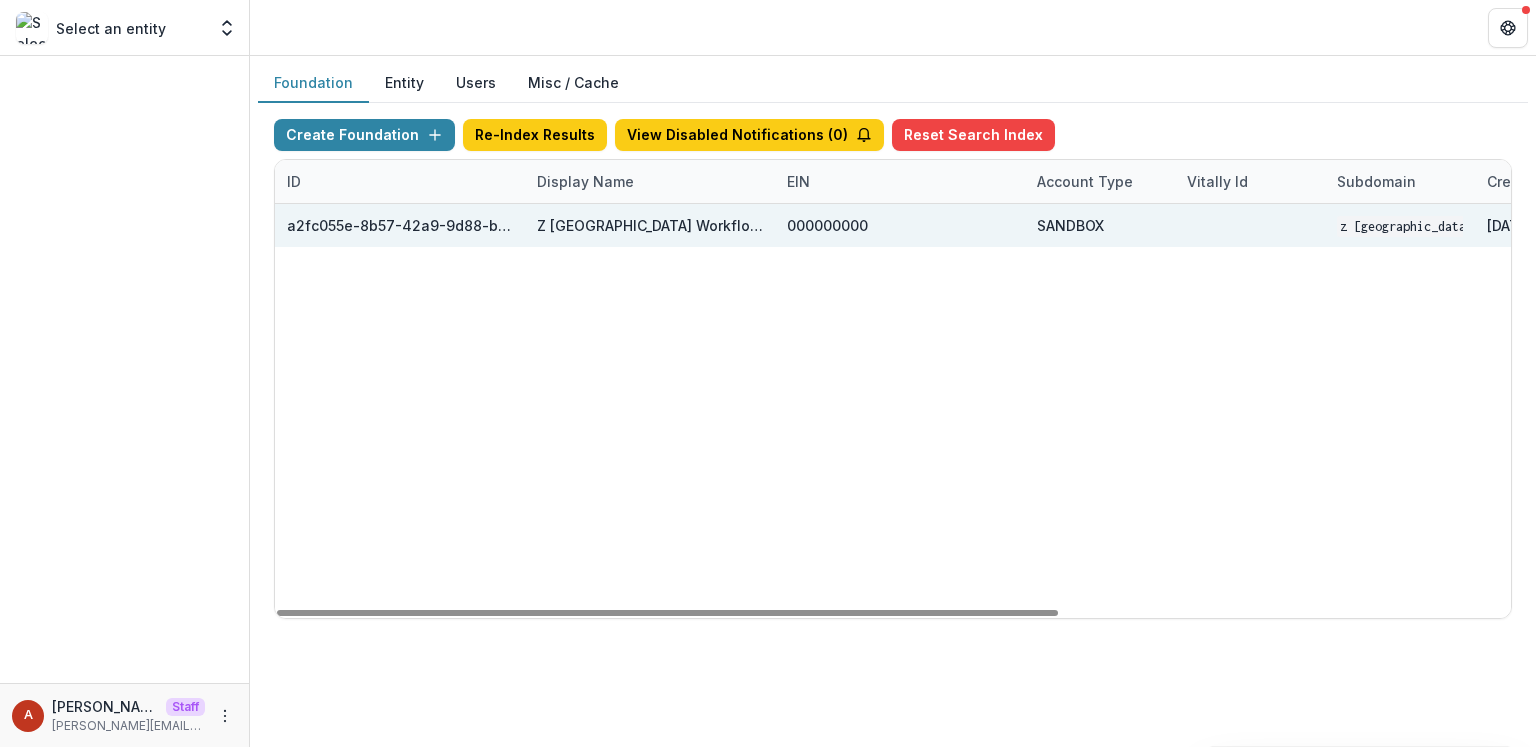 scroll, scrollTop: 0, scrollLeft: 713, axis: horizontal 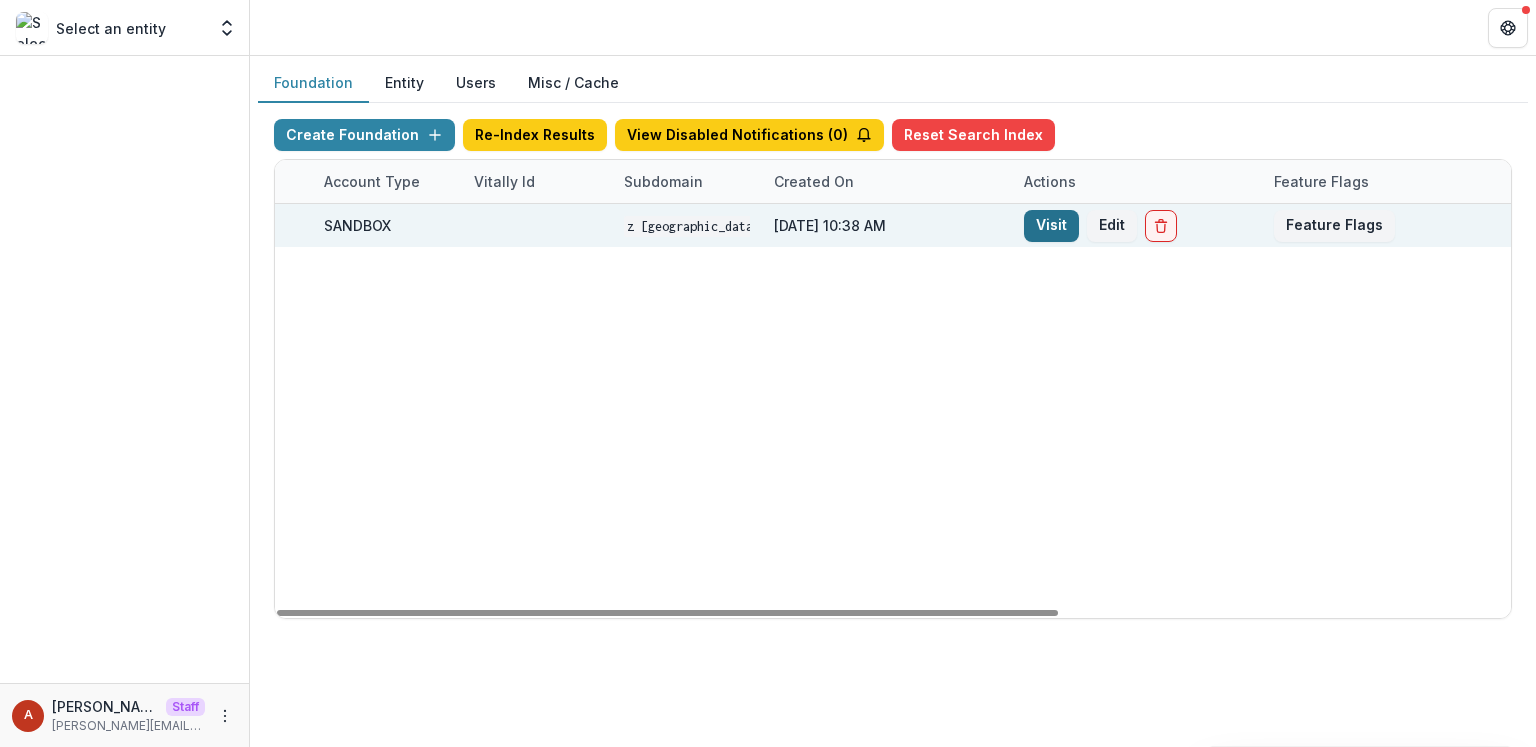 click on "Visit" at bounding box center (1051, 226) 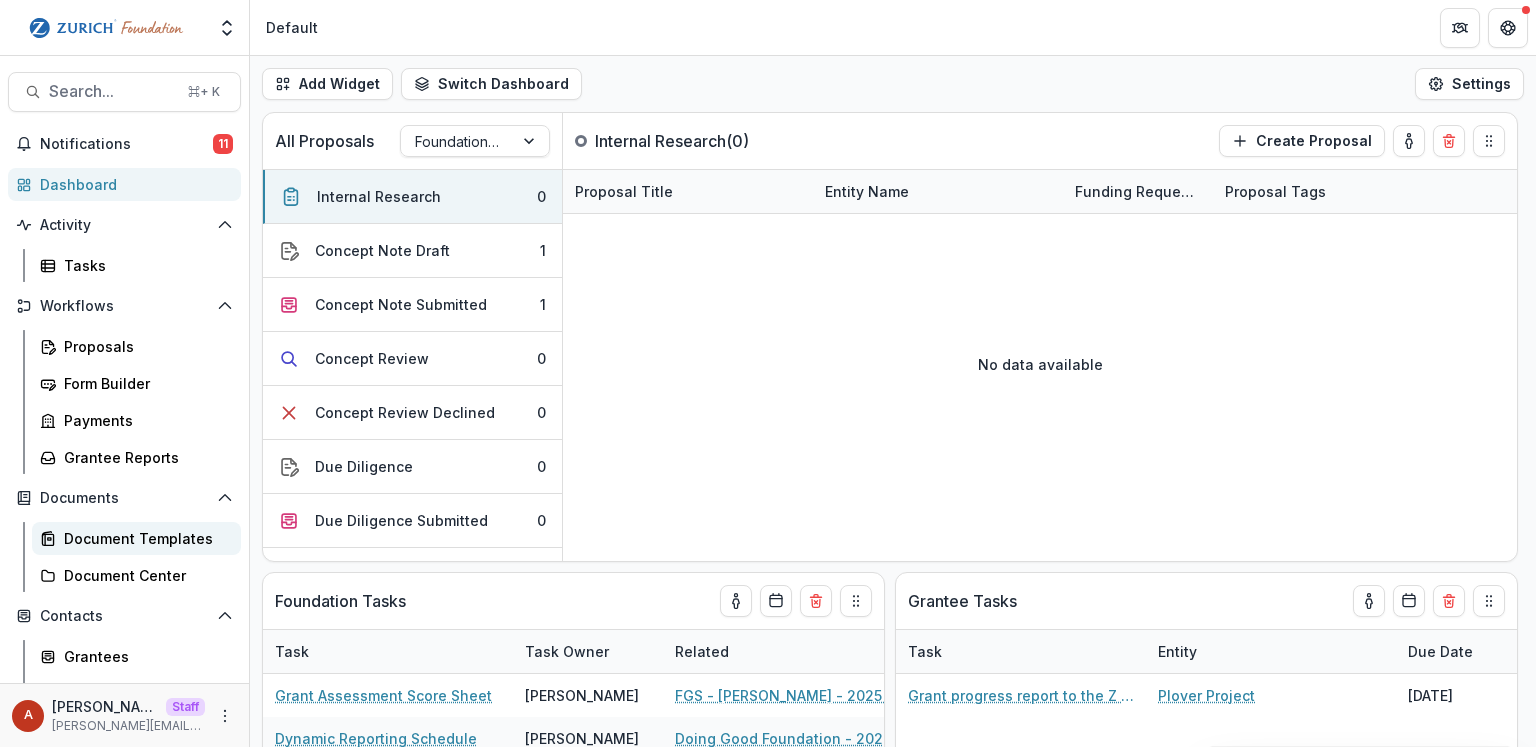 click on "Document Templates" at bounding box center (144, 538) 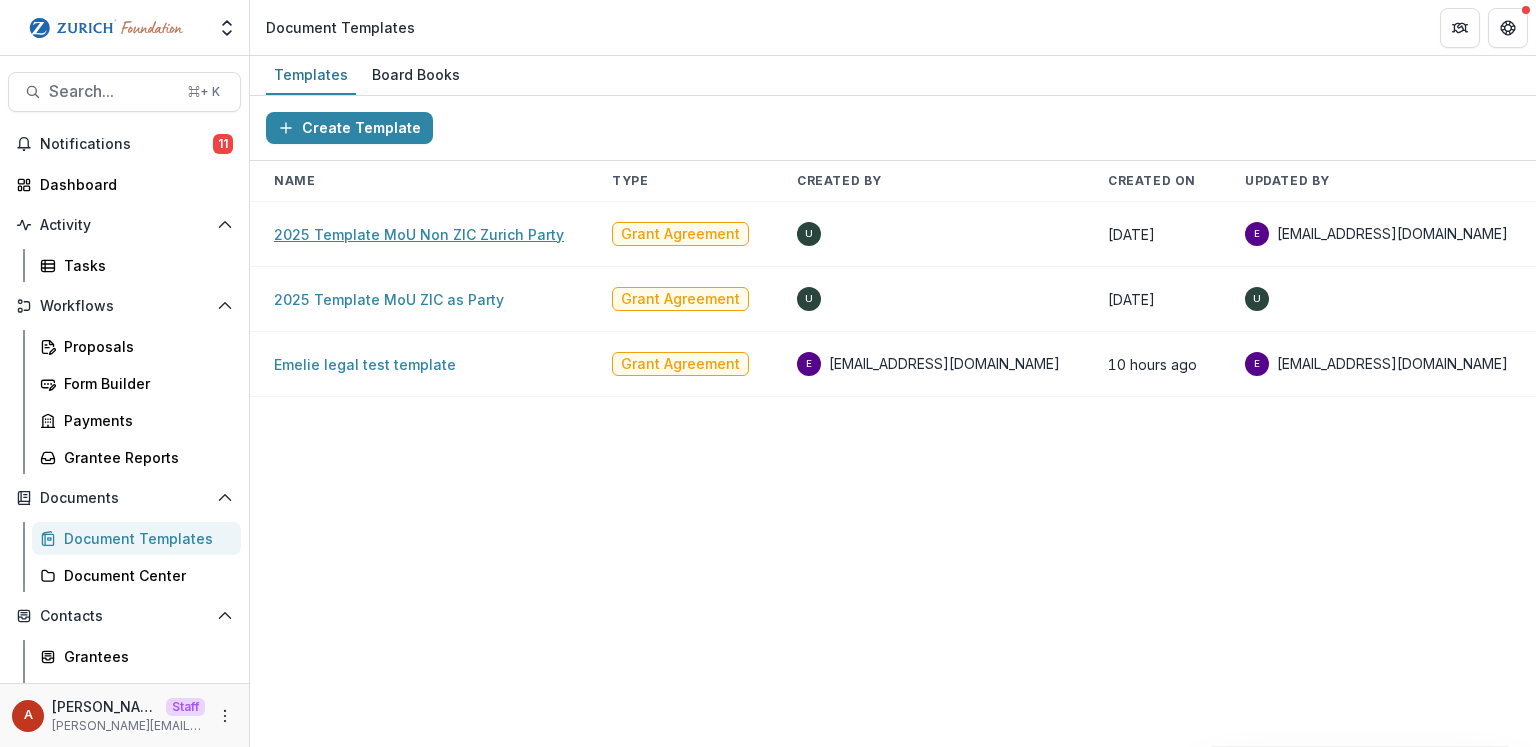 click on "2025 Template MoU Non ZIC Zurich Party" at bounding box center (419, 234) 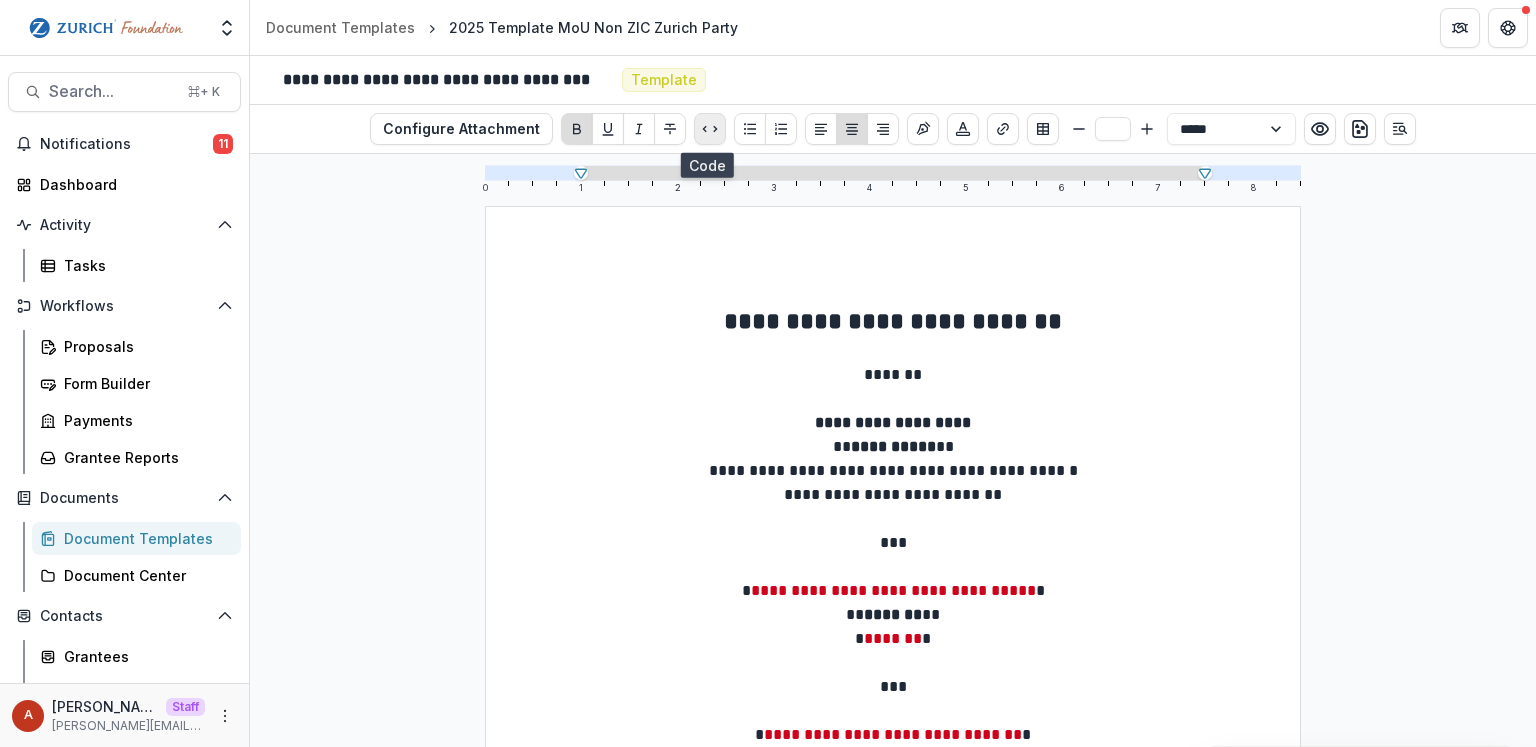 click at bounding box center [710, 129] 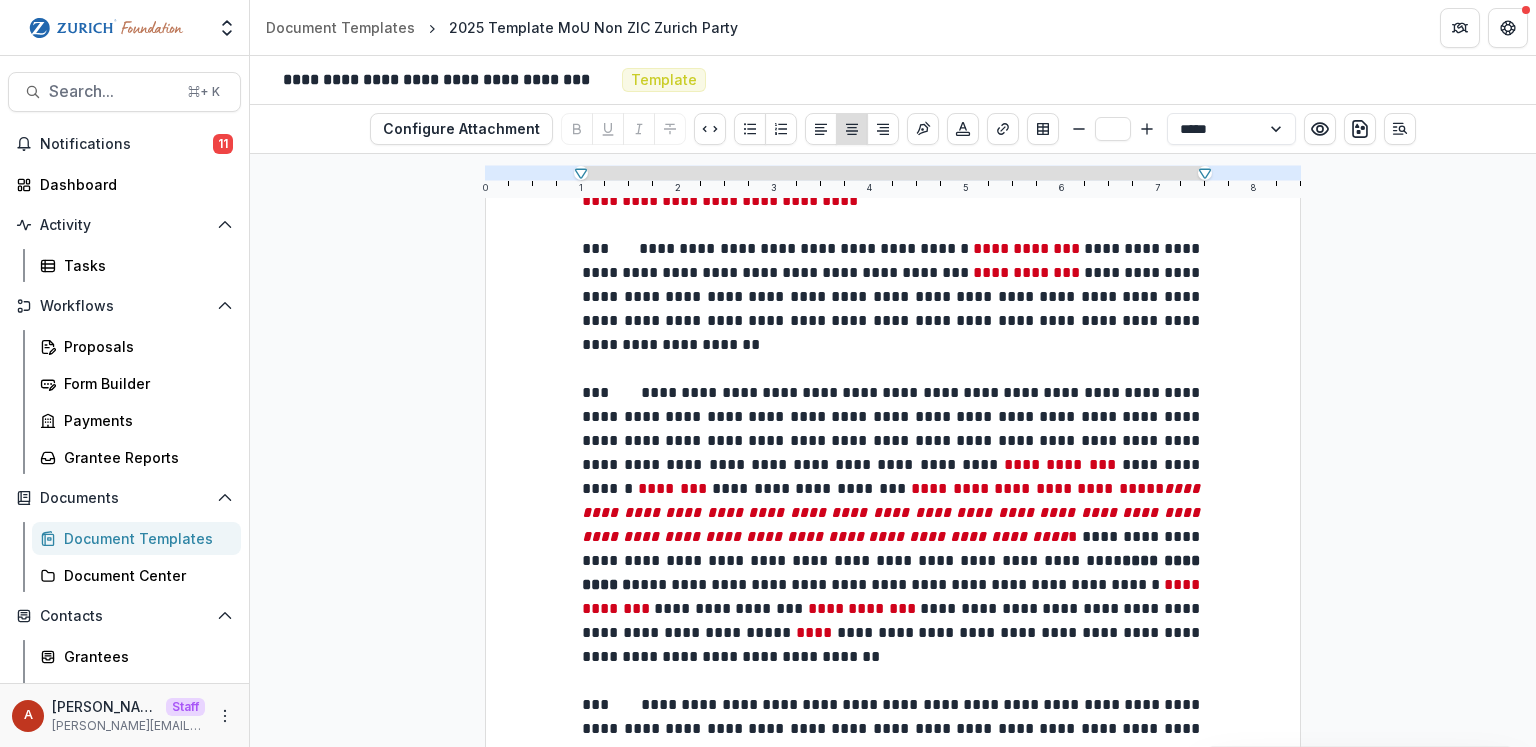 scroll, scrollTop: 2109, scrollLeft: 0, axis: vertical 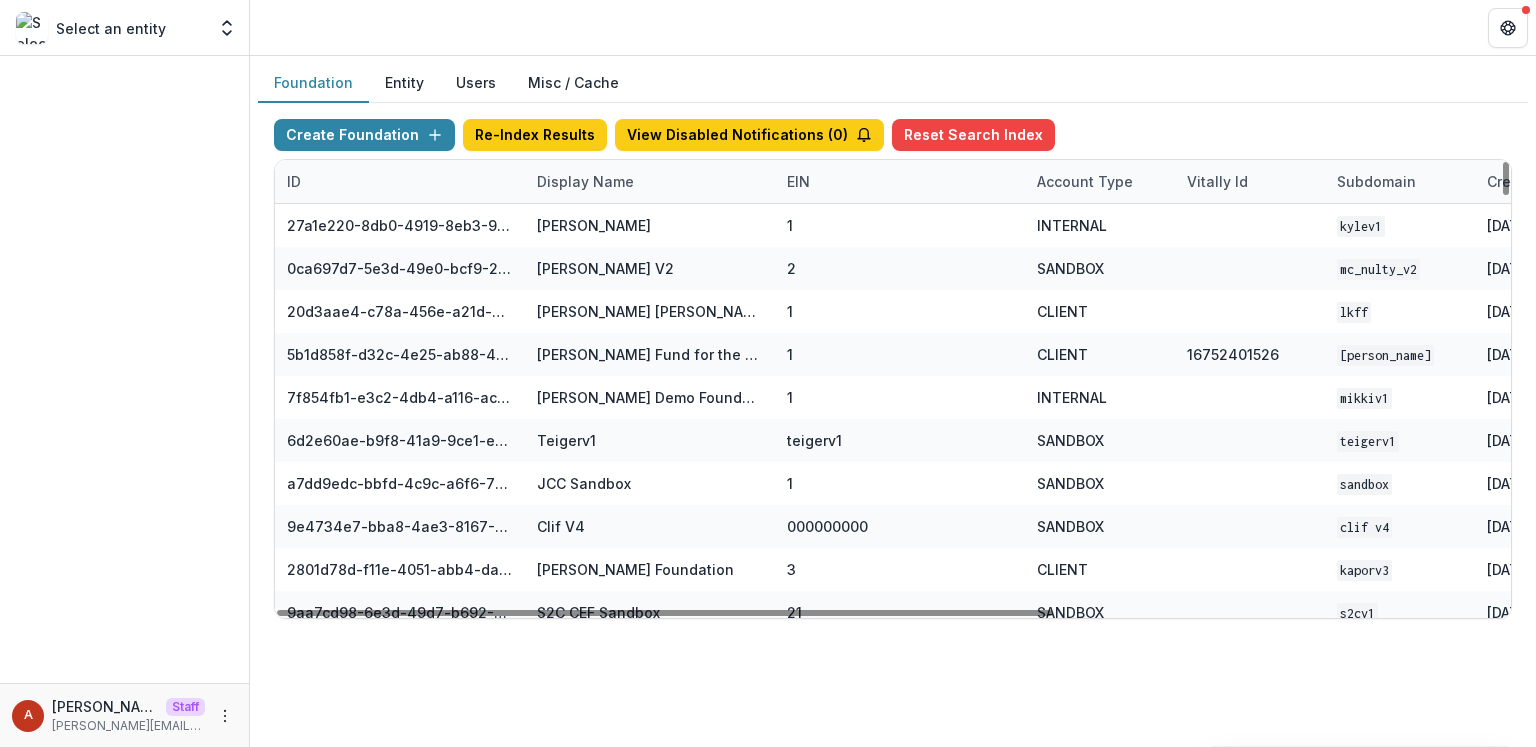 click on "Display Name" at bounding box center (585, 181) 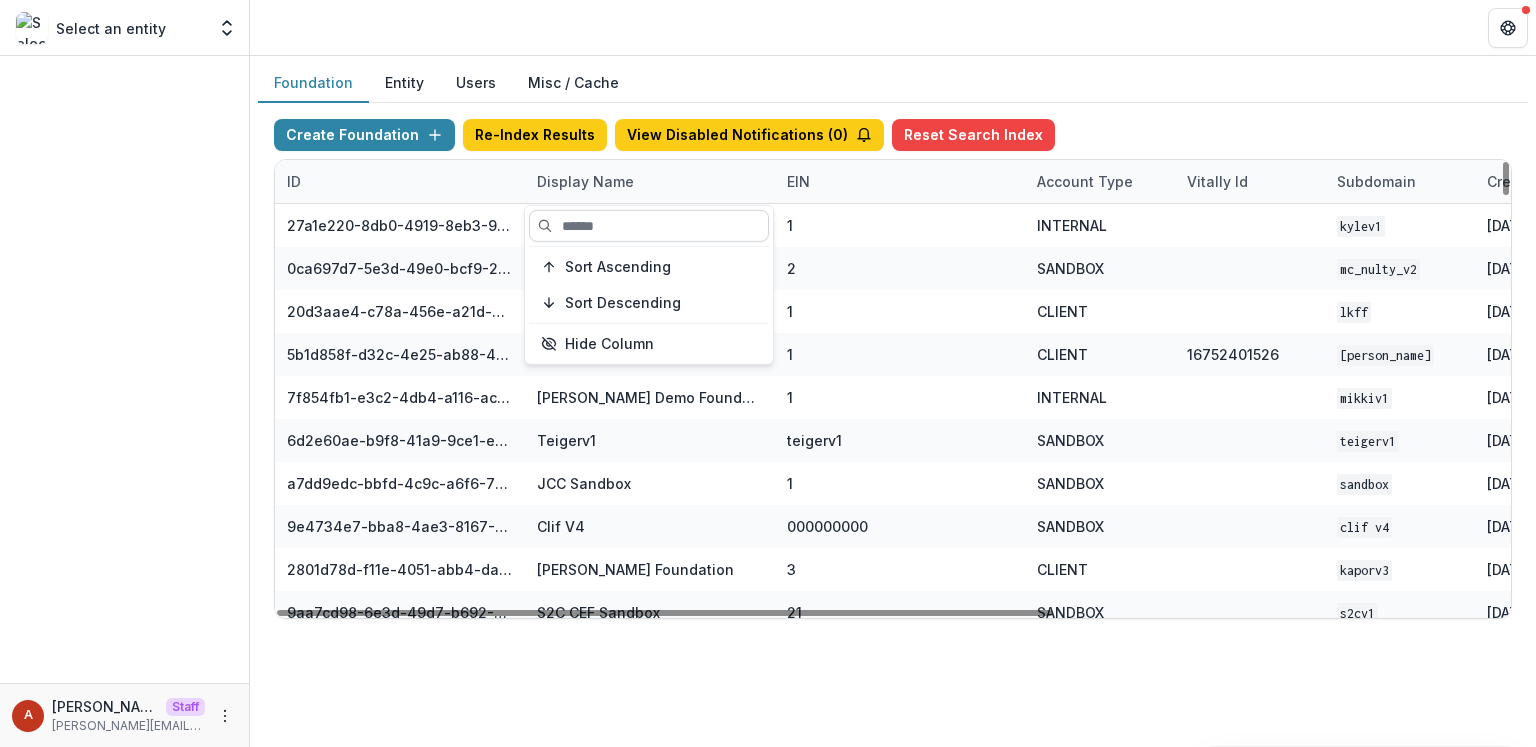 click at bounding box center (649, 226) 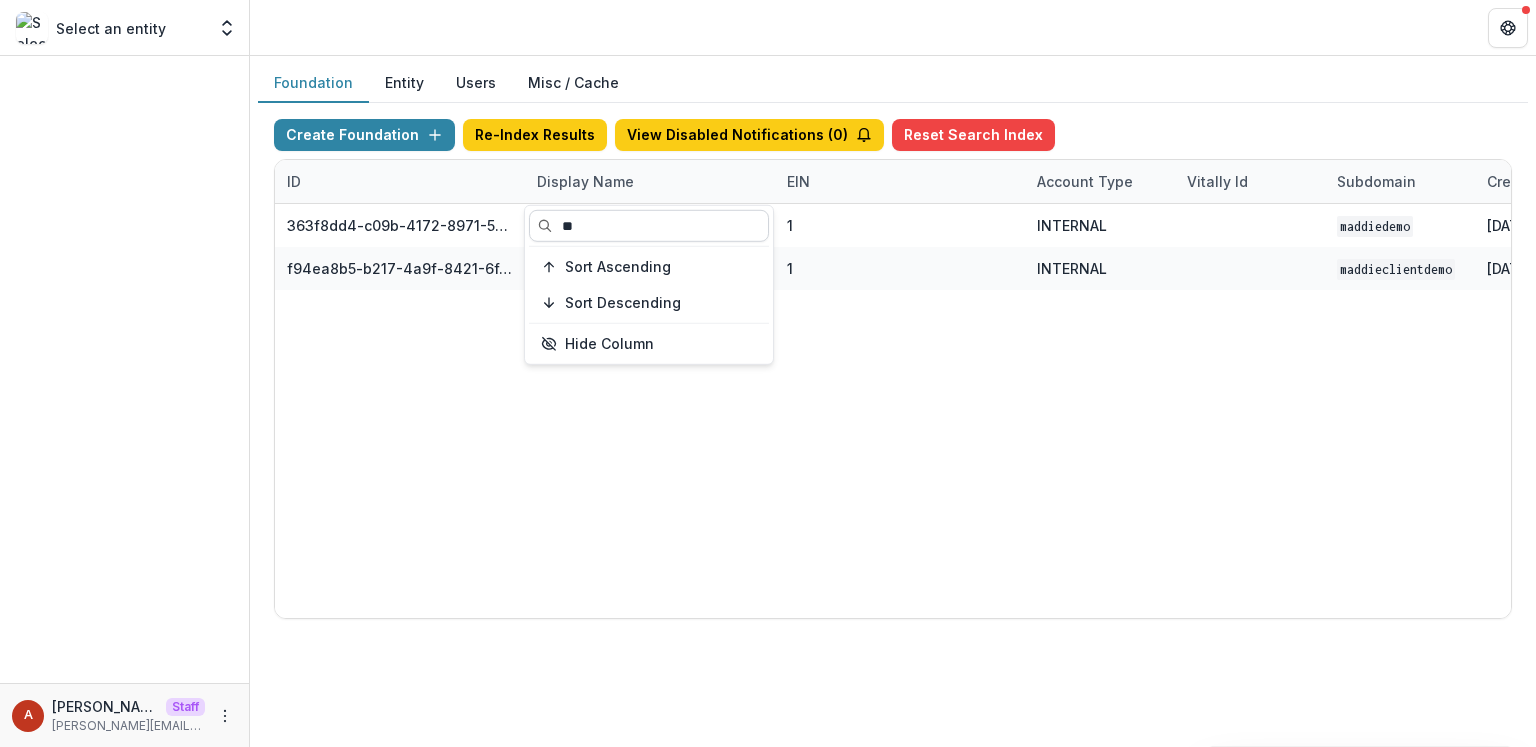 type on "*" 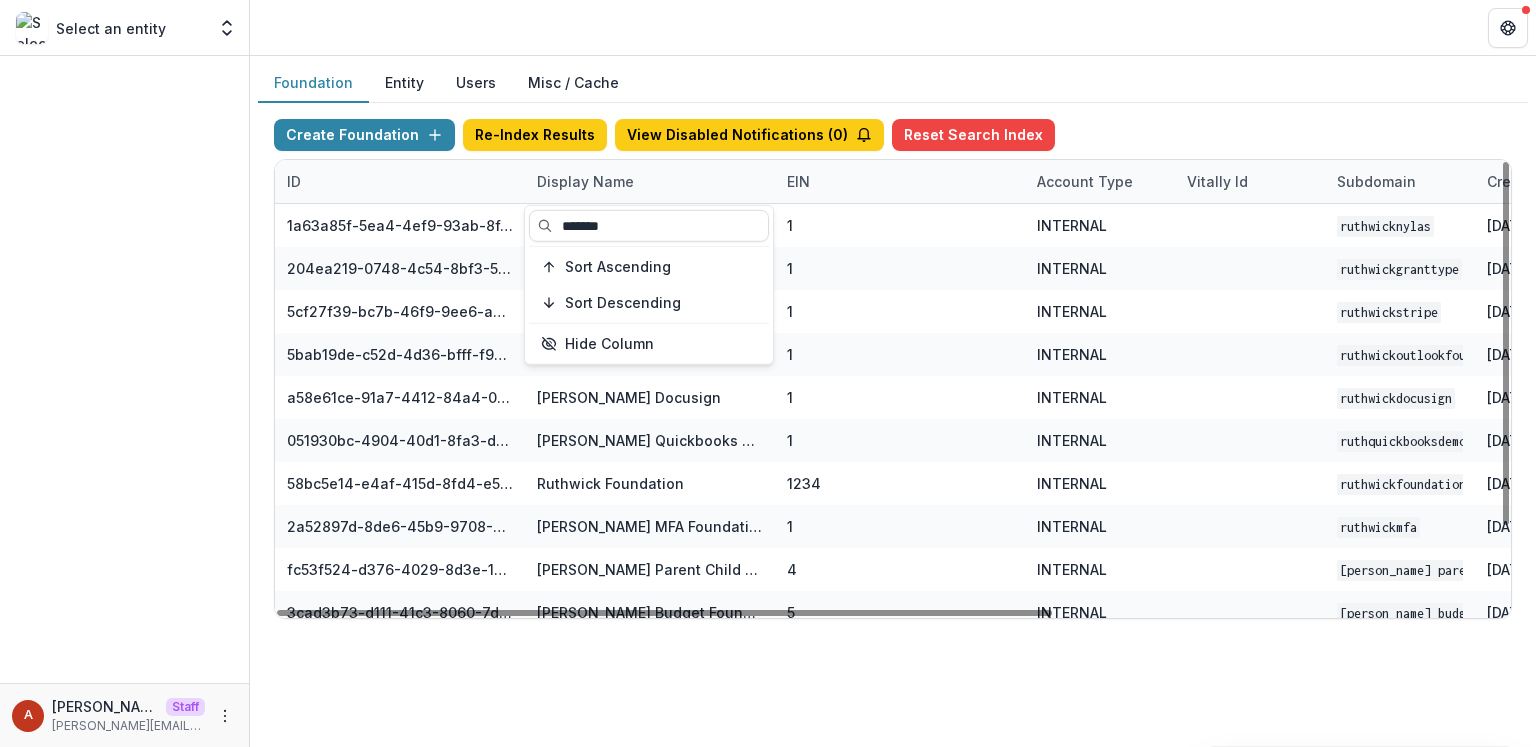 type on "*******" 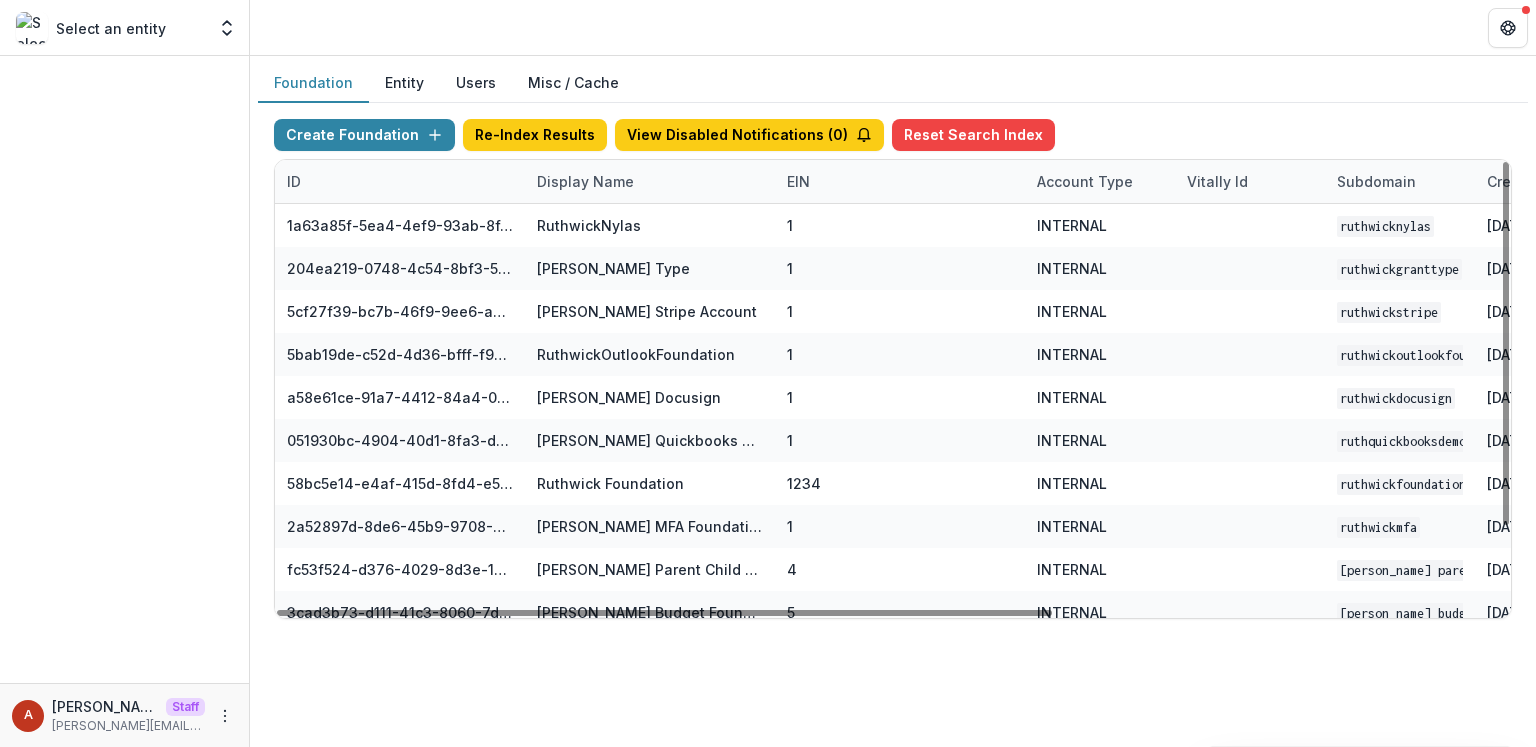 click at bounding box center (893, 27) 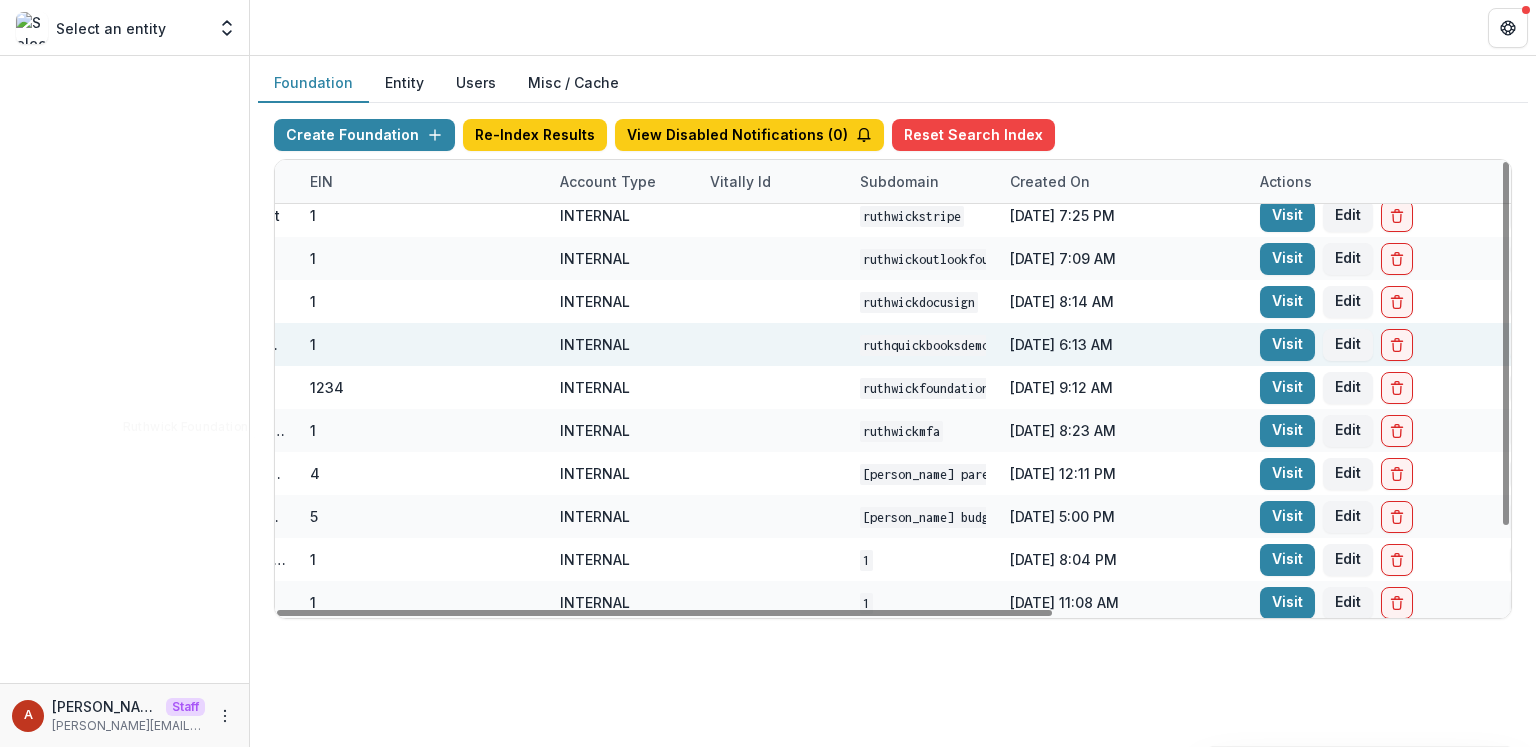 scroll, scrollTop: 96, scrollLeft: 528, axis: both 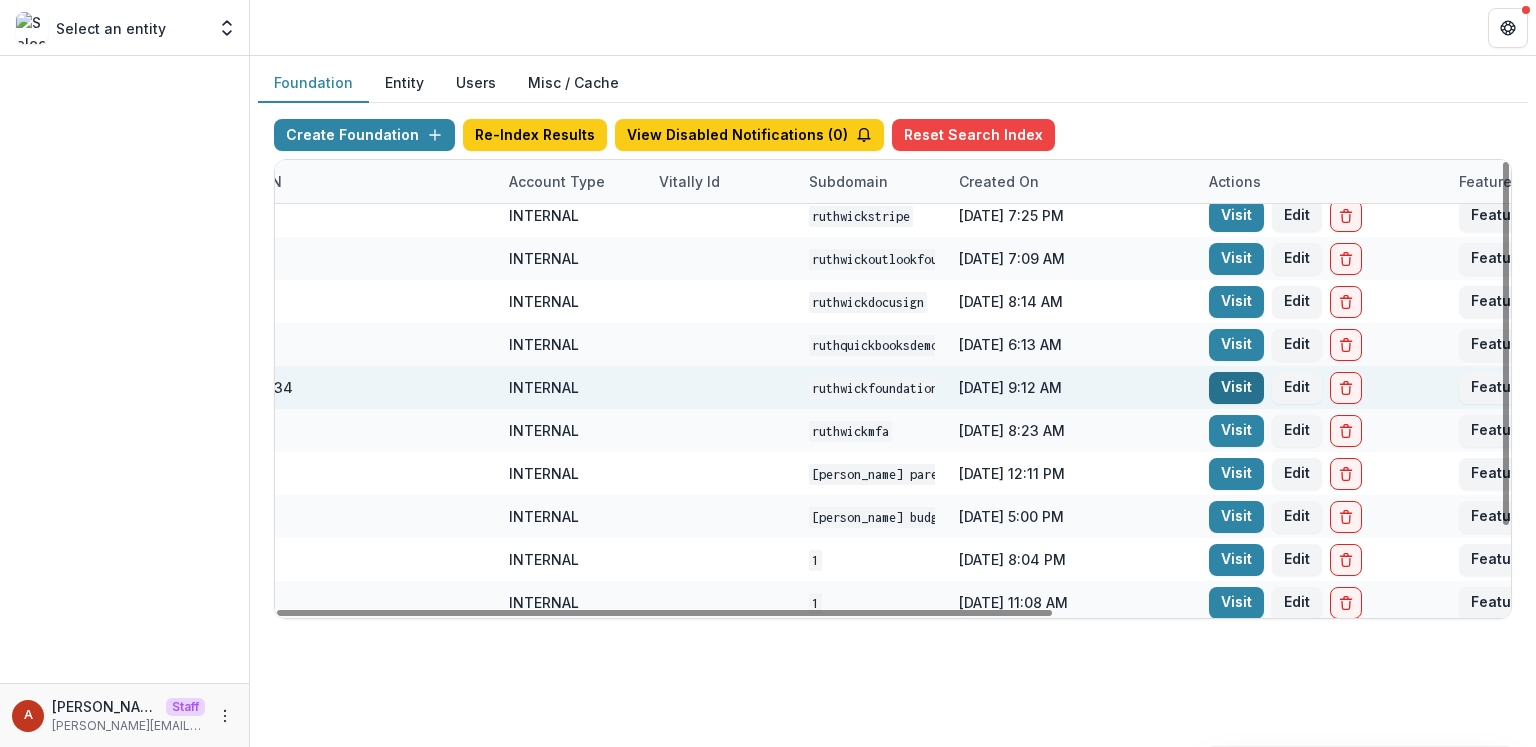 click on "Visit" at bounding box center [1236, 388] 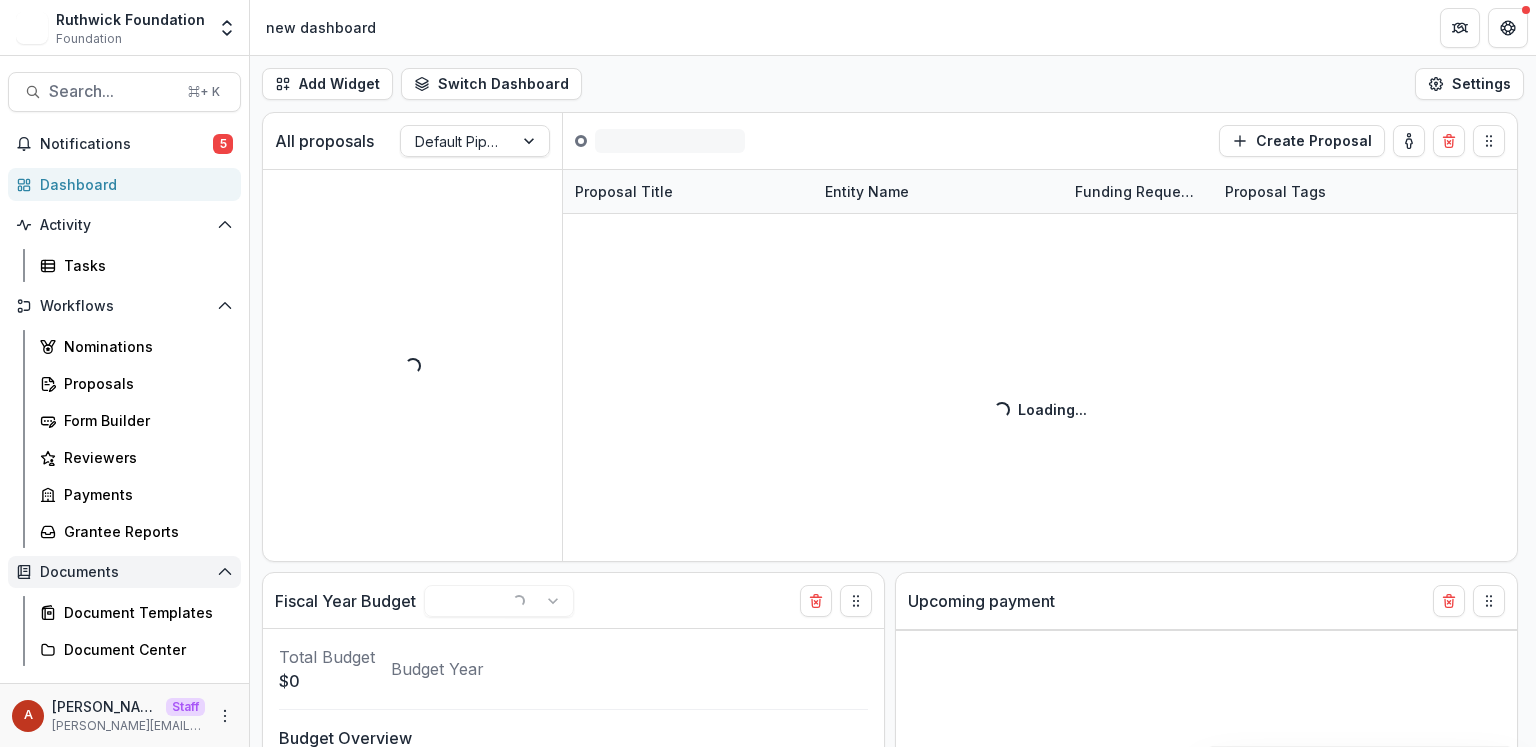 select on "******" 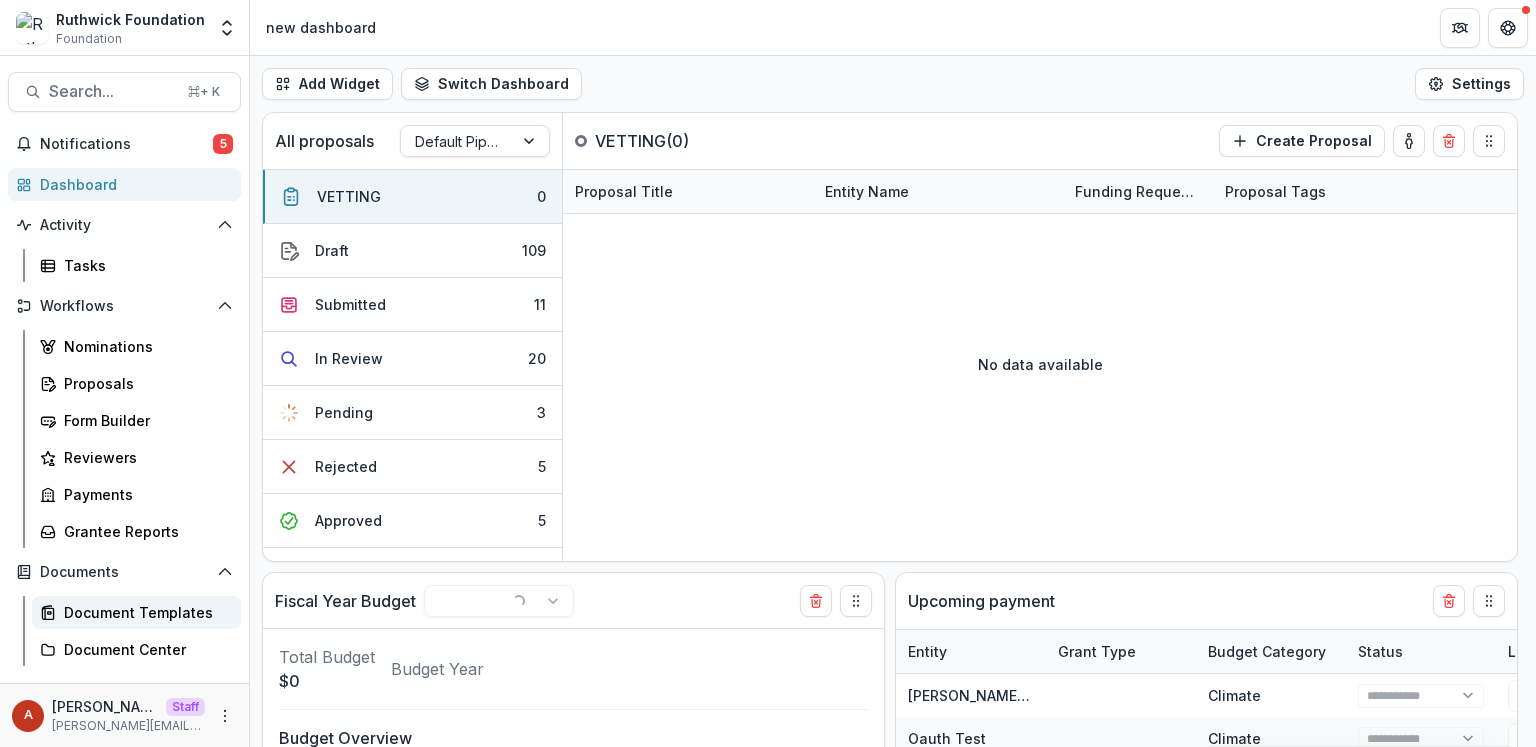 select on "******" 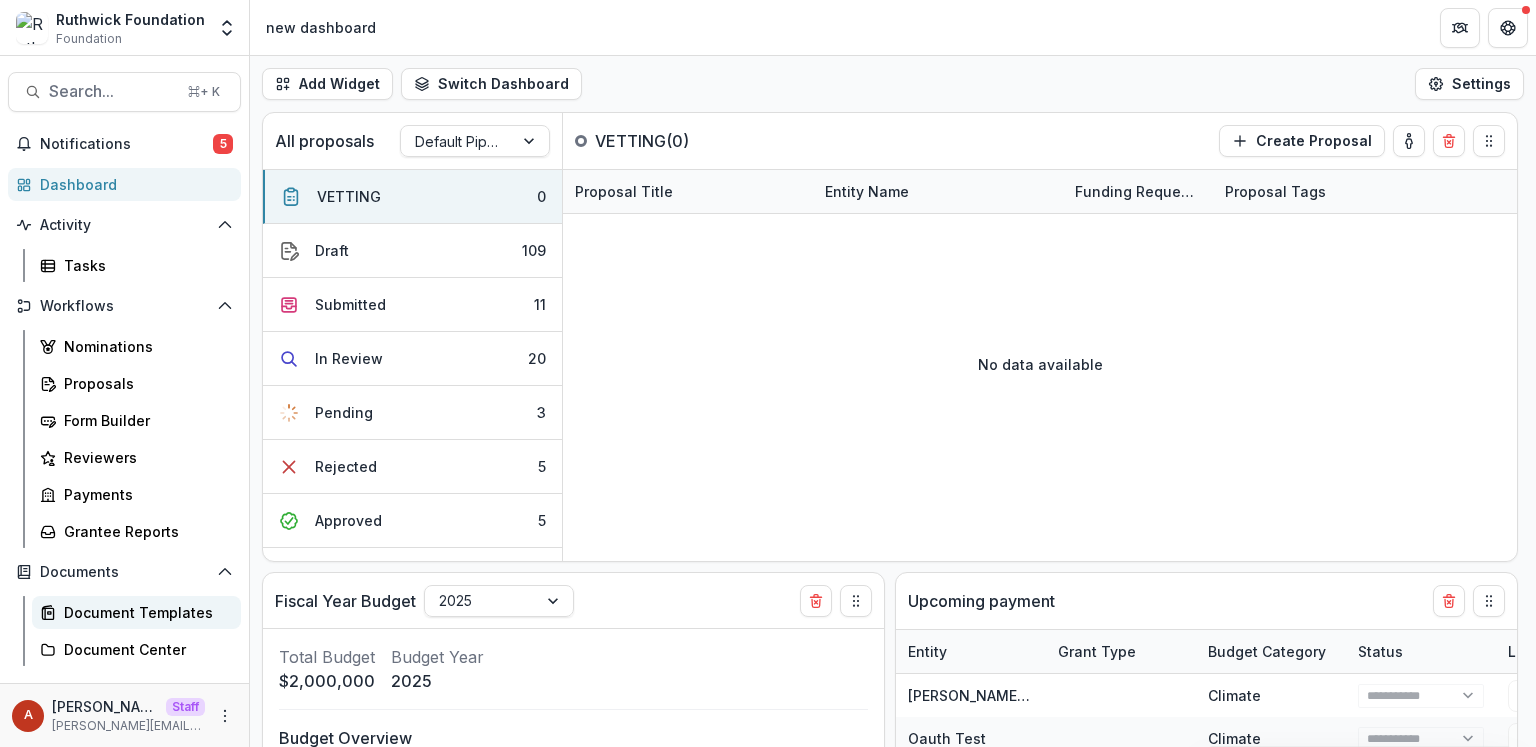 click on "Document Templates" at bounding box center [144, 612] 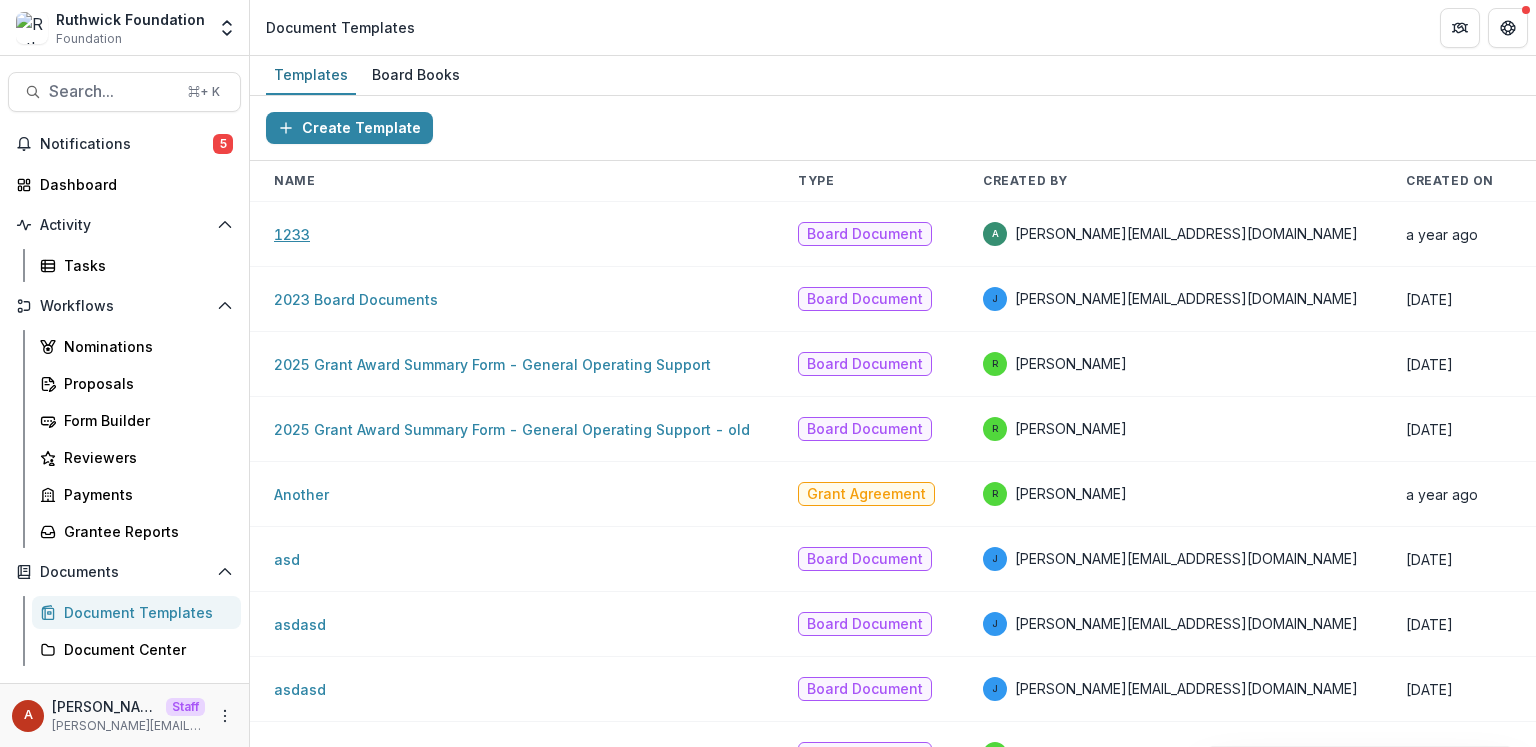 click on "1233" at bounding box center (292, 234) 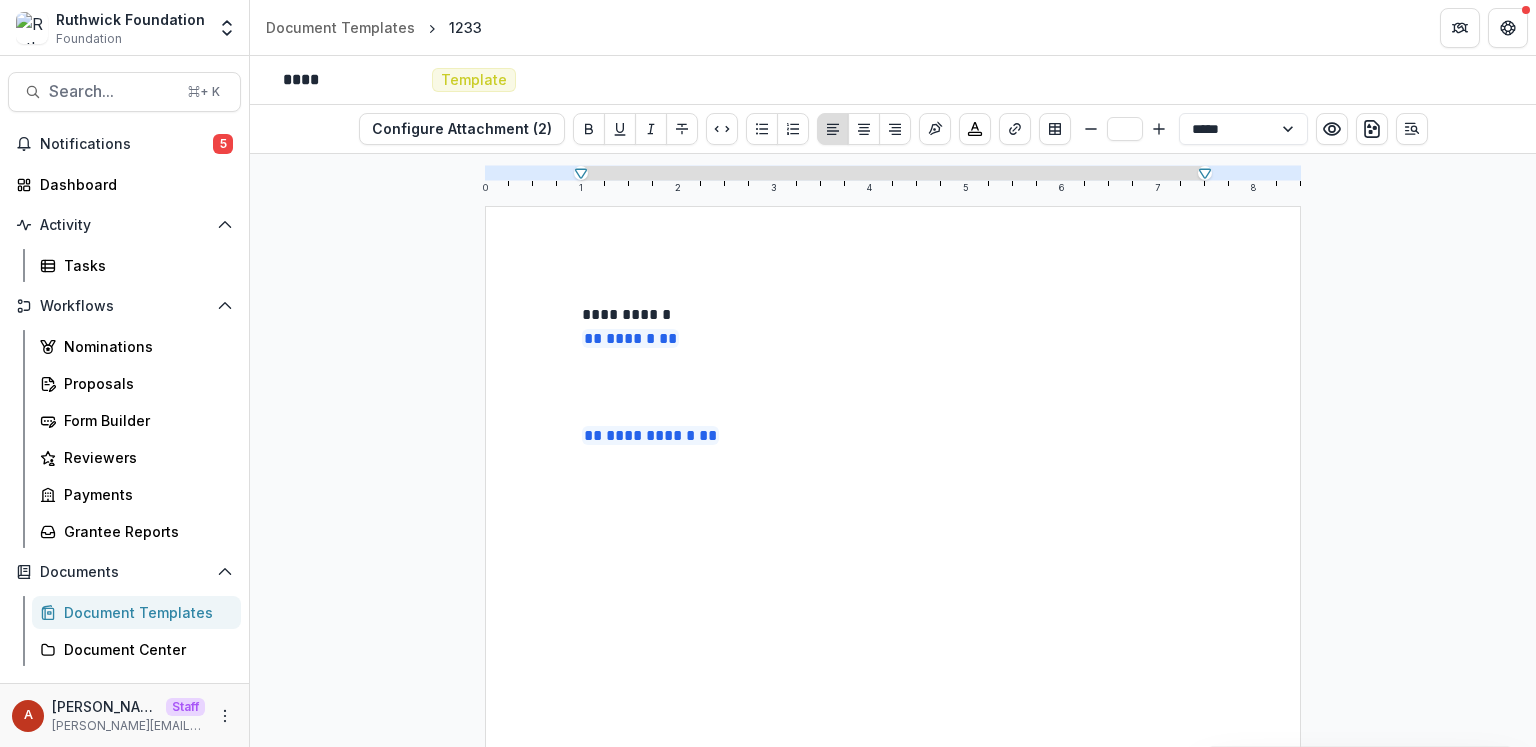 click on "**********" at bounding box center [893, 436] 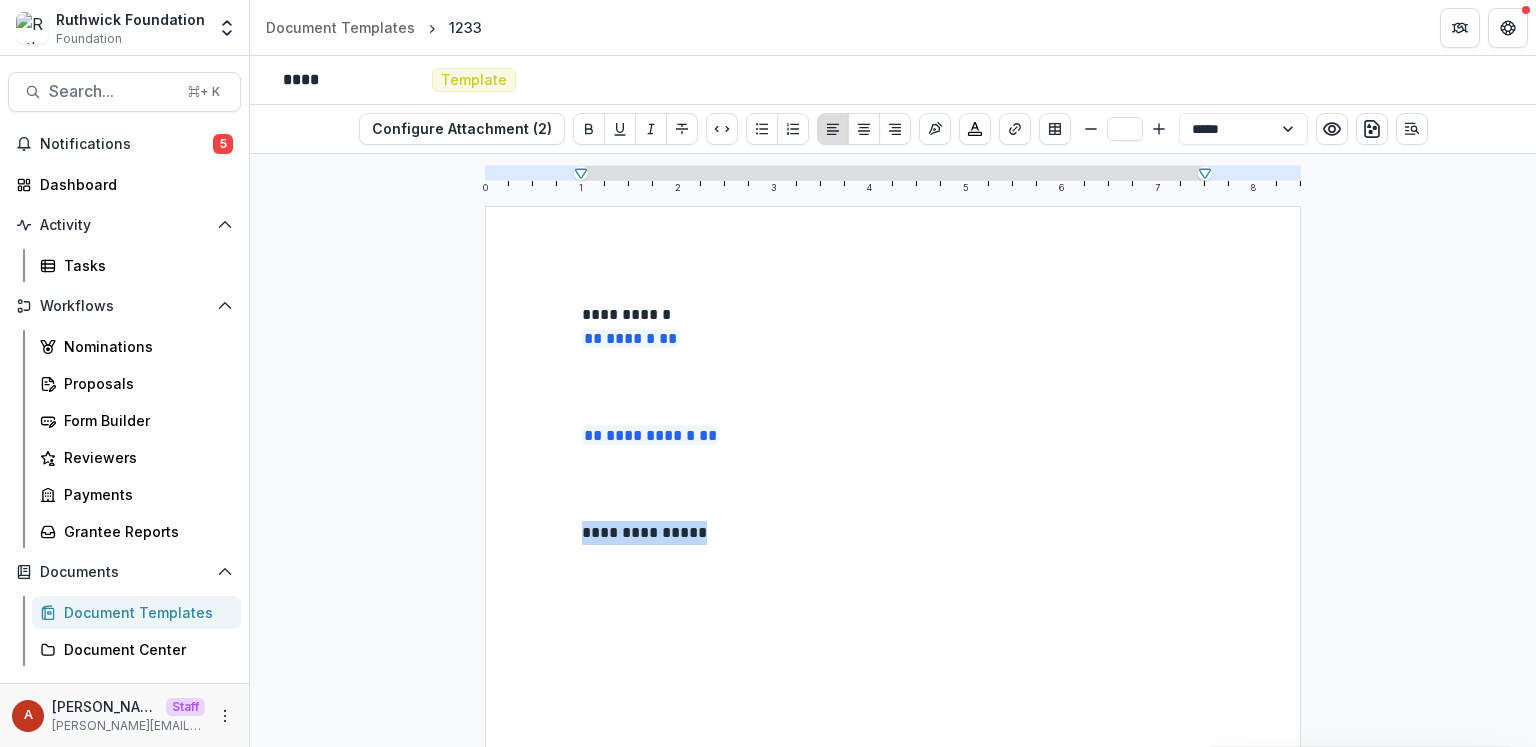 drag, startPoint x: 699, startPoint y: 540, endPoint x: 559, endPoint y: 537, distance: 140.03214 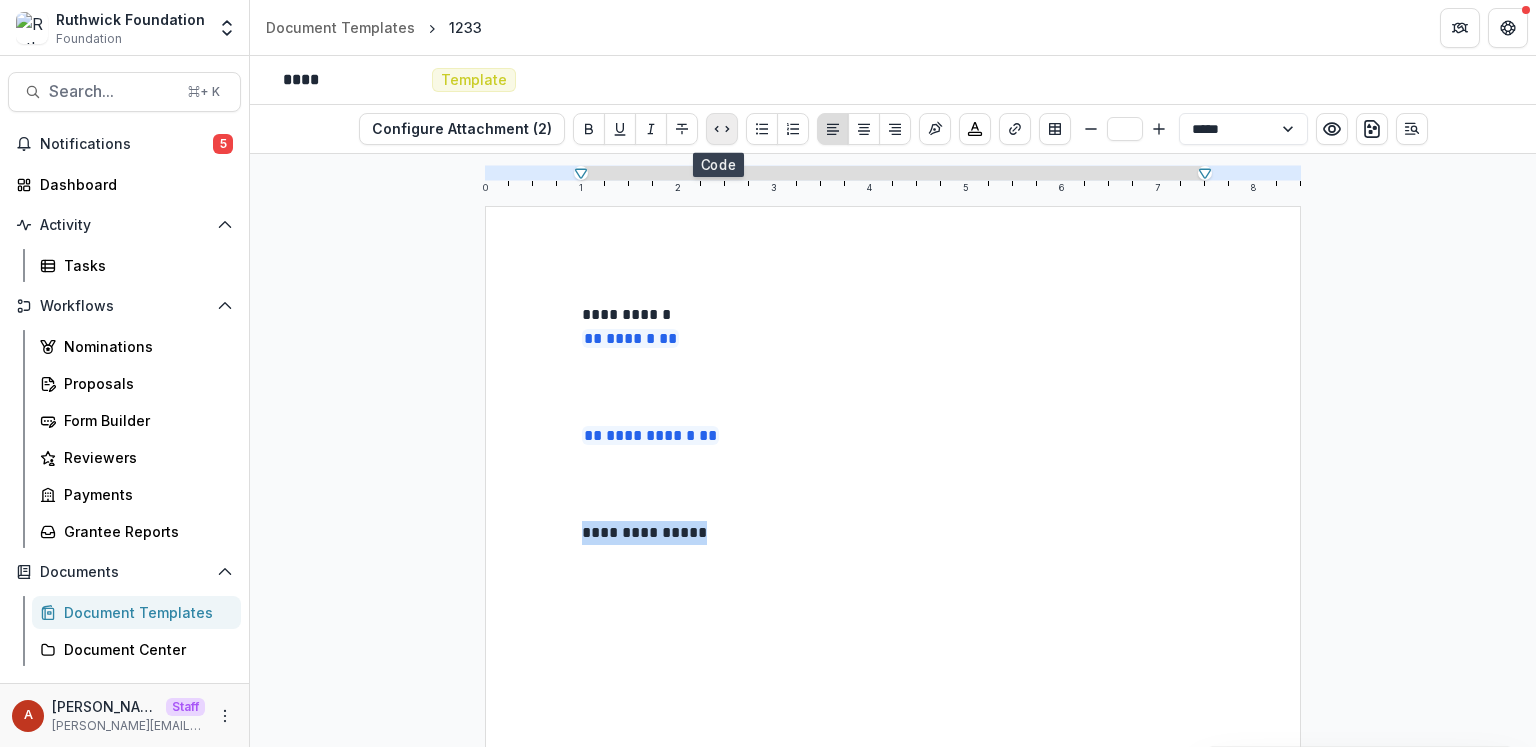 click at bounding box center (722, 129) 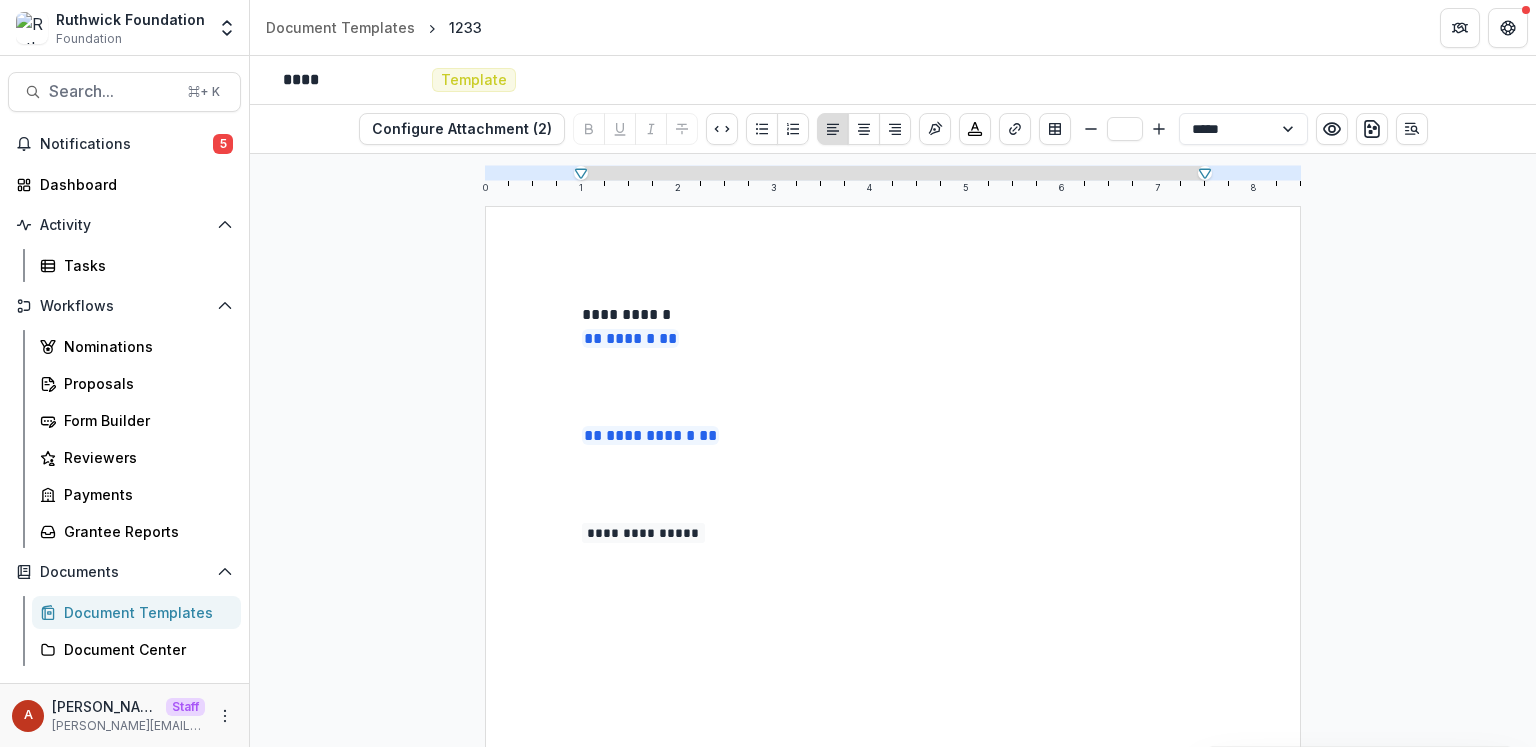 click on "**********" at bounding box center (893, 533) 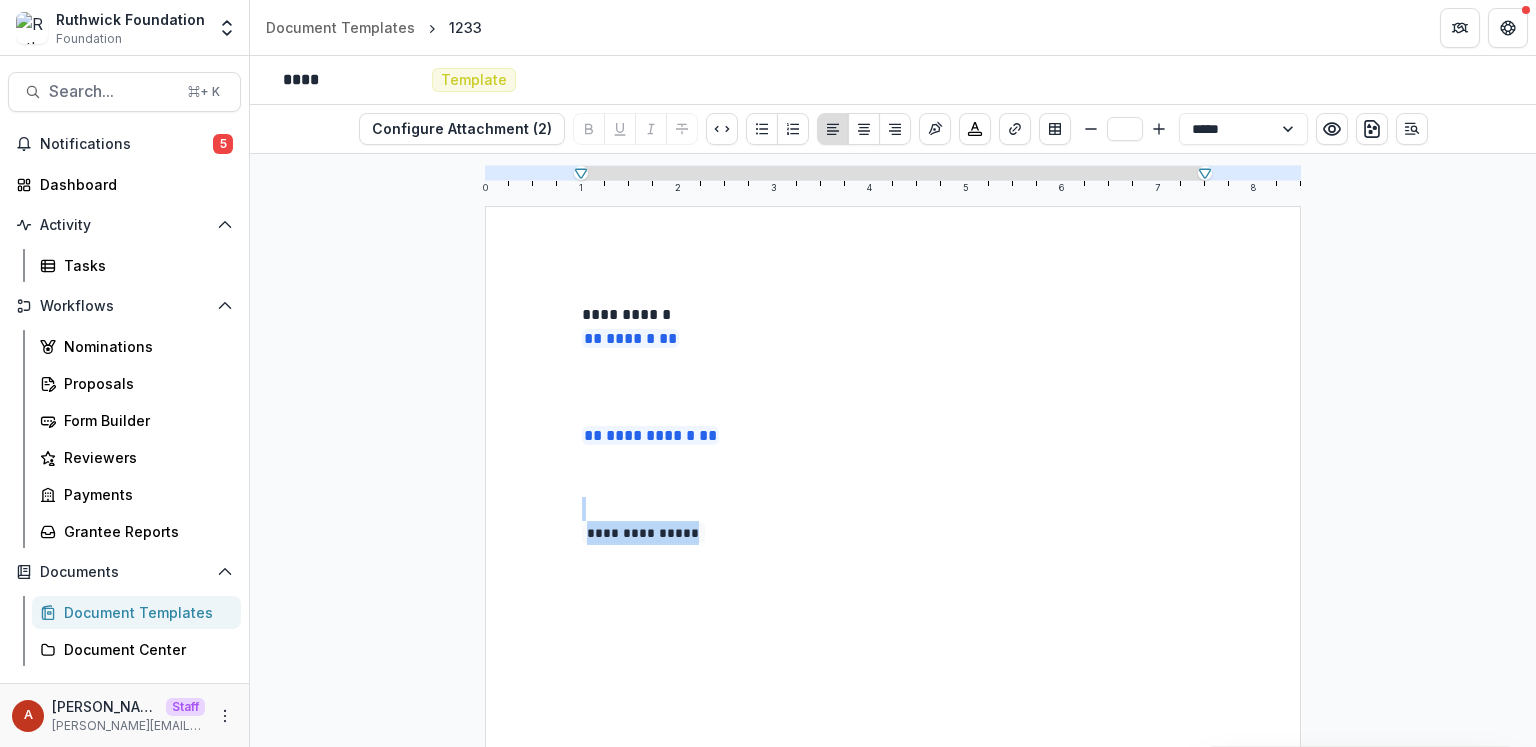drag, startPoint x: 709, startPoint y: 535, endPoint x: 564, endPoint y: 509, distance: 147.31259 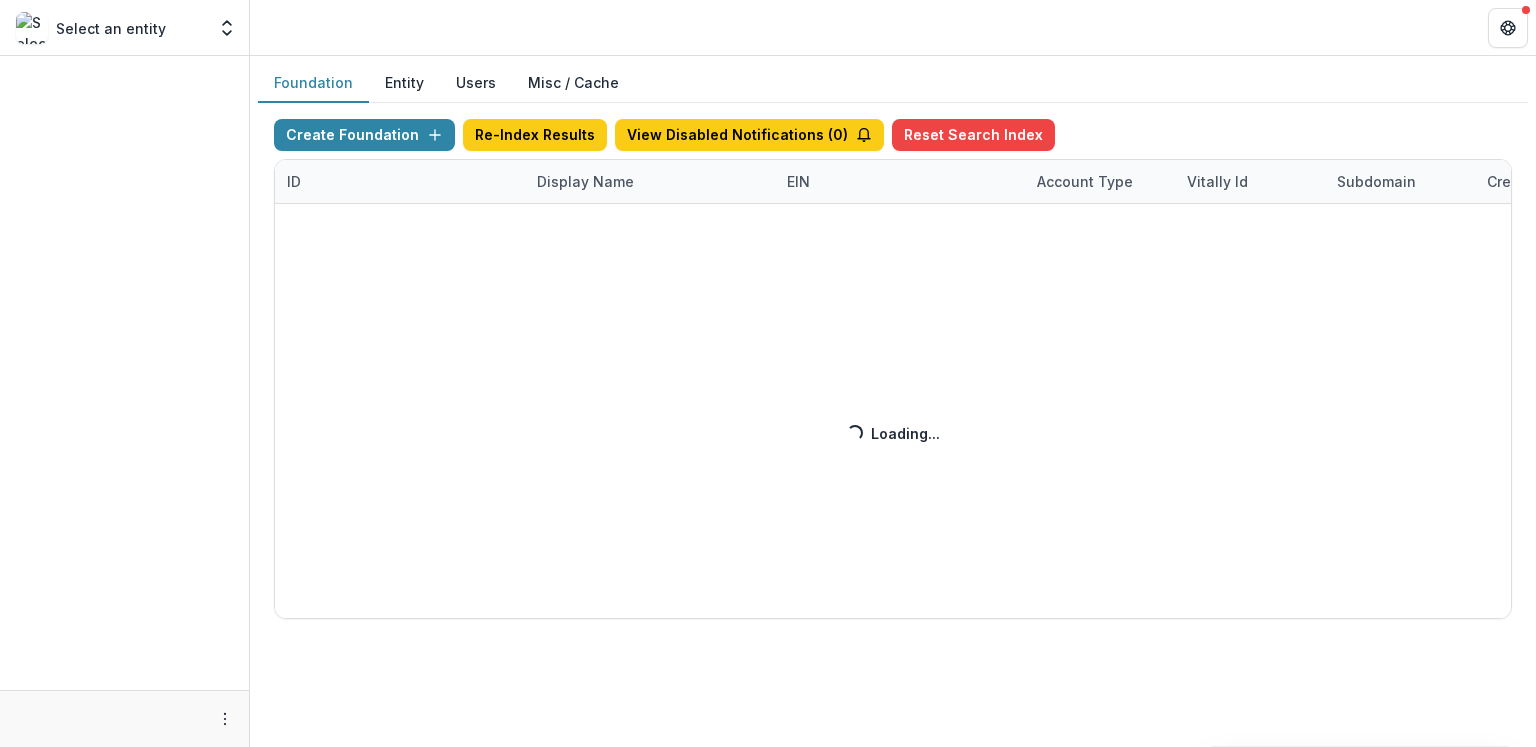scroll, scrollTop: 0, scrollLeft: 0, axis: both 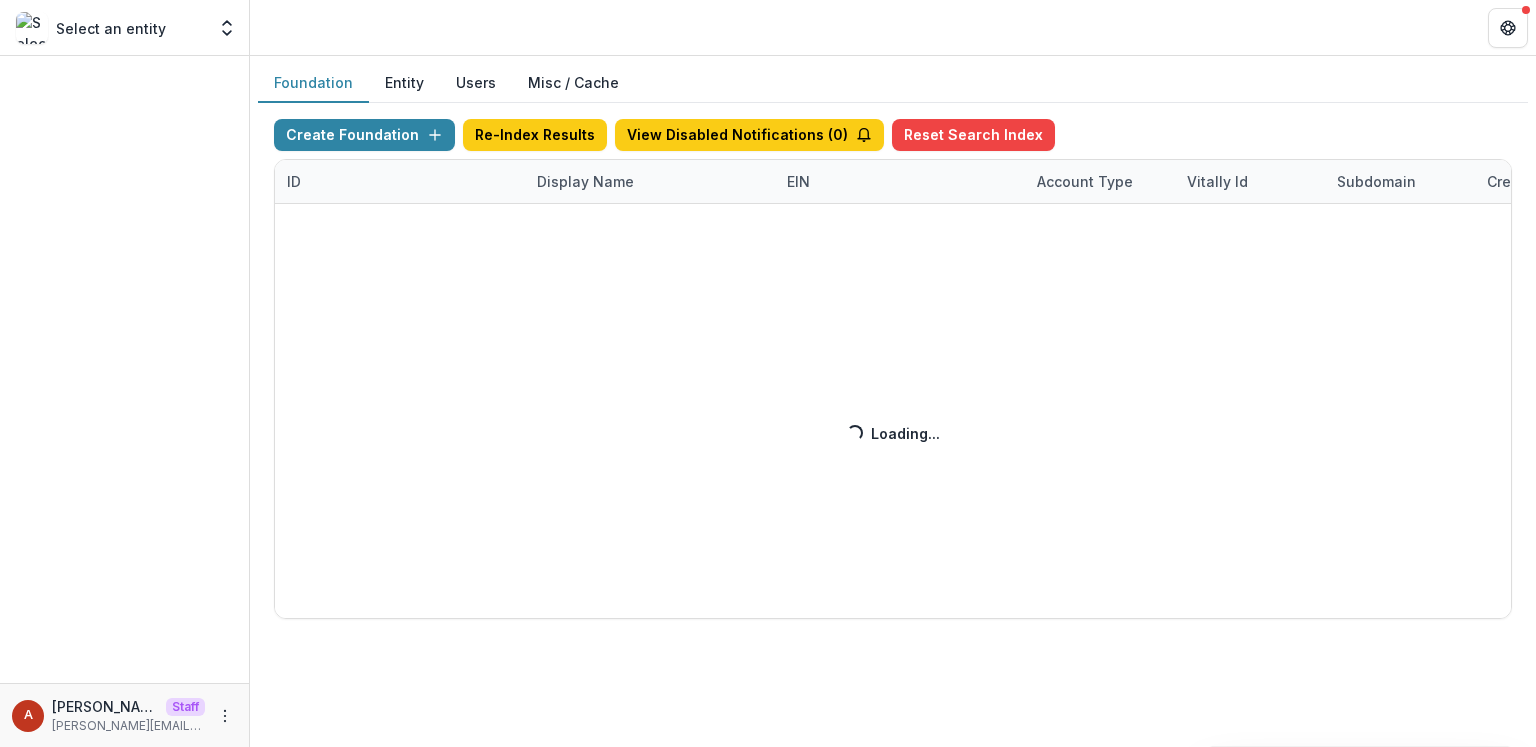 click on "Create Foundation Re-Index Results View Disabled Notifications ( 0 ) Reset Search Index ID Display Name EIN Account Type Vitally Id Subdomain Created on Actions Feature Flags Loading... Loading..." at bounding box center [893, 369] 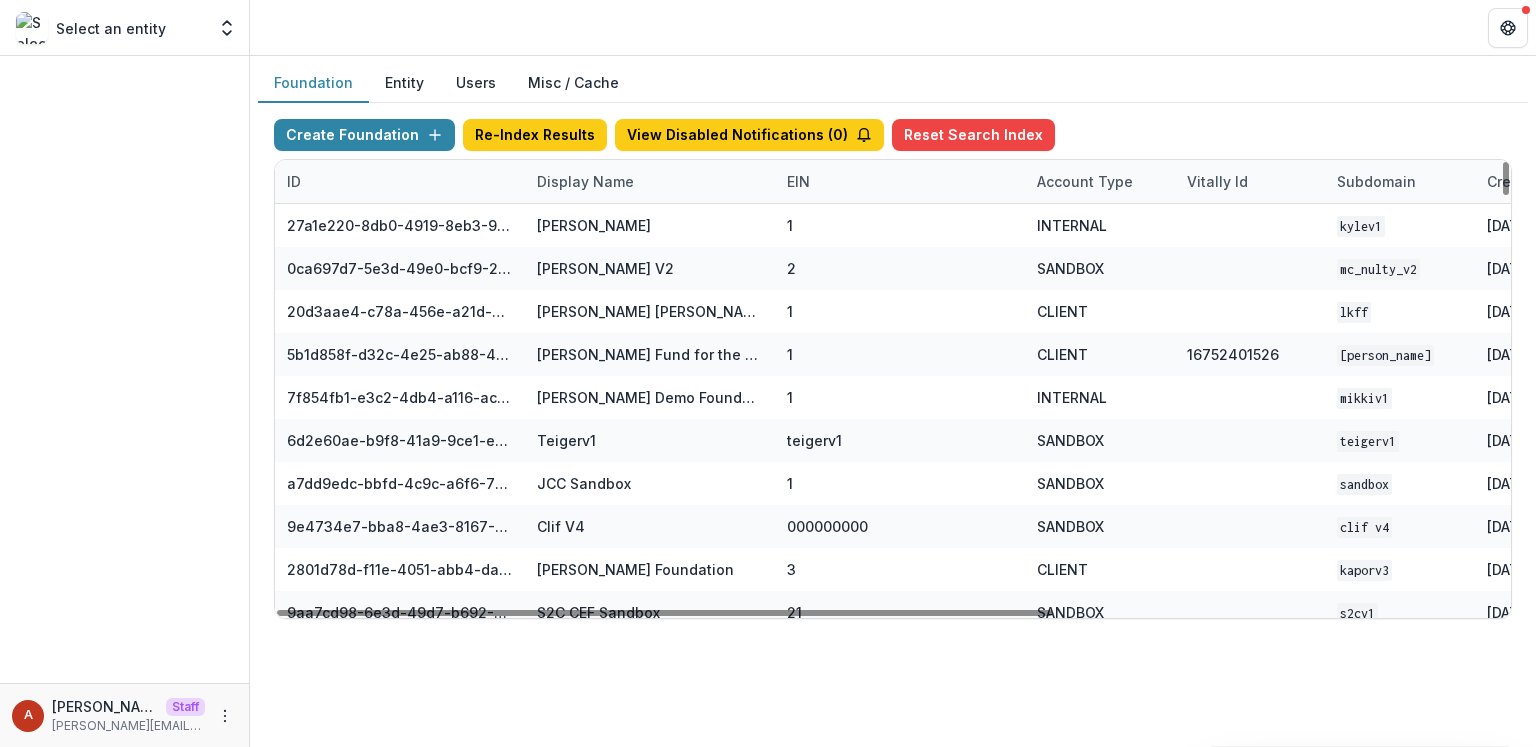 click on "Display Name" at bounding box center (585, 181) 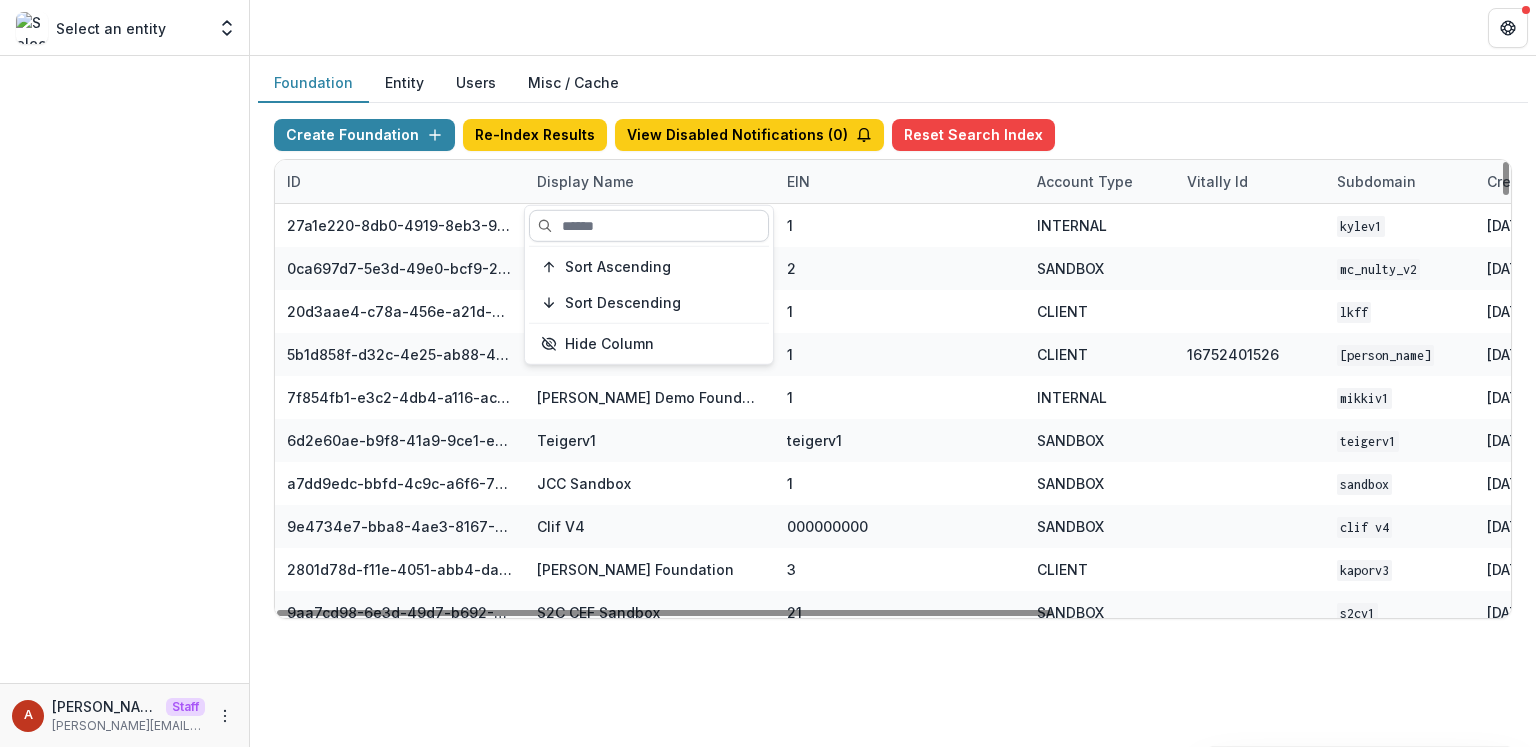 click at bounding box center [649, 226] 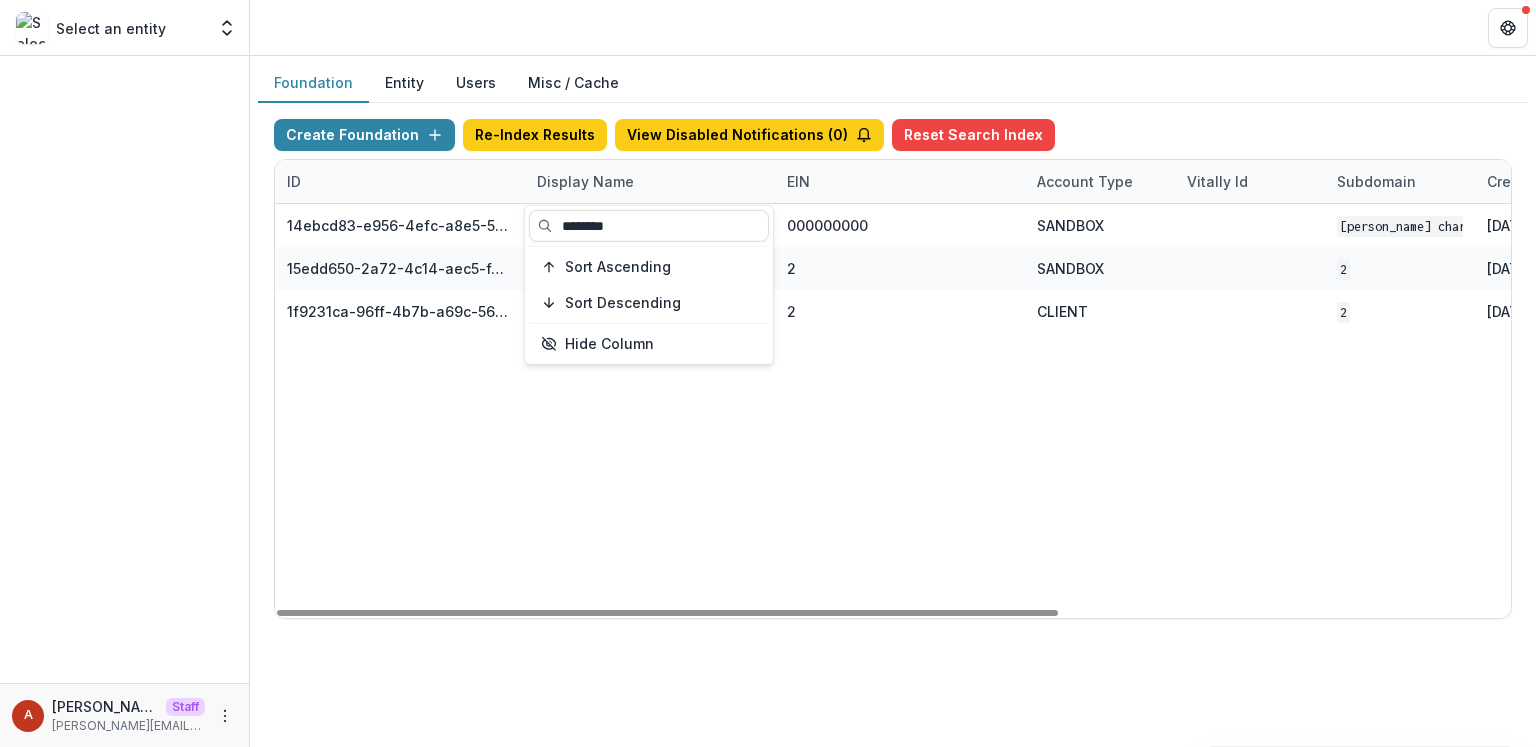 type on "********" 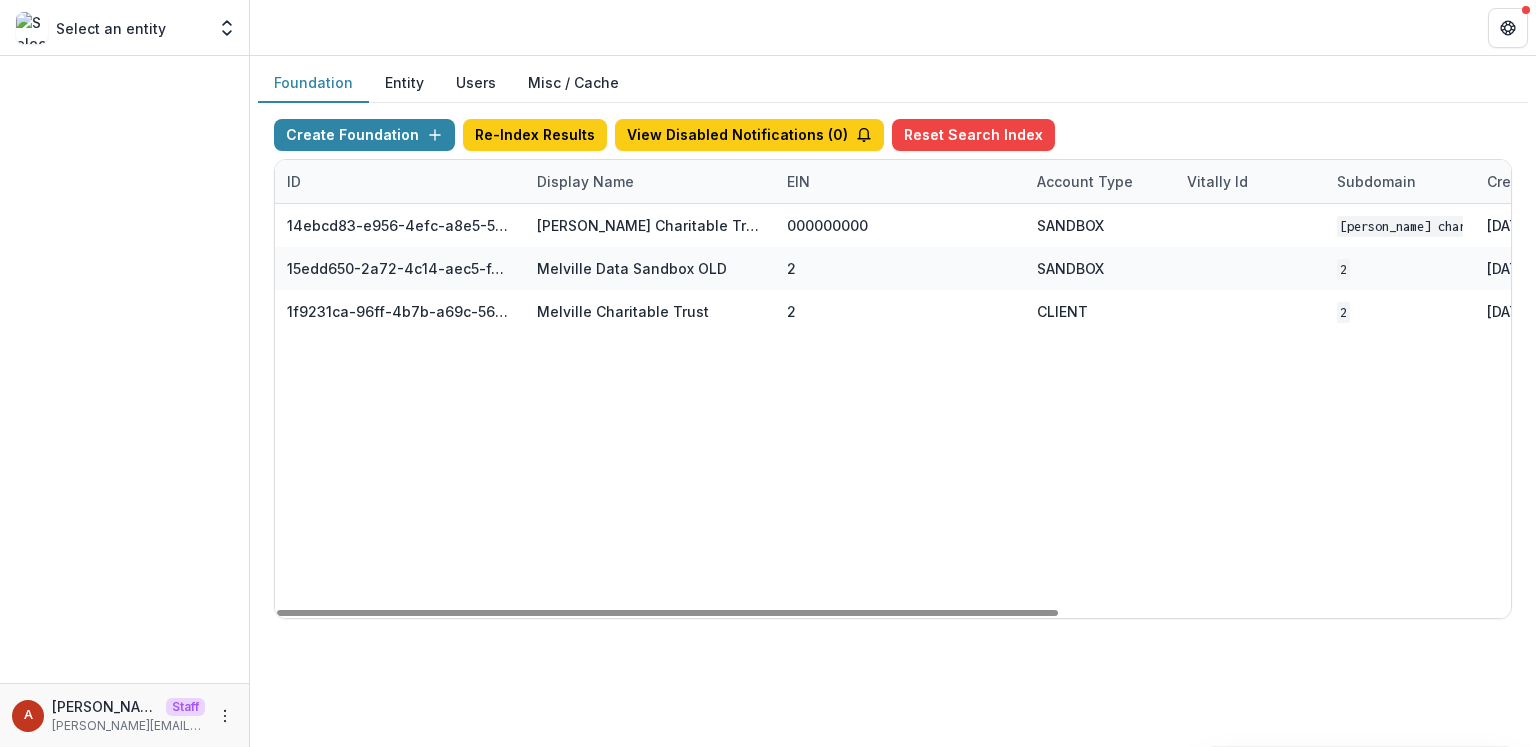click at bounding box center [893, 27] 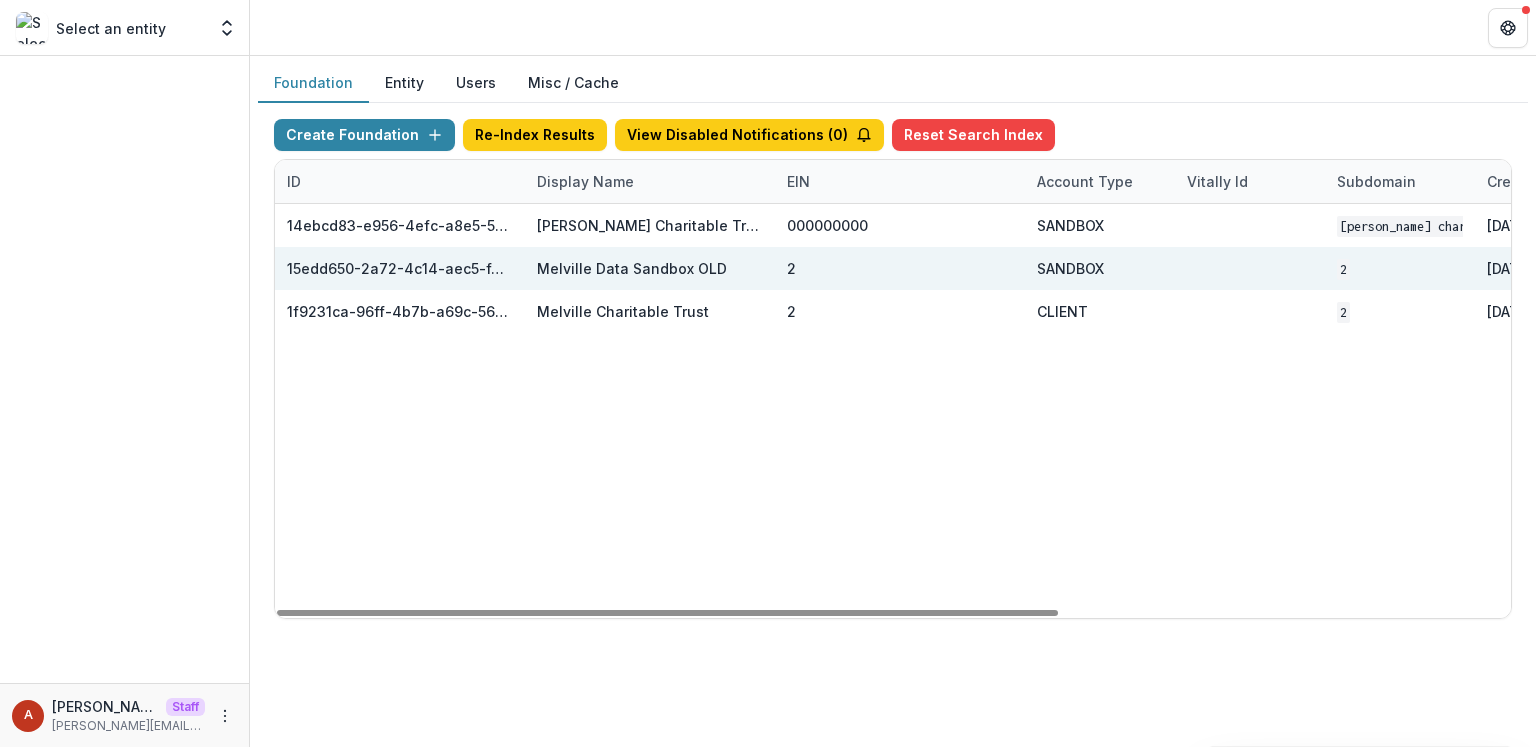 scroll, scrollTop: 0, scrollLeft: 713, axis: horizontal 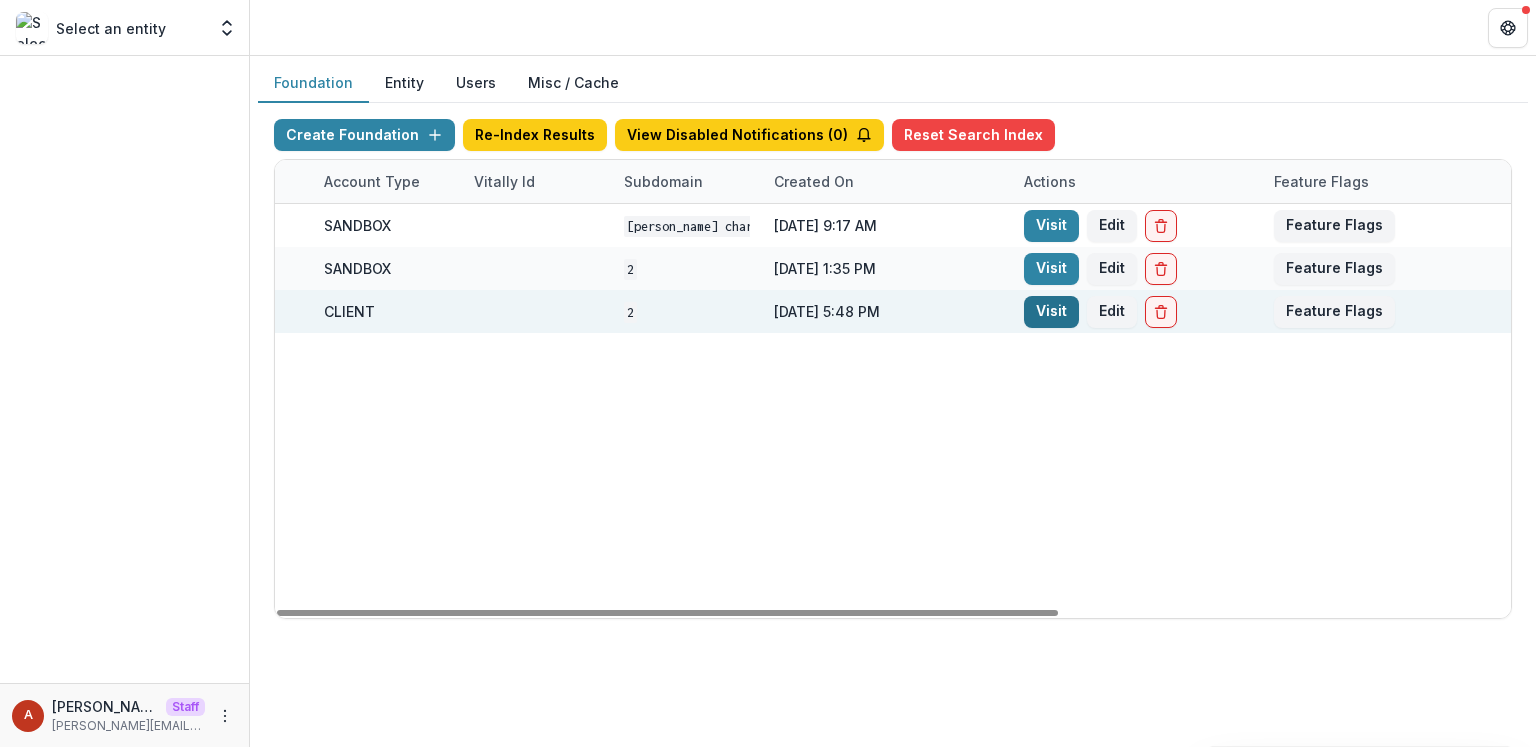 click on "Visit" at bounding box center [1051, 312] 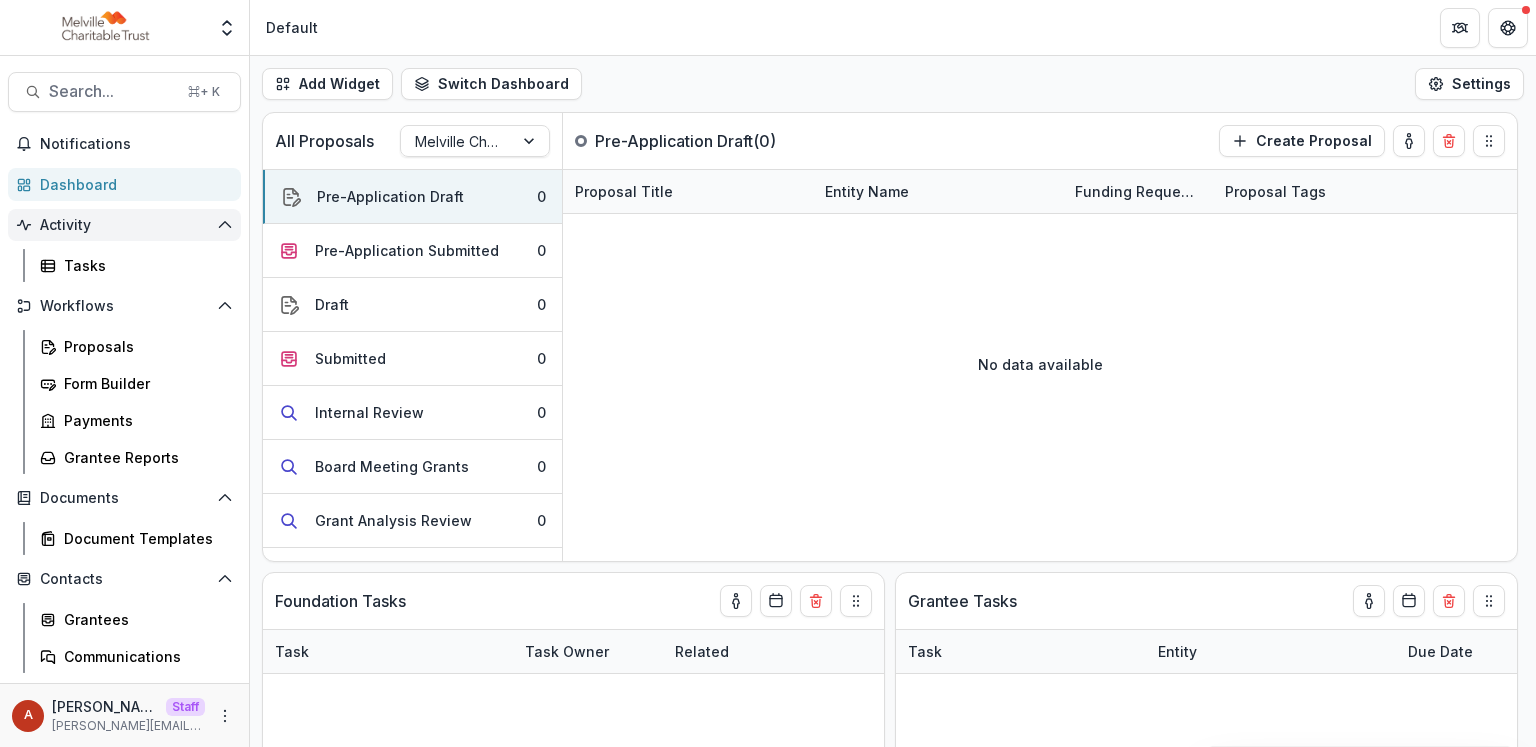 scroll, scrollTop: 37, scrollLeft: 0, axis: vertical 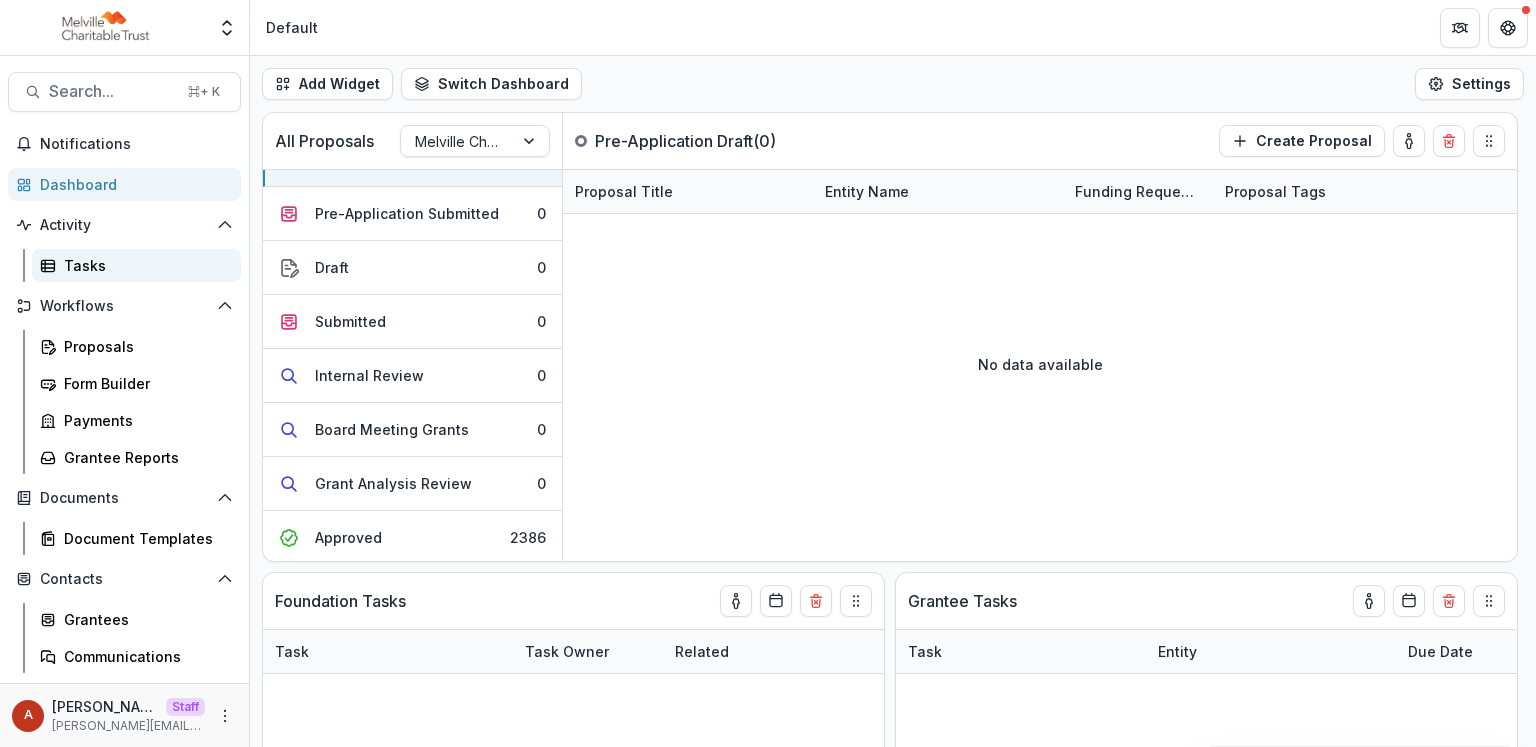 click on "Tasks" at bounding box center (144, 265) 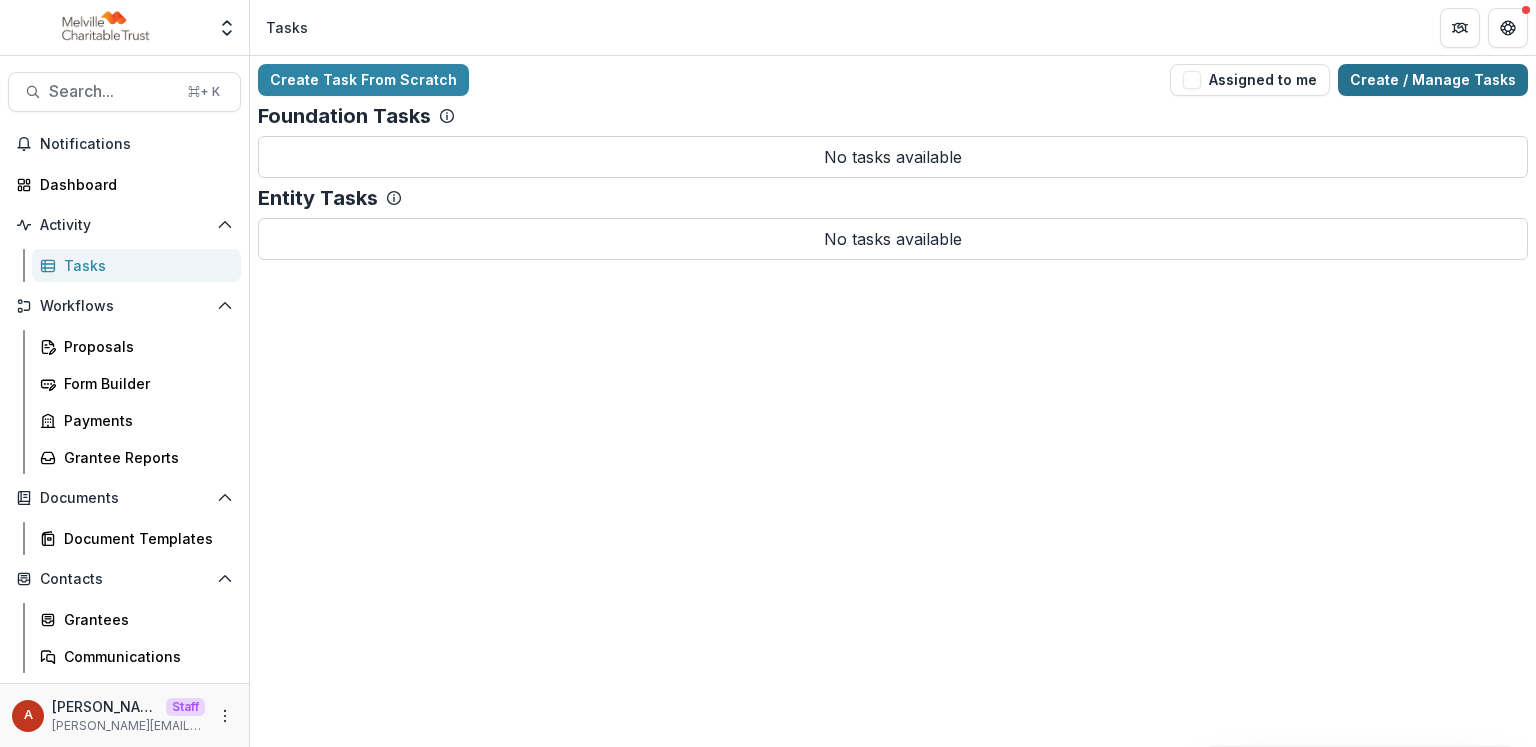 click on "Create / Manage Tasks" at bounding box center [1433, 80] 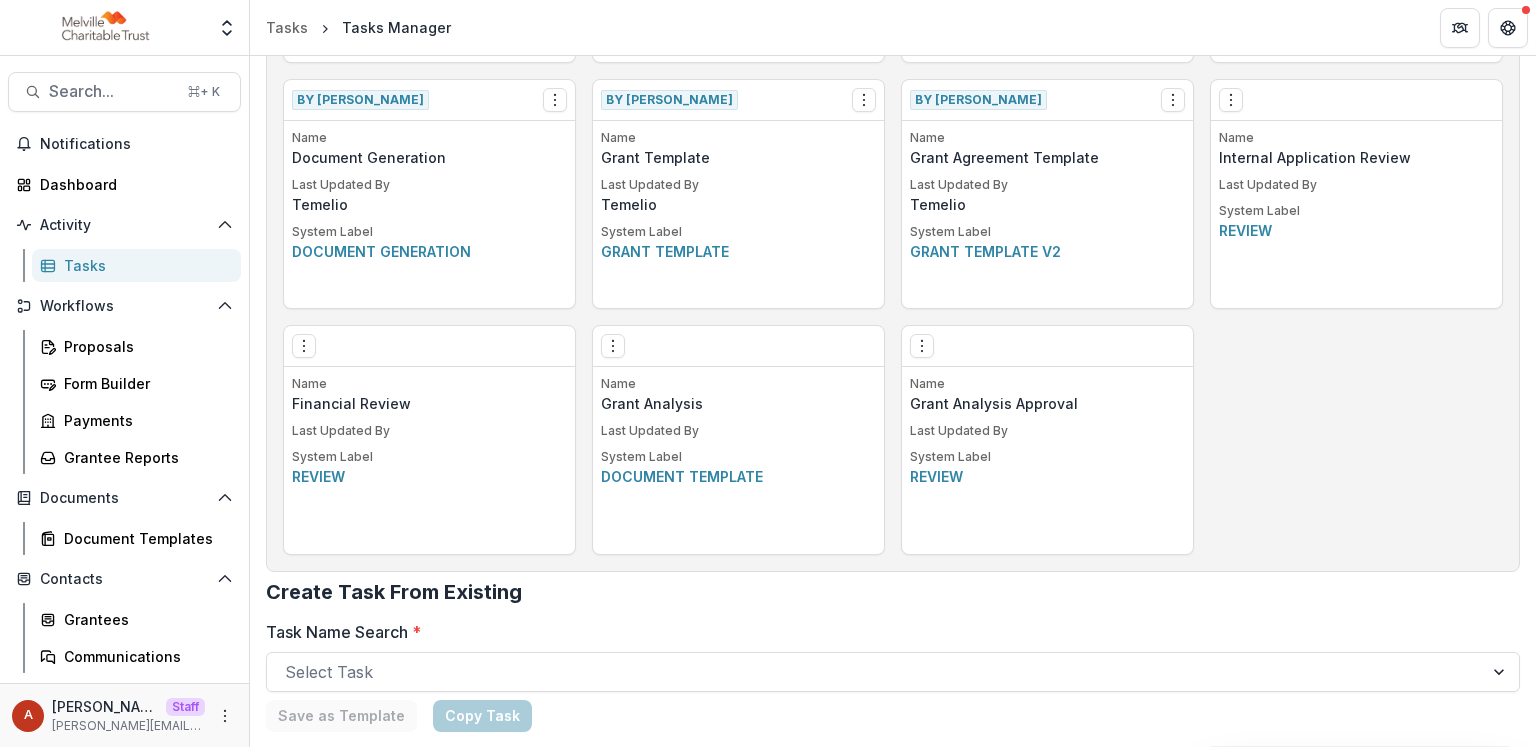 scroll, scrollTop: 1306, scrollLeft: 0, axis: vertical 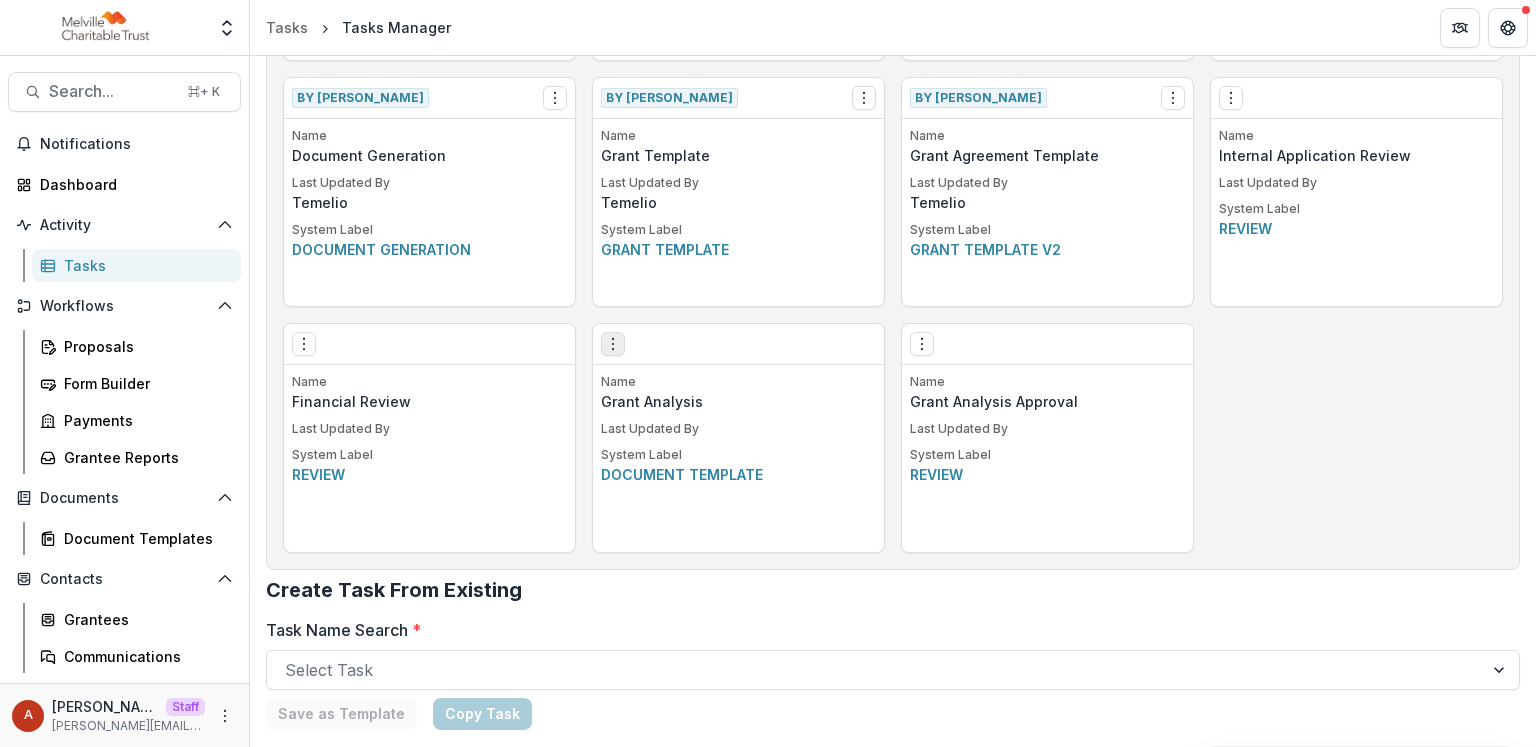 click at bounding box center (613, 344) 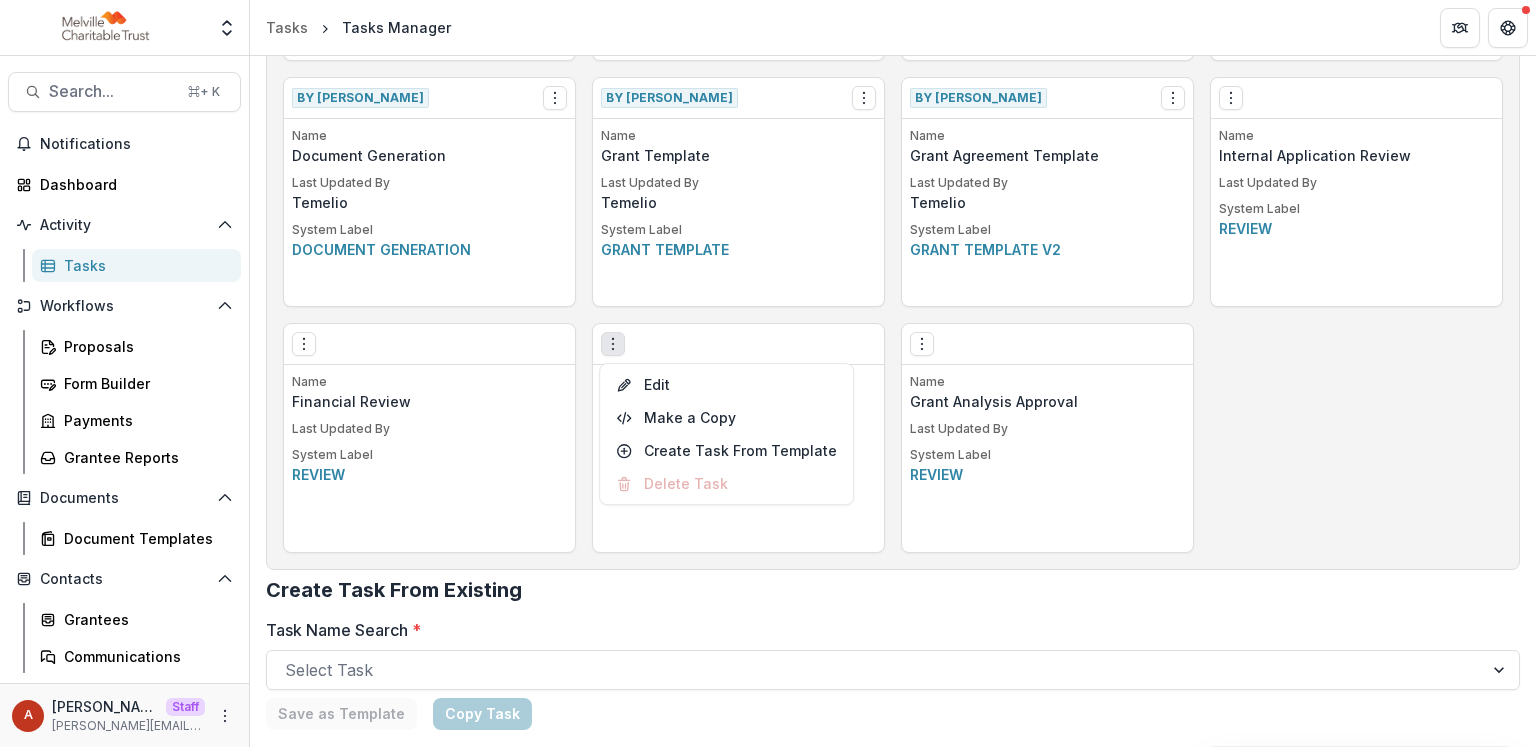 click on "Create Task Template By Temelio View Make a Copy Create Task From Template Name Review Application Last Updated By Temelio System Label Review By Temelio View Create Task From Template Name Upload Grant Agreements Last Updated By Temelio System Label Grant agreement By Temelio View Make a Copy Create Task From Template Name Upload Signed Grant Agreements Last Updated By Temelio System Label Grant upload By Temelio View Create Task From Template Name Payment Schedule Last Updated By Temelio System Label Payment By Temelio View Create Task From Template Name Reporting Schedule Last Updated By Temelio System Label Reporting By Temelio View Create Task From Template Name Recurring Reminders Last Updated By Temelio System Label Reminder By Temelio View Make a Copy Create Task From Template Name Custom Reminders Last Updated By Temelio System Label Custom reminder By Temelio View Make a Copy Create Task From Template Name External Task Last Updated By Temelio System Label External By Temelio View Make a Copy Name" at bounding box center (893, -300) 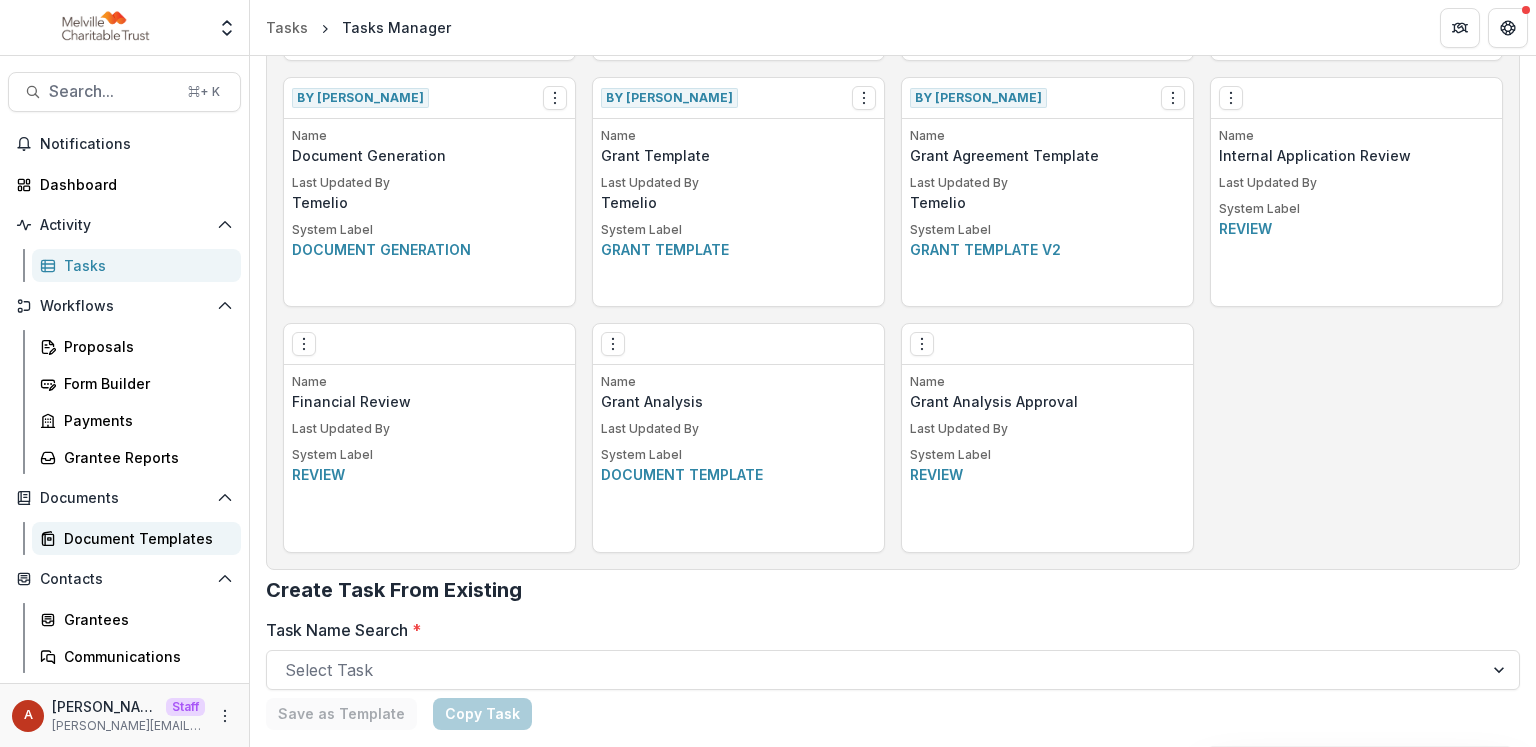 click on "Document Templates" at bounding box center [144, 538] 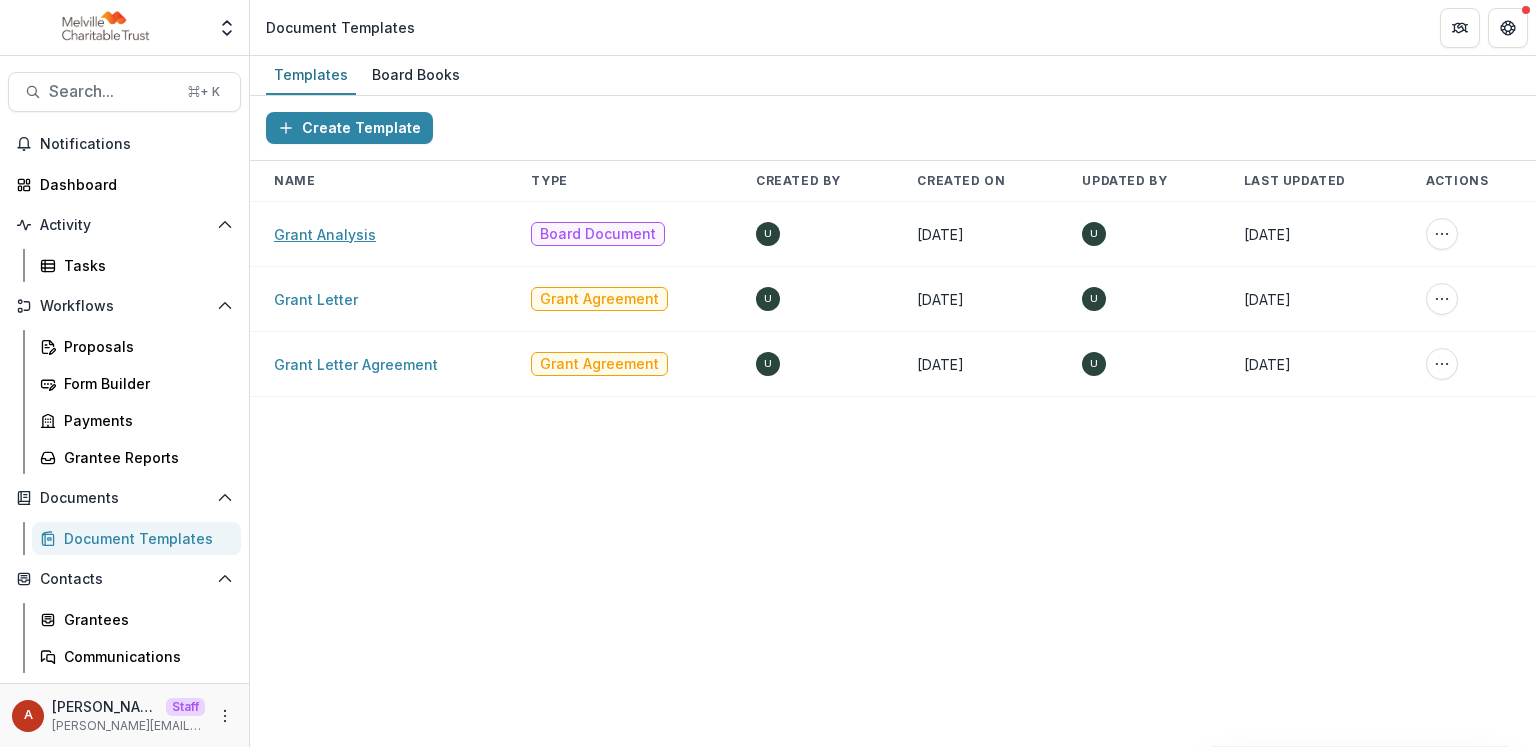 click on "Grant Analysis" at bounding box center [325, 234] 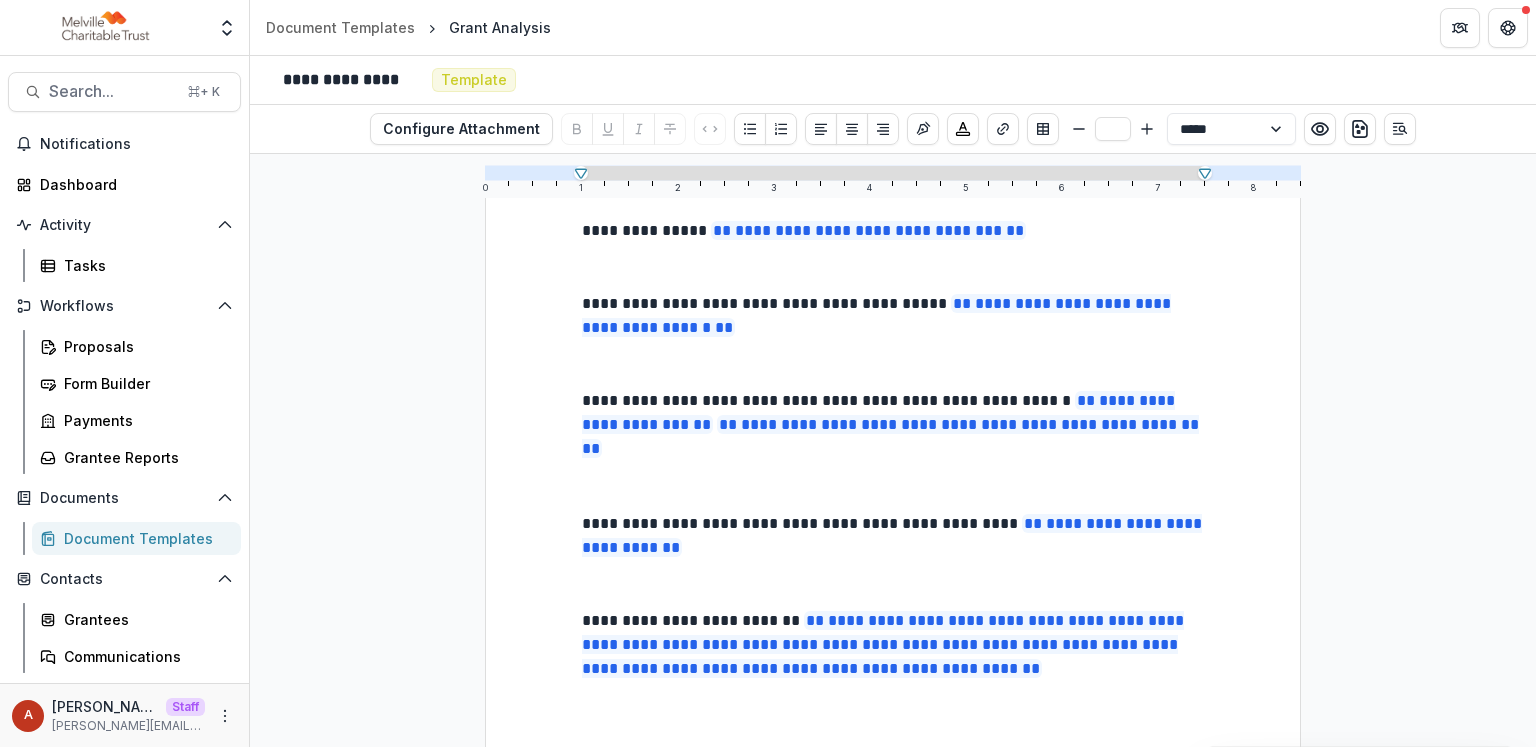 scroll, scrollTop: 653, scrollLeft: 0, axis: vertical 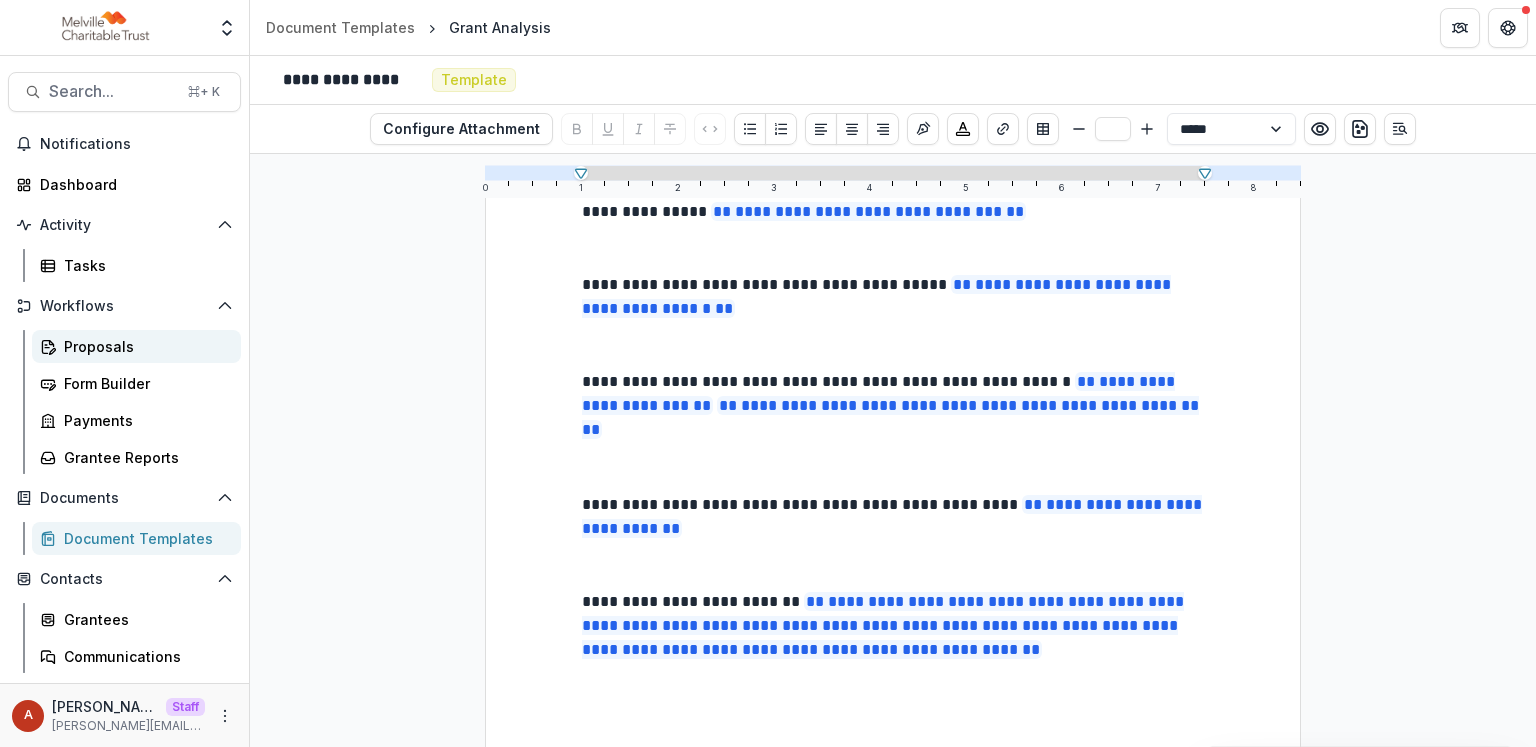 click on "Proposals" at bounding box center [144, 346] 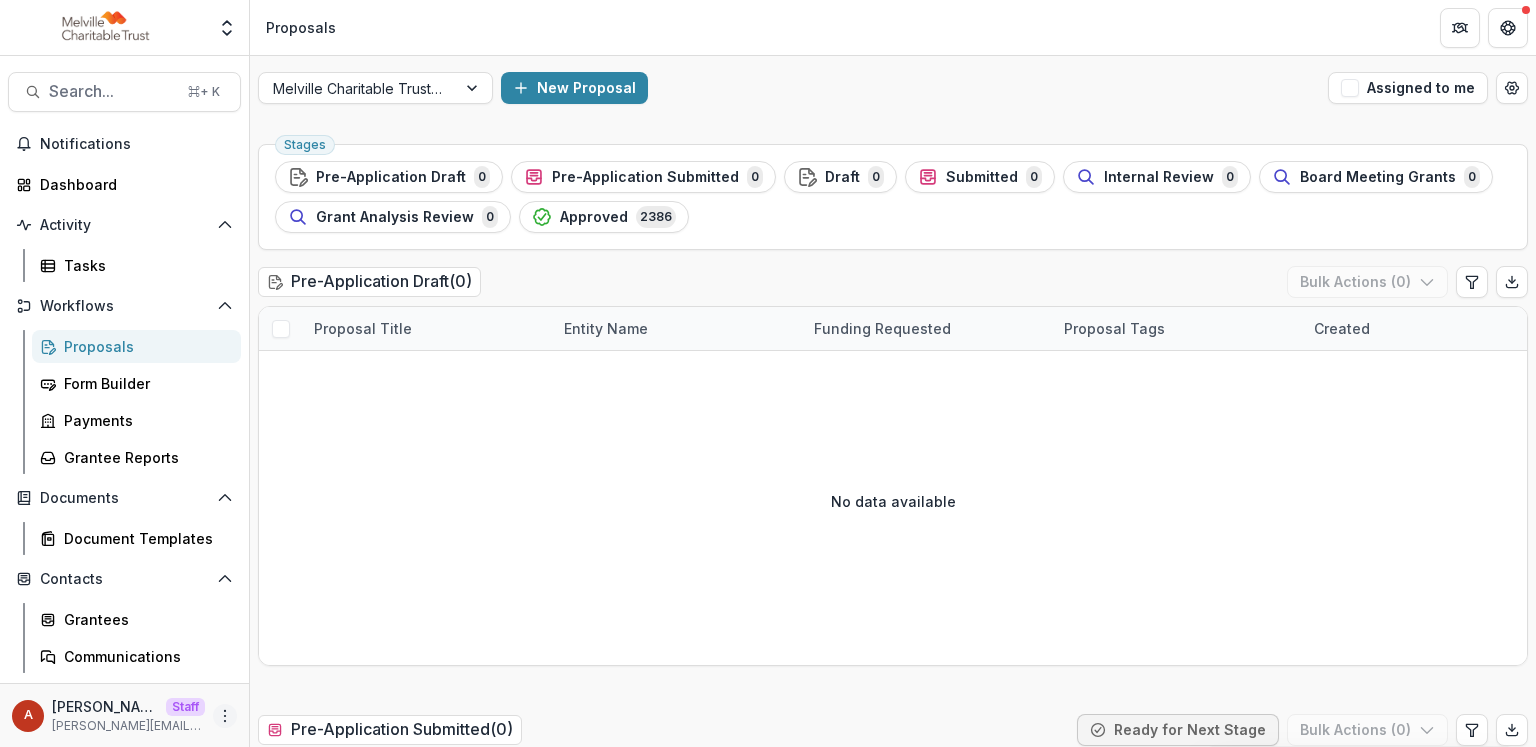 click 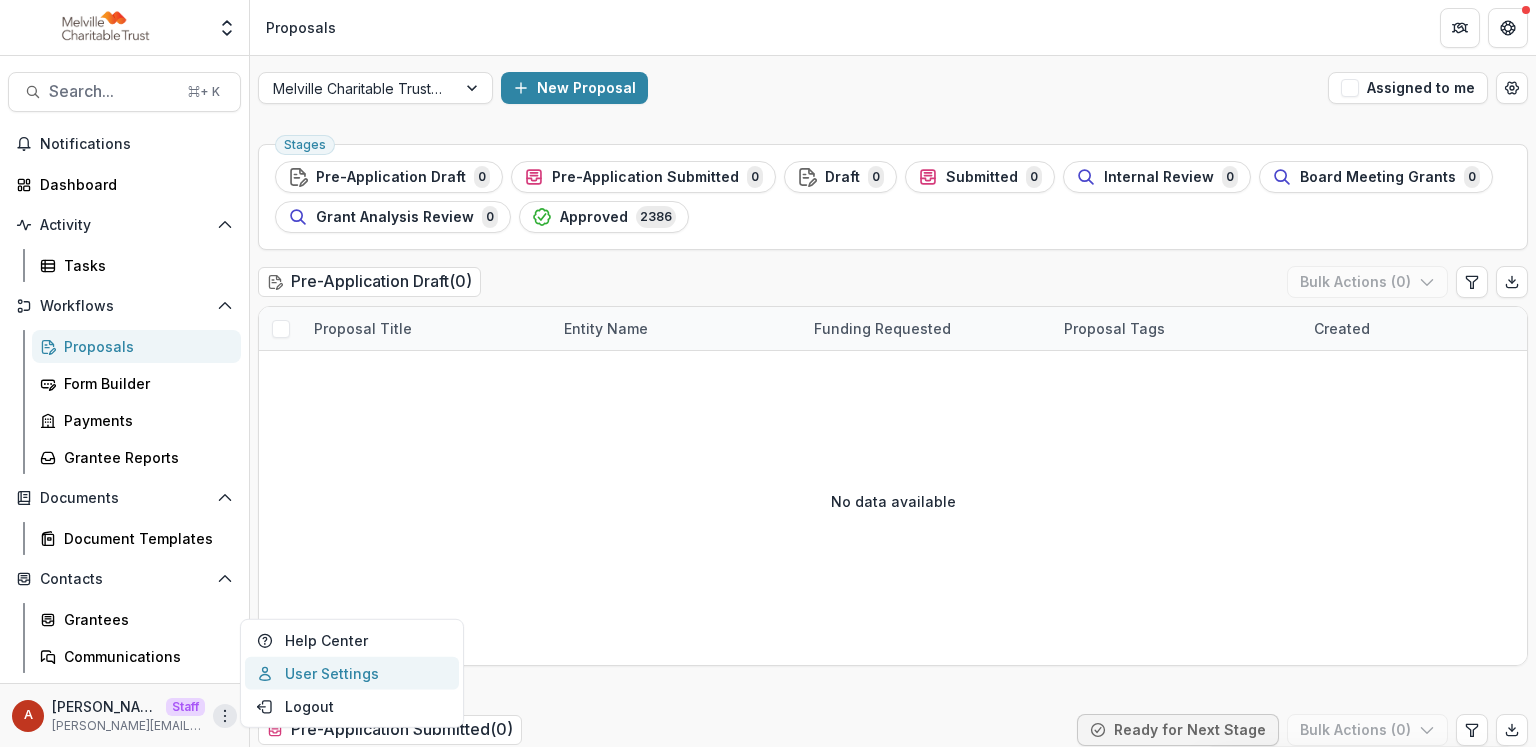 click on "User Settings" at bounding box center (352, 673) 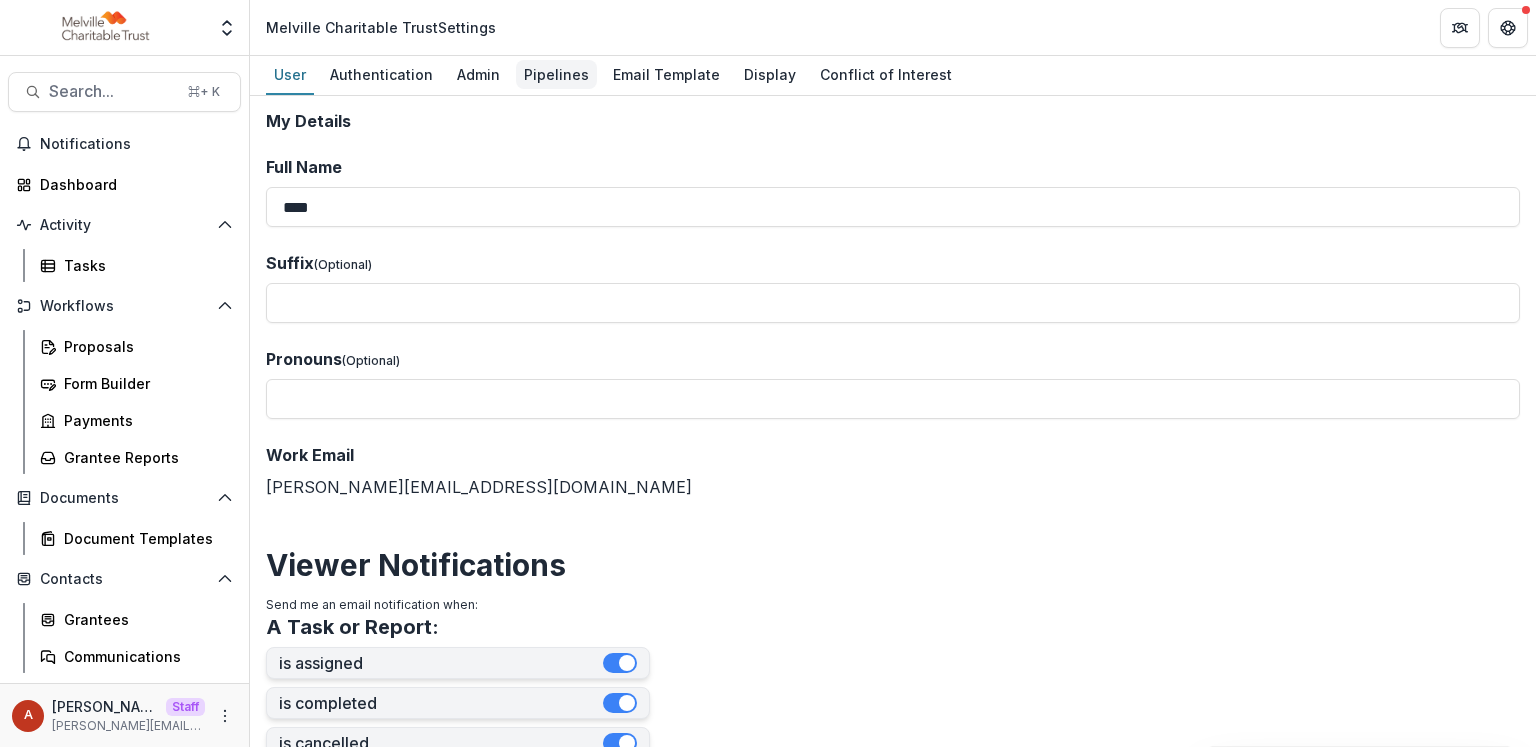 click on "Pipelines" at bounding box center [556, 74] 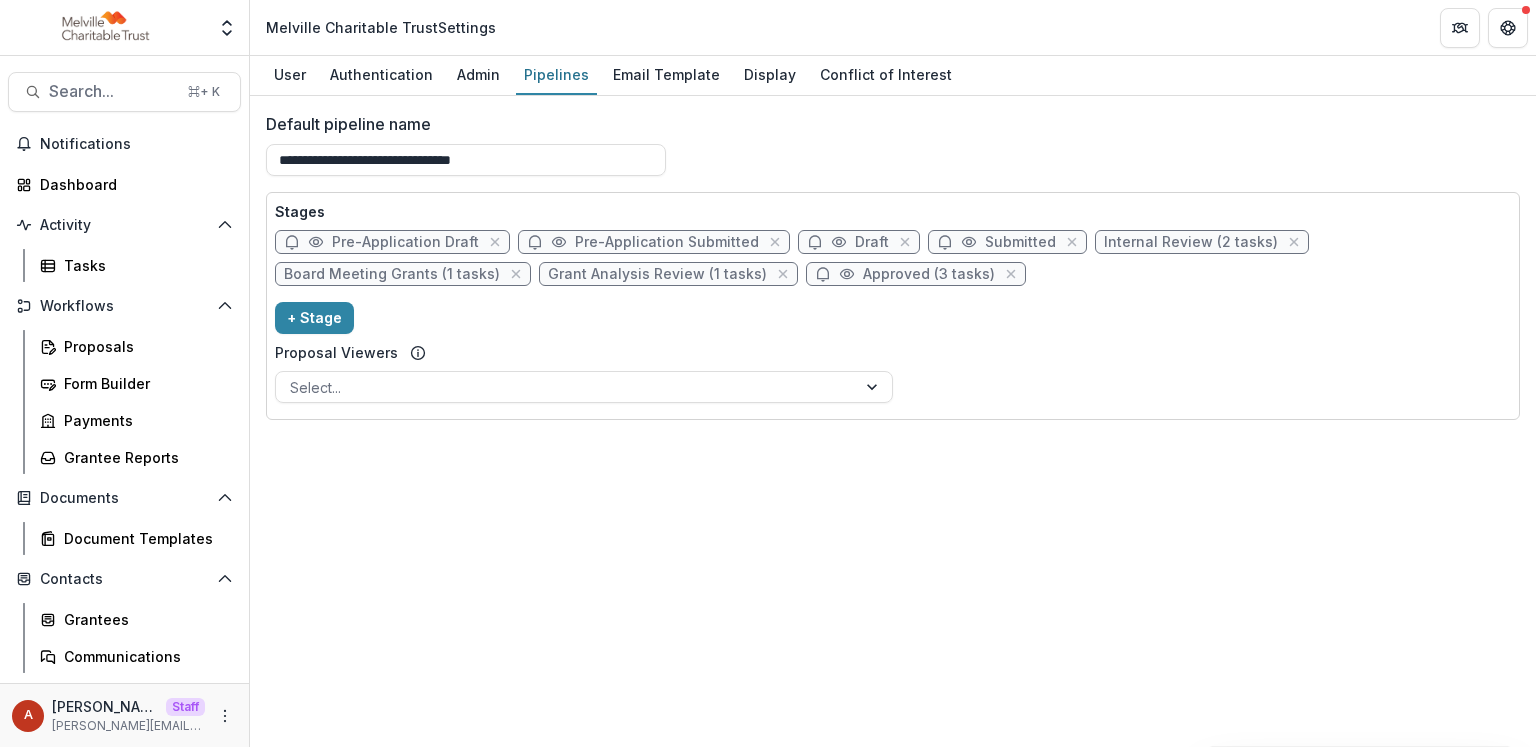 click on "Grant Analysis Review (1 tasks)" at bounding box center [657, 274] 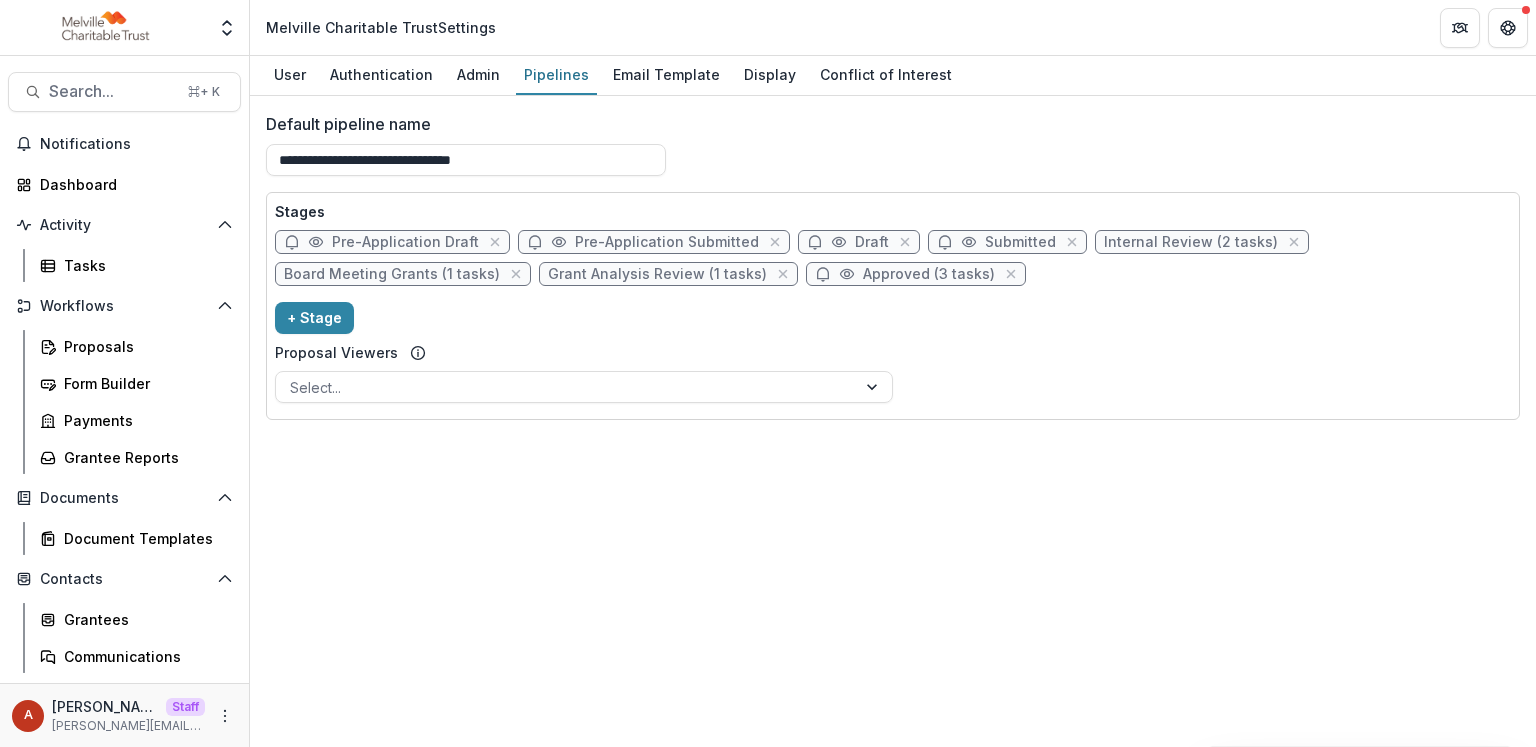 select on "******" 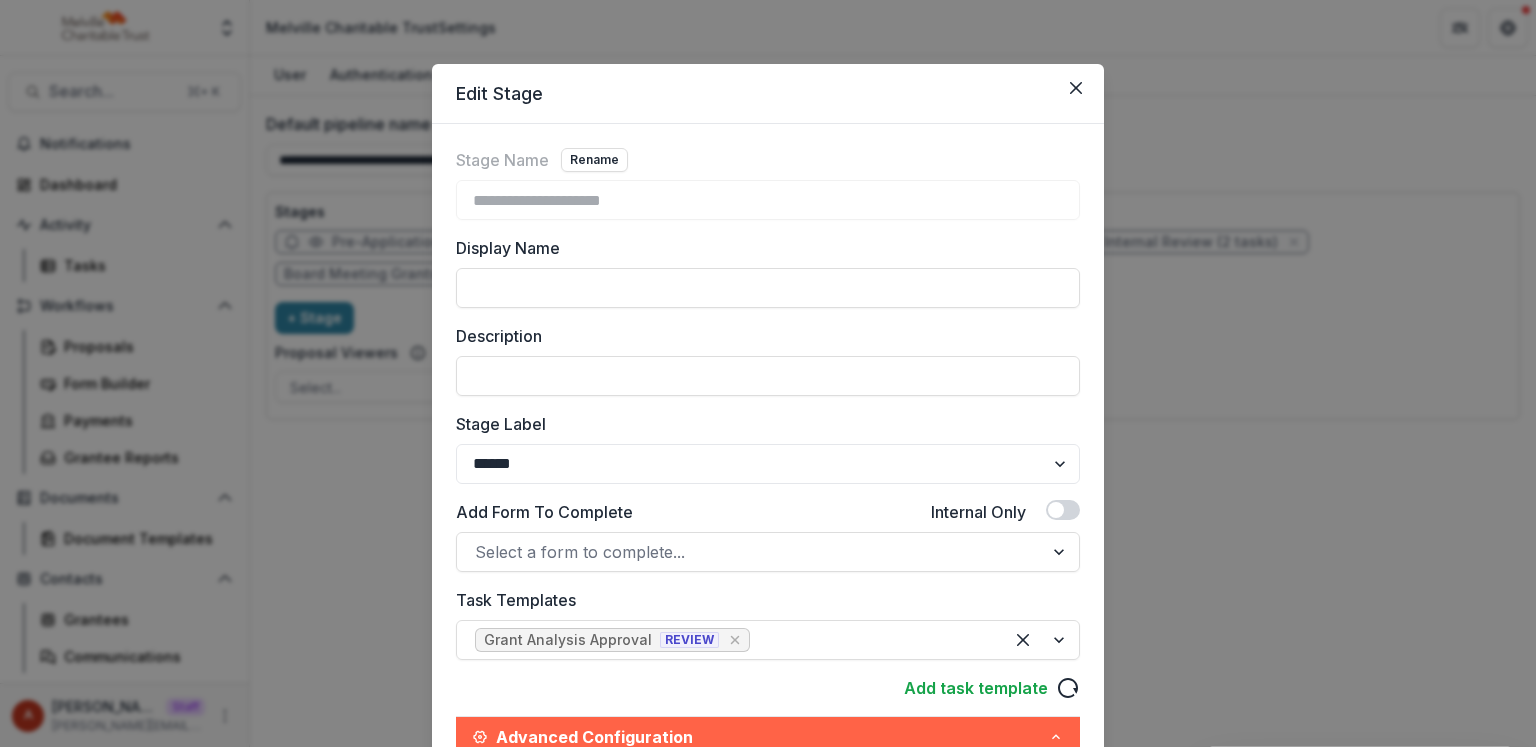 click on "**********" at bounding box center [768, 373] 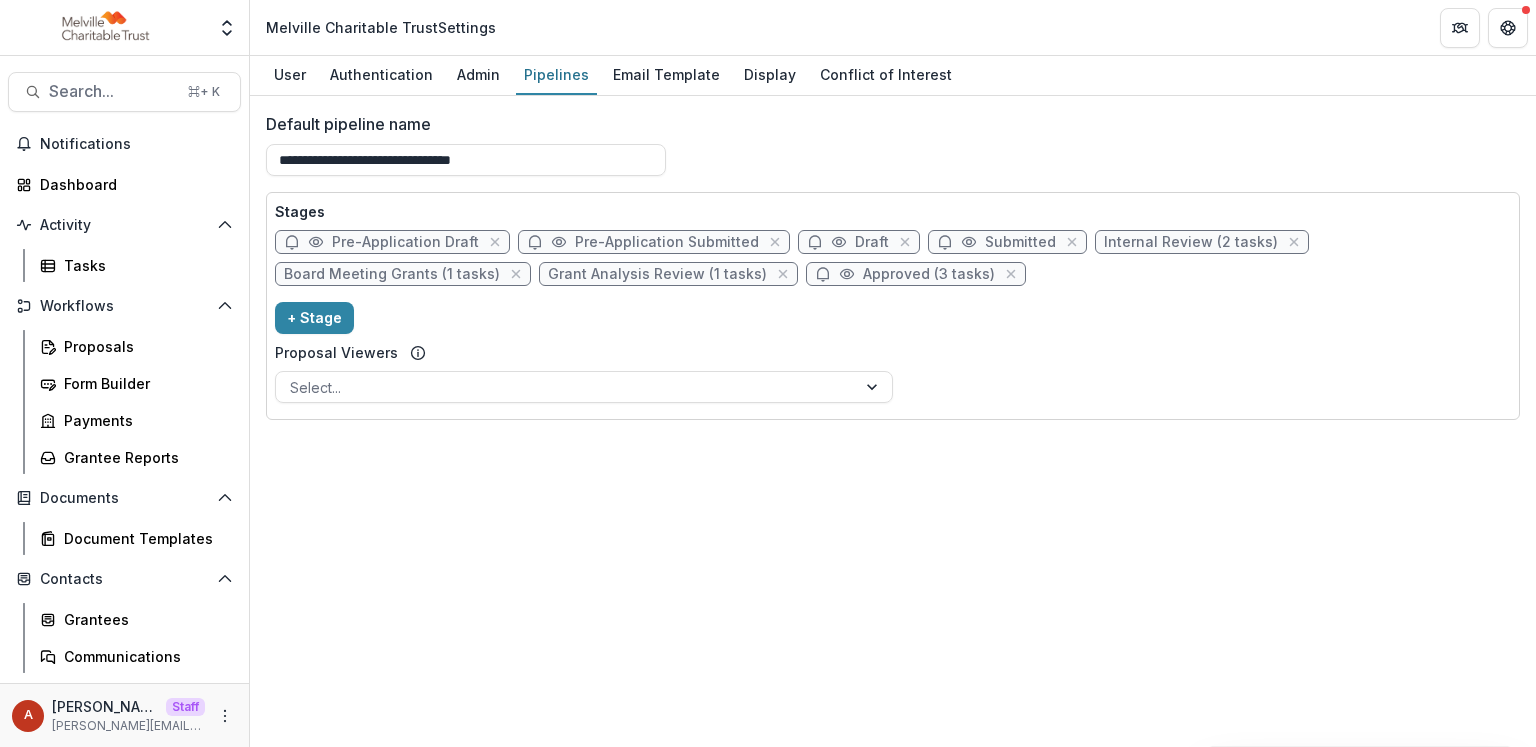 click on "Board Meeting Grants (1 tasks)" at bounding box center (392, 274) 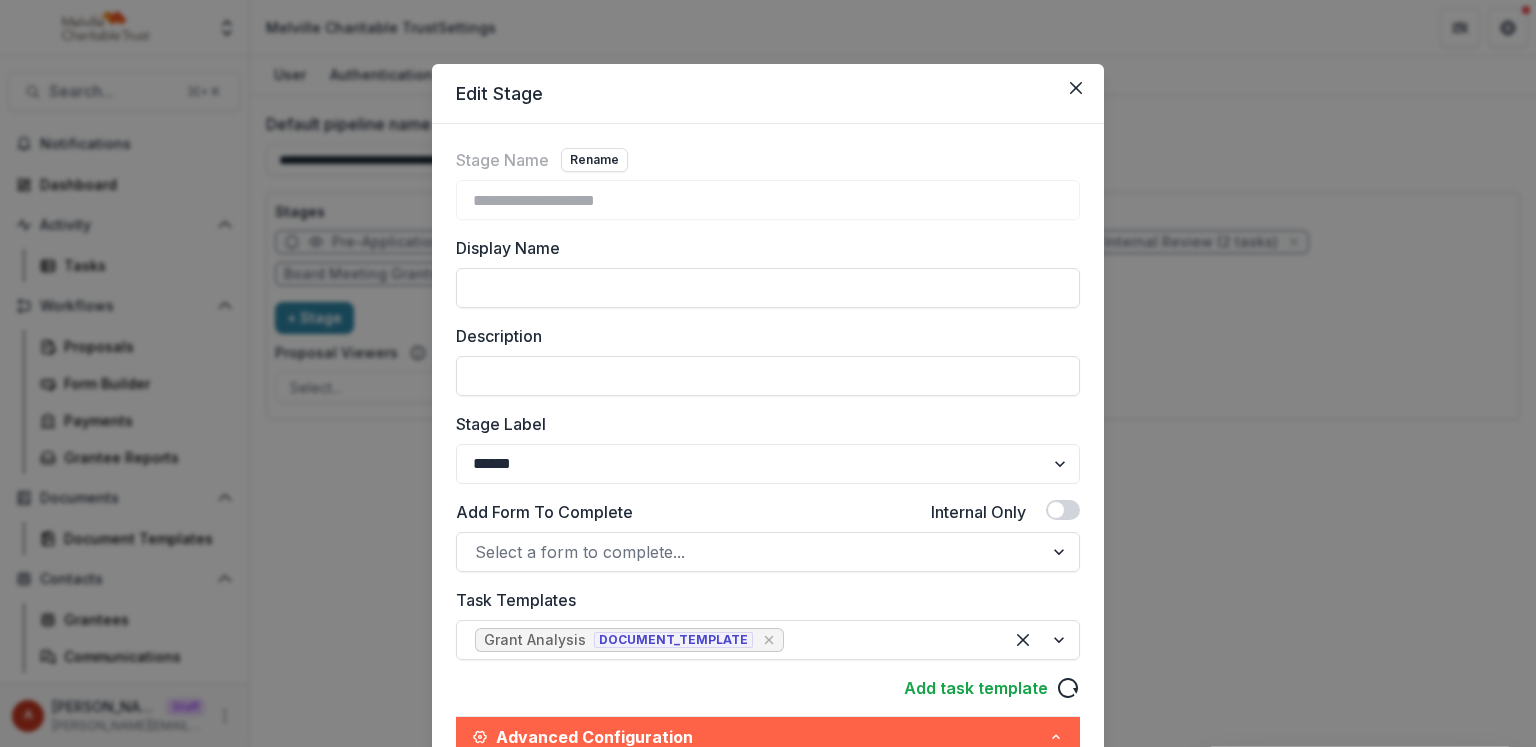 click on "**********" at bounding box center [768, 373] 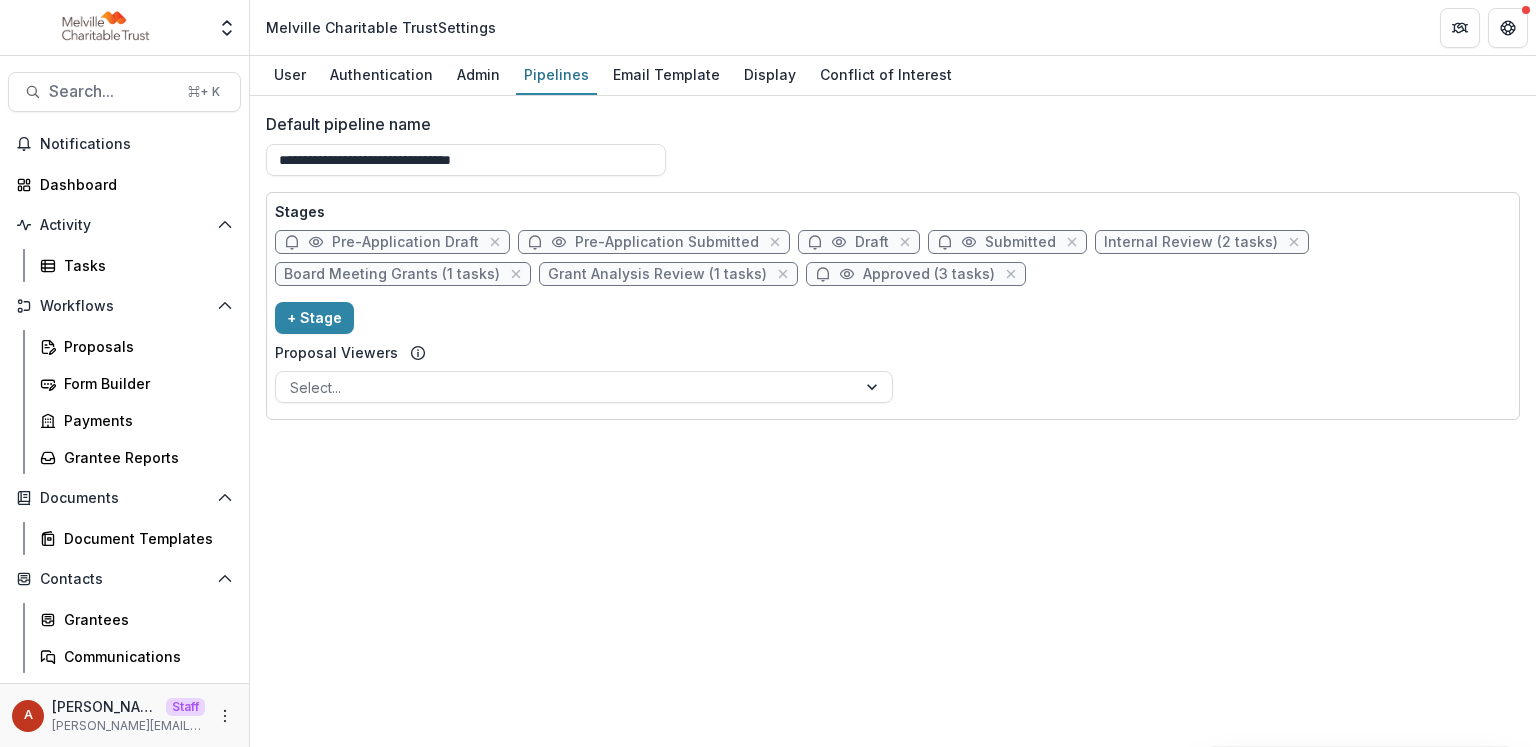 click on "Approved (3 tasks)" at bounding box center (929, 274) 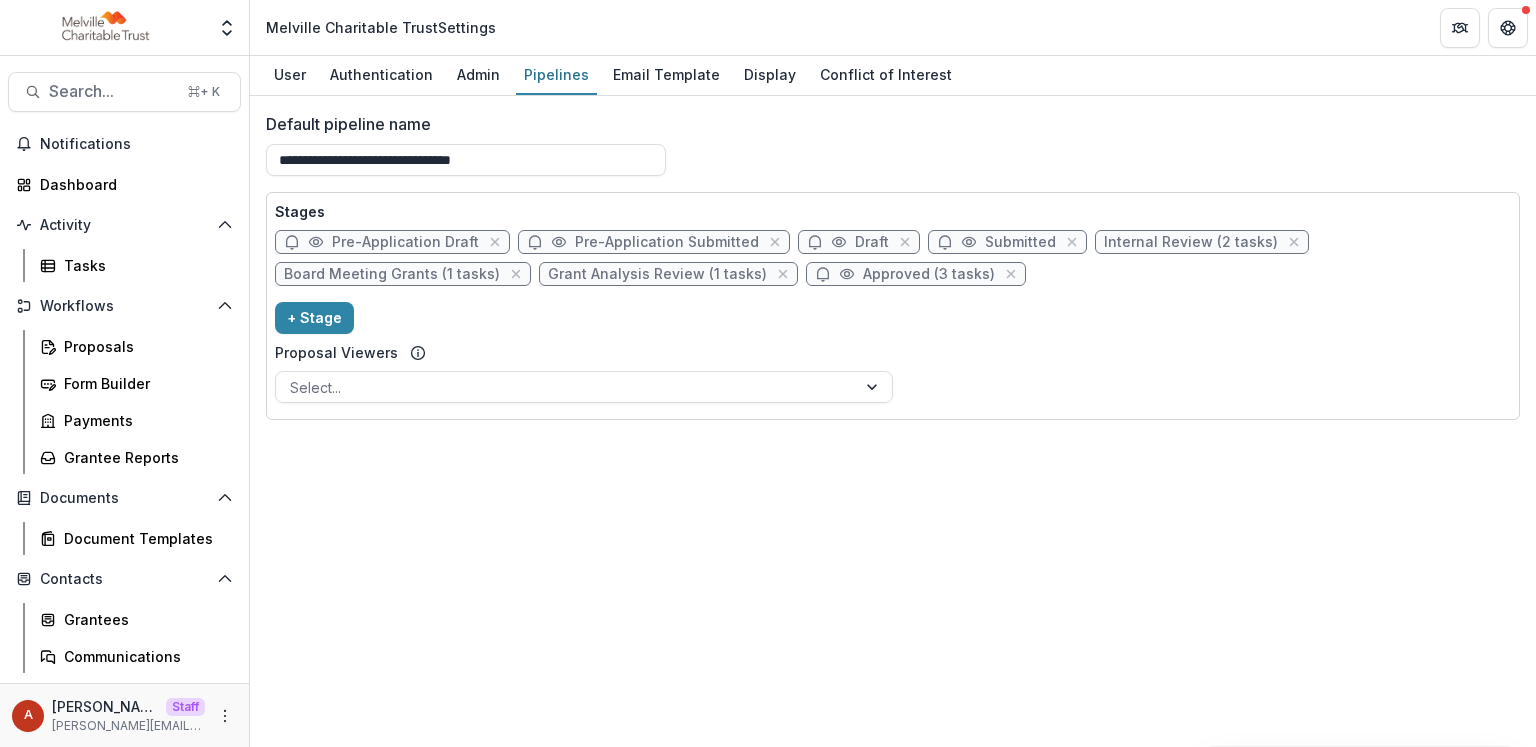 select on "********" 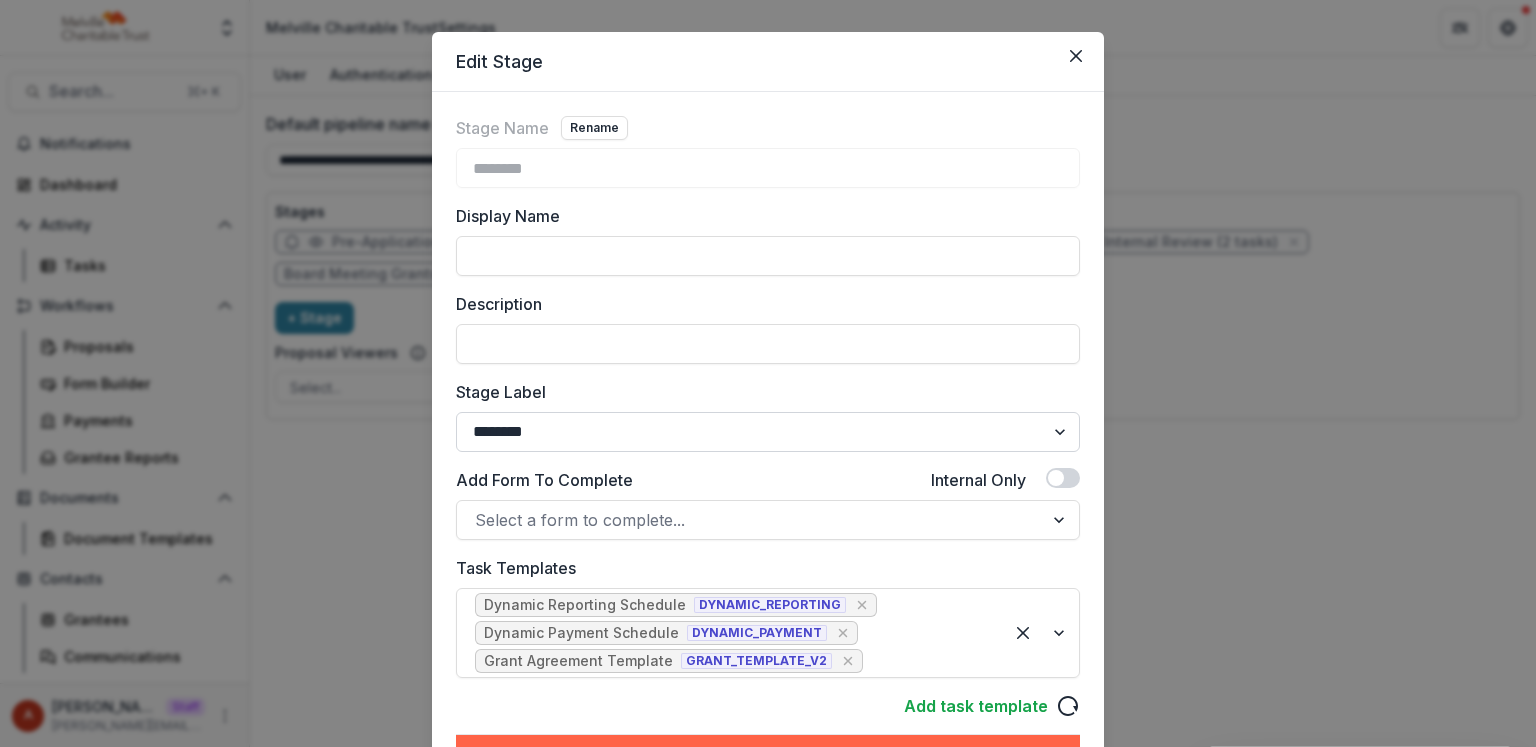 scroll, scrollTop: 33, scrollLeft: 0, axis: vertical 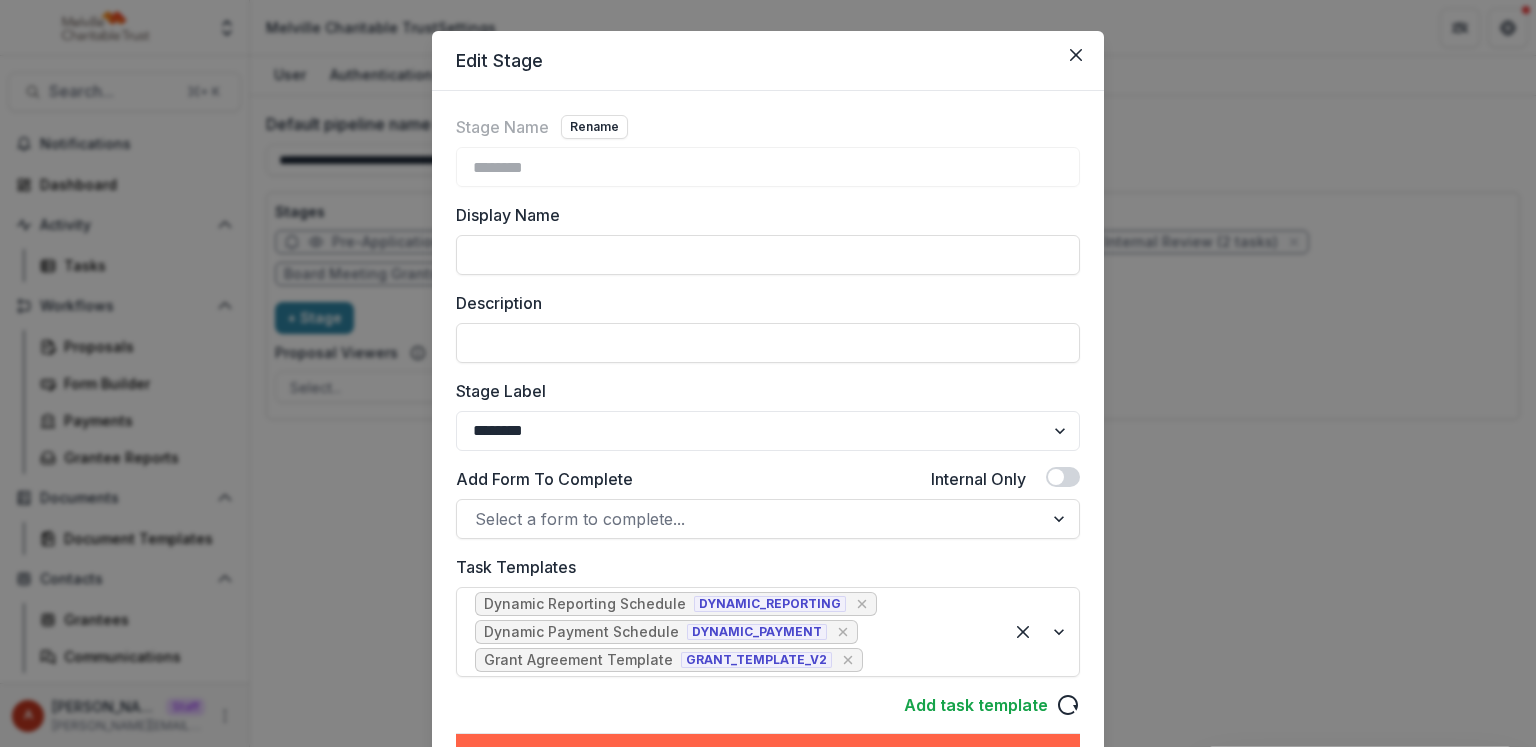 click on "**********" at bounding box center [768, 373] 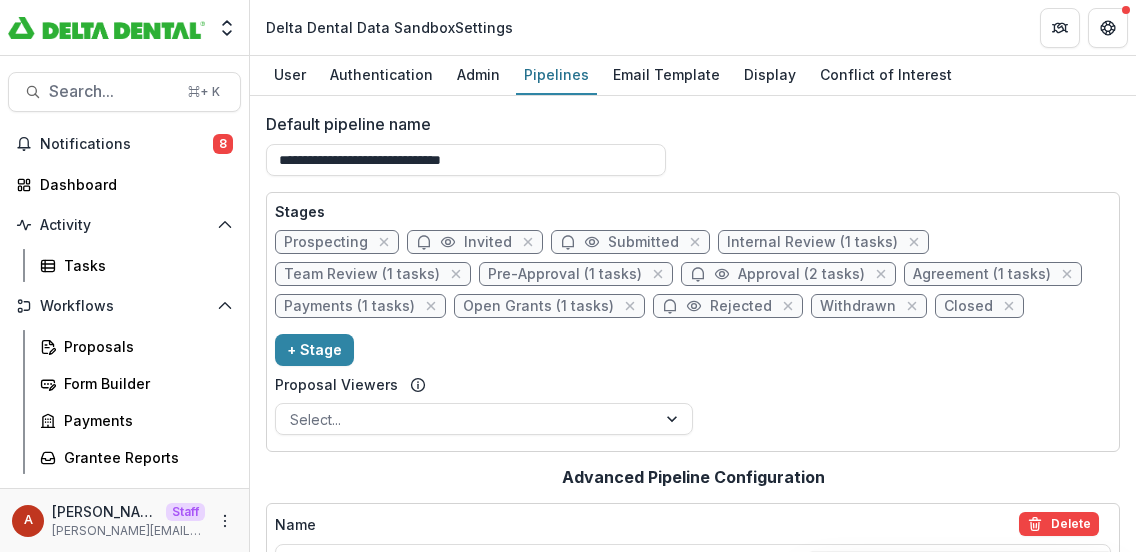 scroll, scrollTop: 0, scrollLeft: 0, axis: both 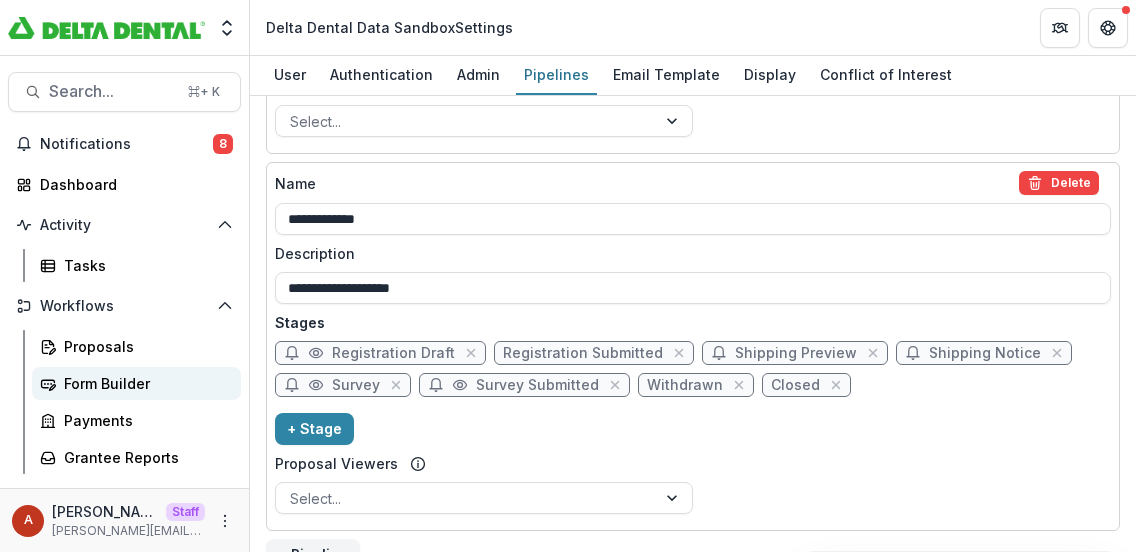 click on "Form Builder" at bounding box center [144, 383] 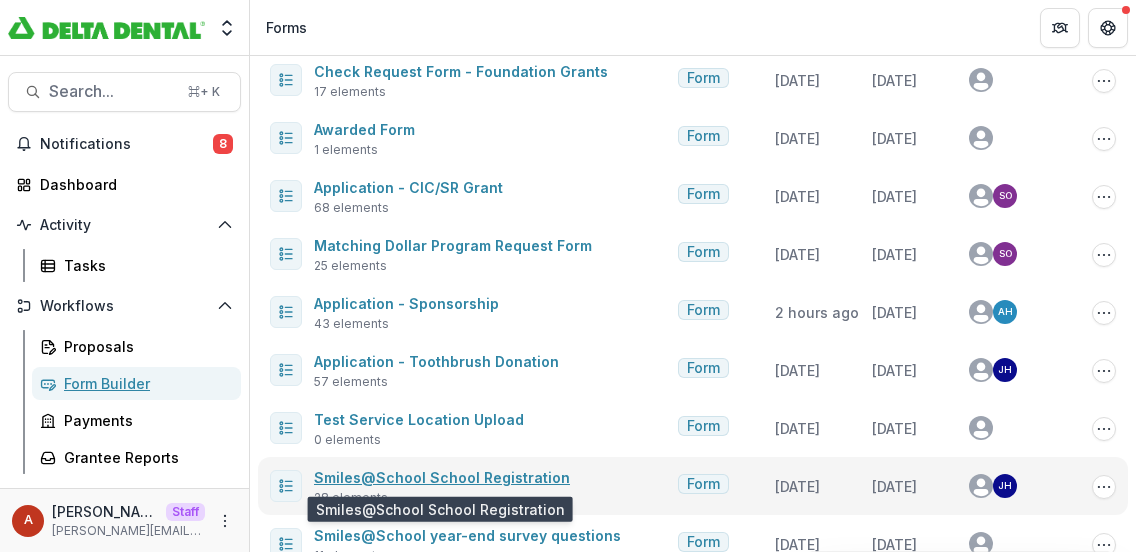 scroll, scrollTop: 582, scrollLeft: 0, axis: vertical 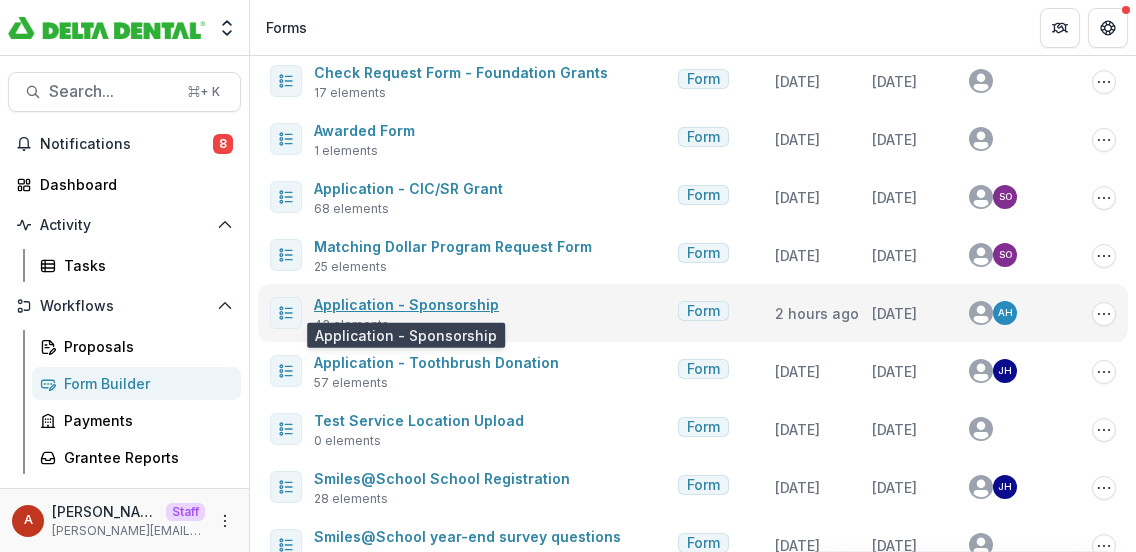 click on "Application - Sponsorship" at bounding box center (406, 304) 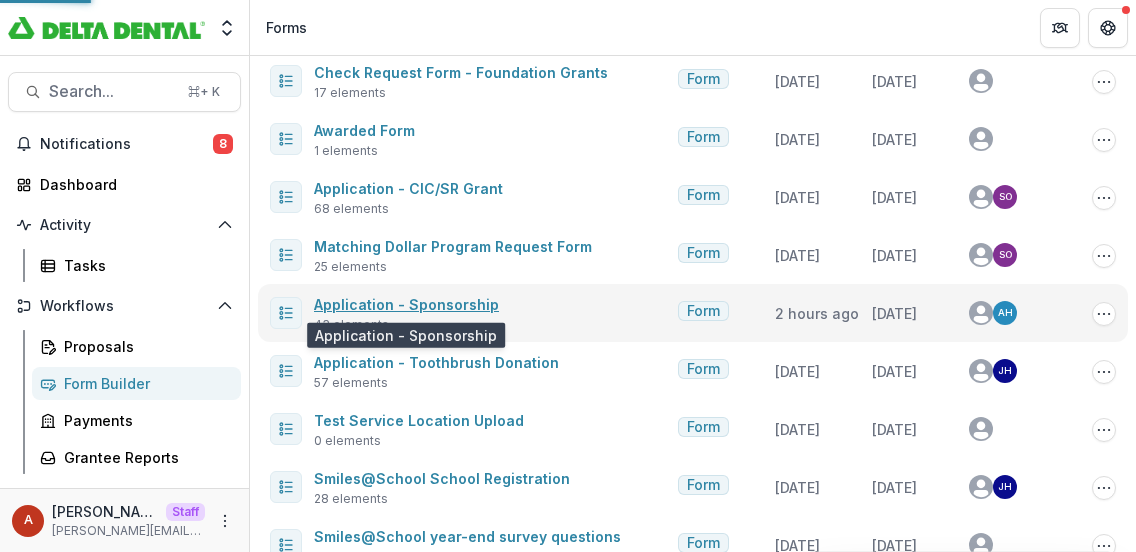 scroll, scrollTop: 0, scrollLeft: 0, axis: both 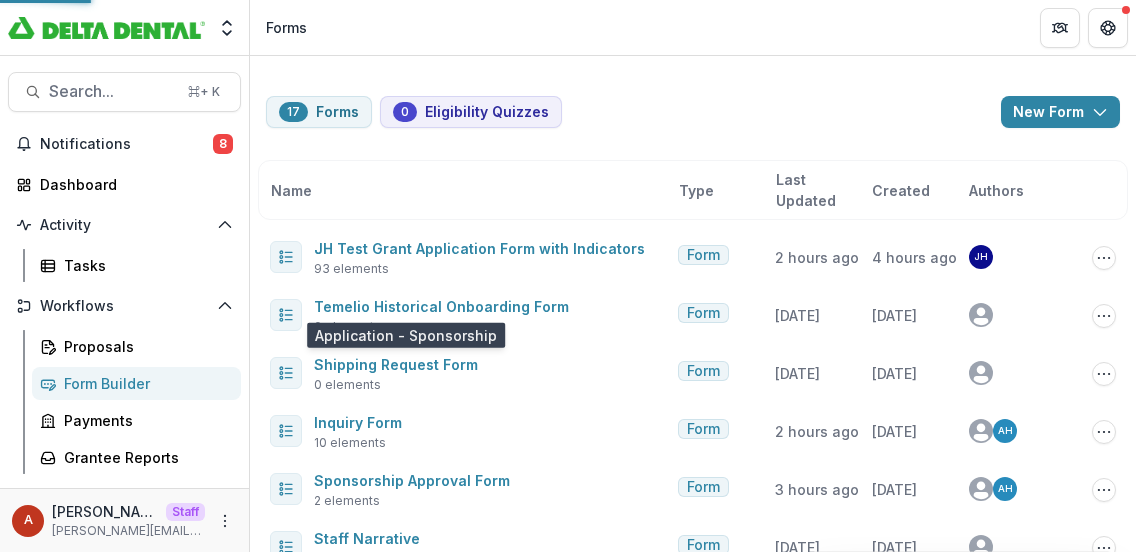select on "********" 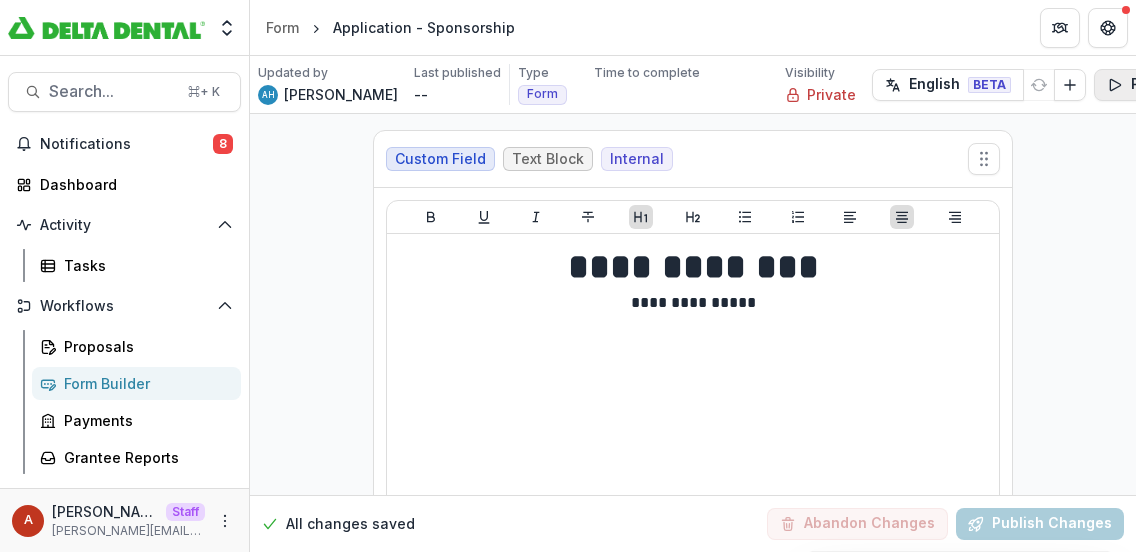 scroll, scrollTop: 0, scrollLeft: 255, axis: horizontal 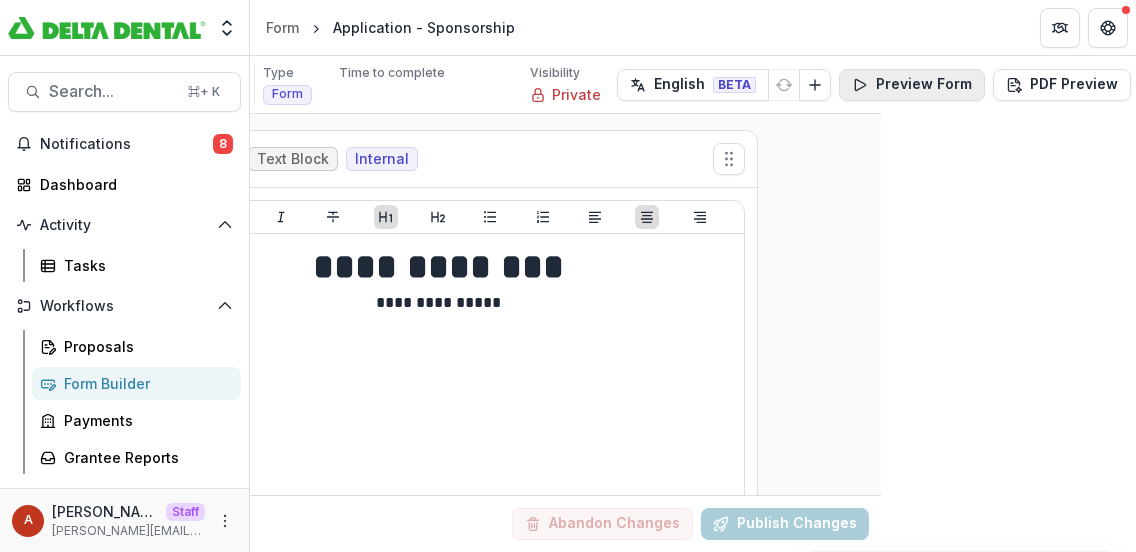 click 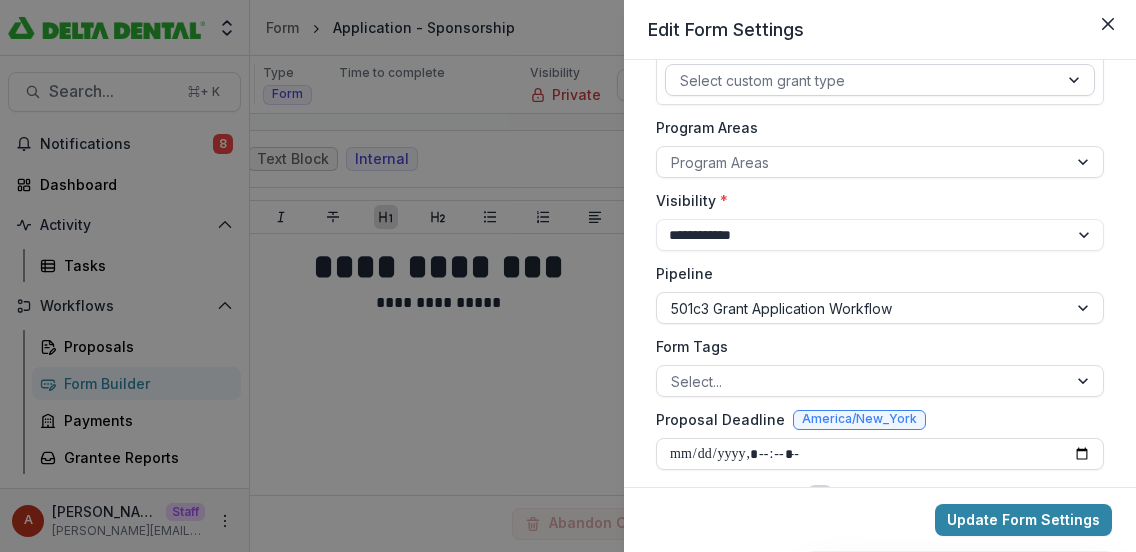 scroll, scrollTop: 297, scrollLeft: 0, axis: vertical 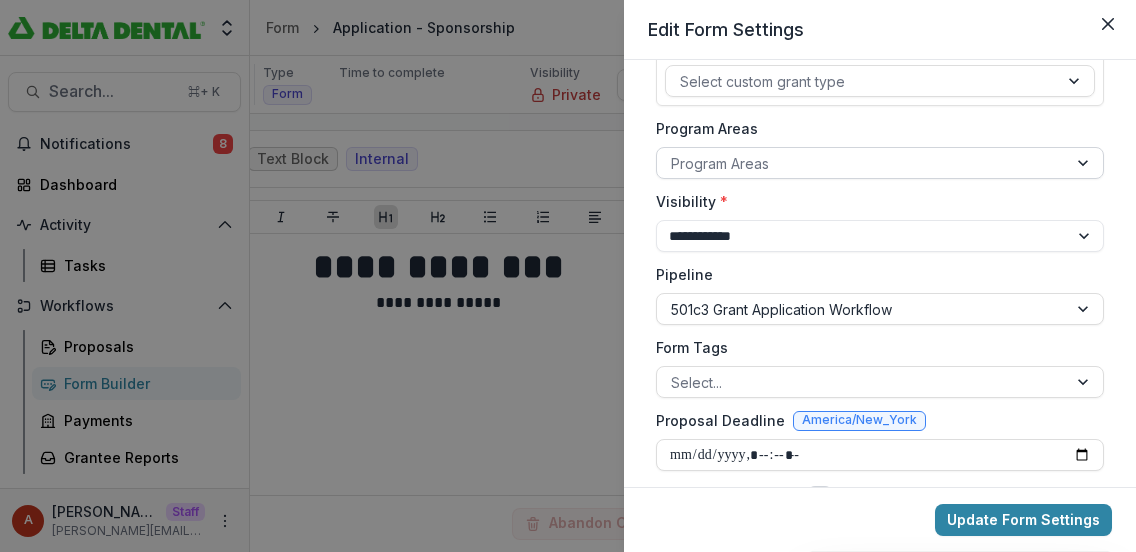 click at bounding box center [862, 163] 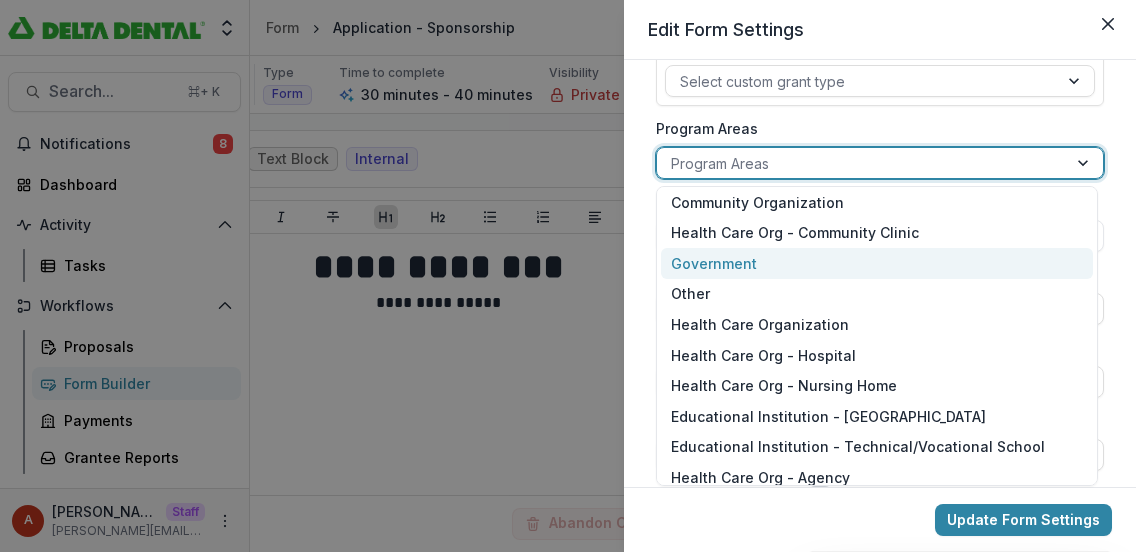 scroll, scrollTop: 263, scrollLeft: 0, axis: vertical 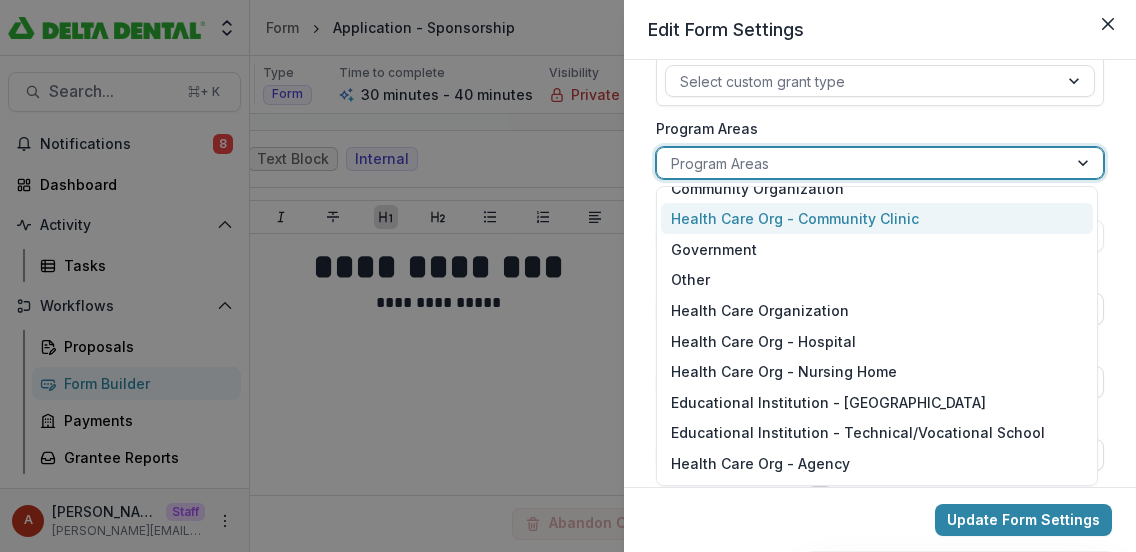 click at bounding box center [862, 163] 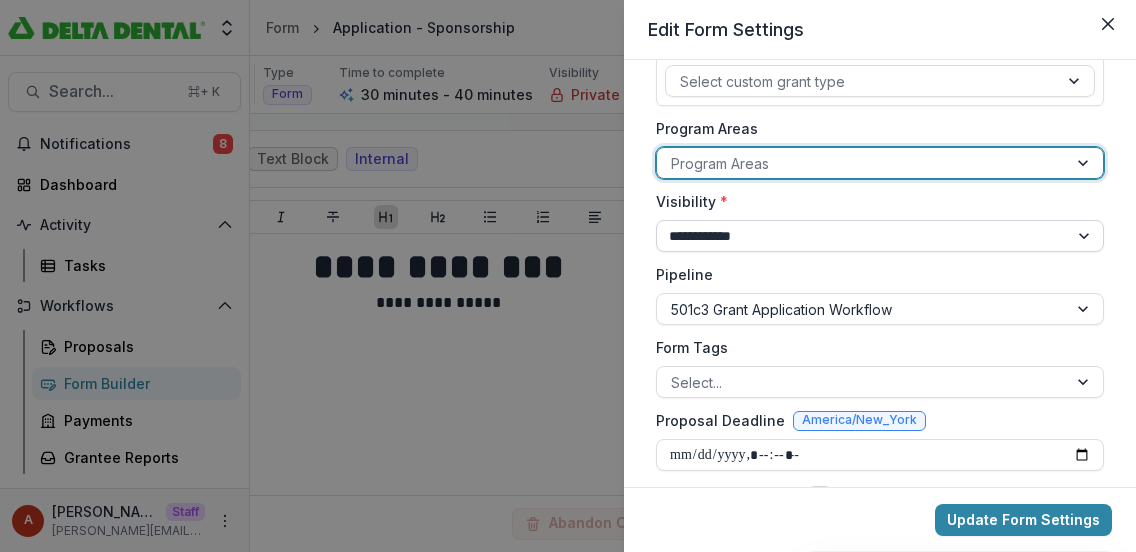 click on "**********" at bounding box center (880, 236) 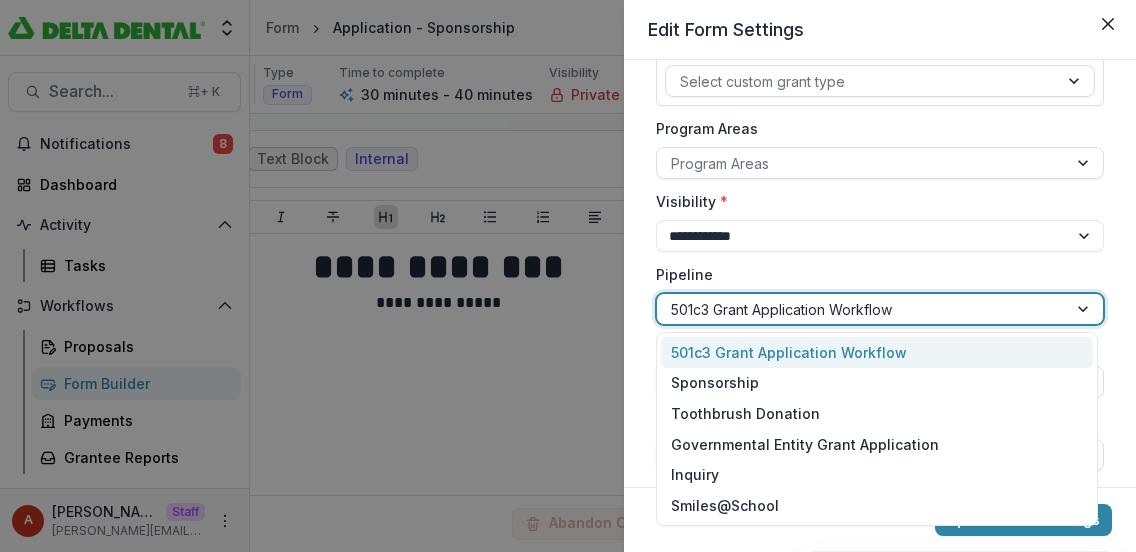 click at bounding box center [862, 309] 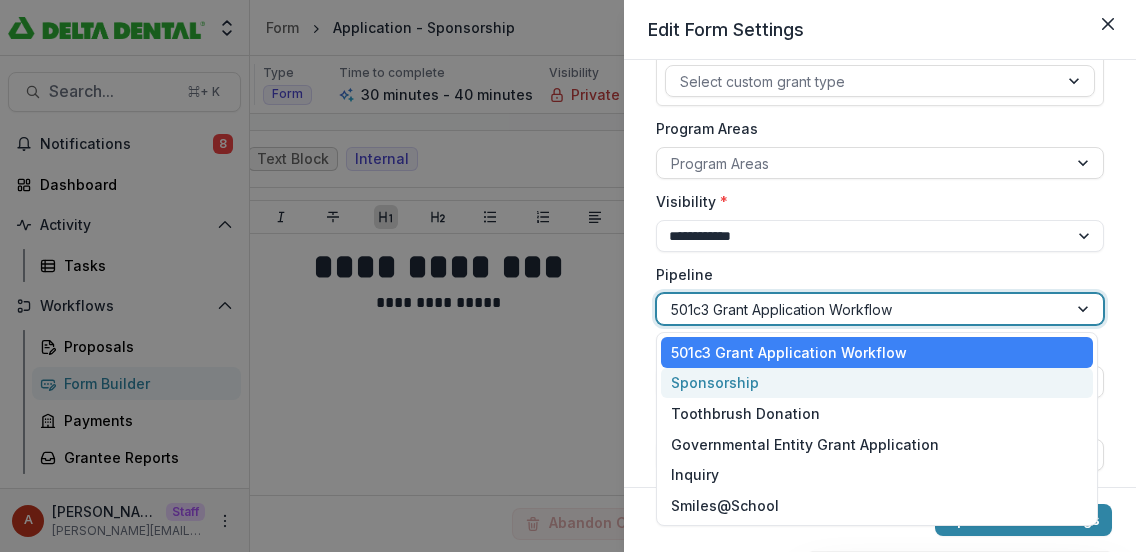 click on "Sponsorship" at bounding box center (877, 383) 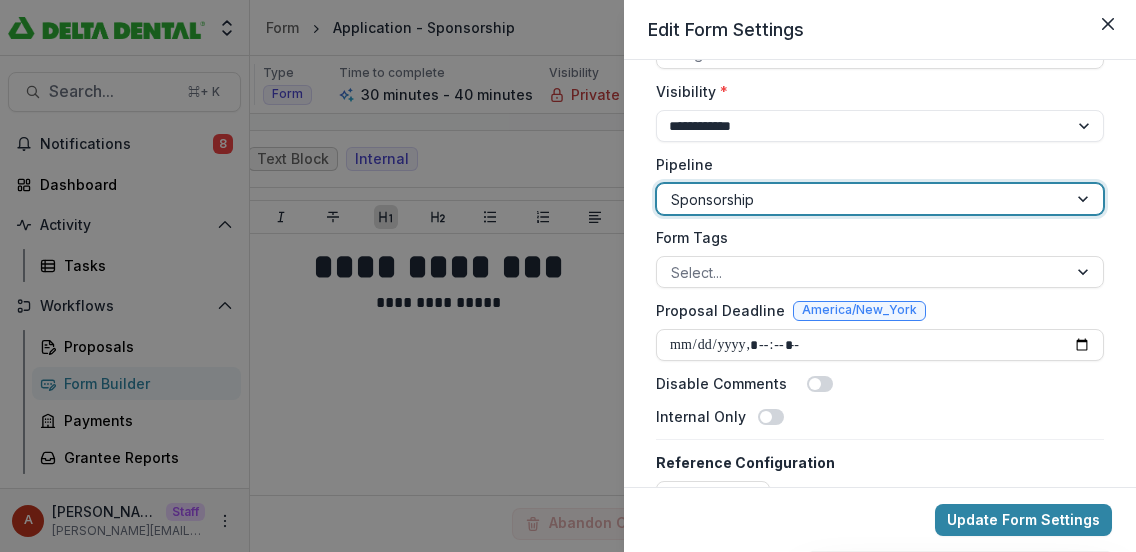 scroll, scrollTop: 413, scrollLeft: 0, axis: vertical 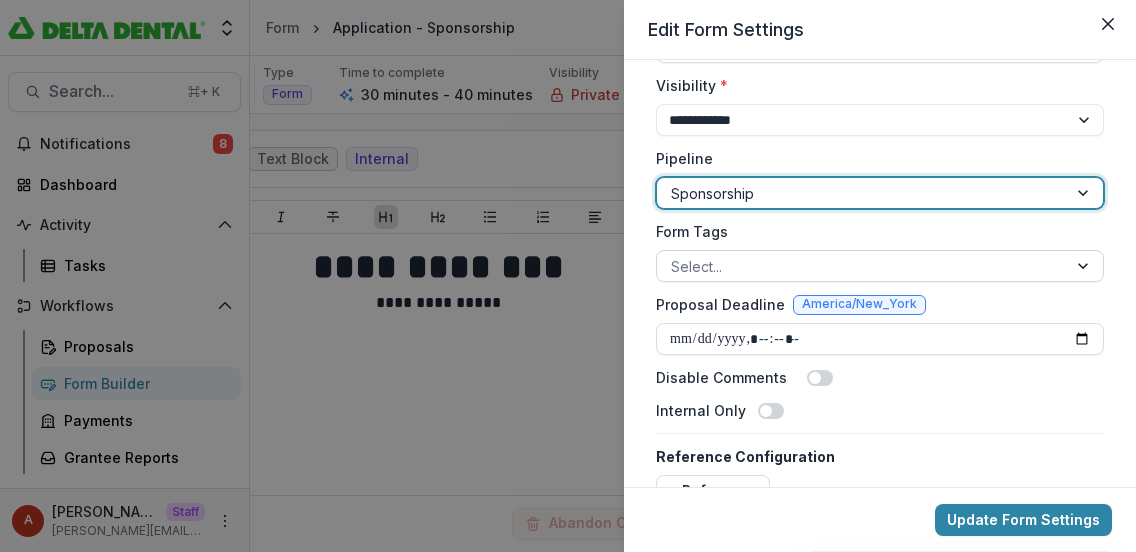 click at bounding box center [862, 266] 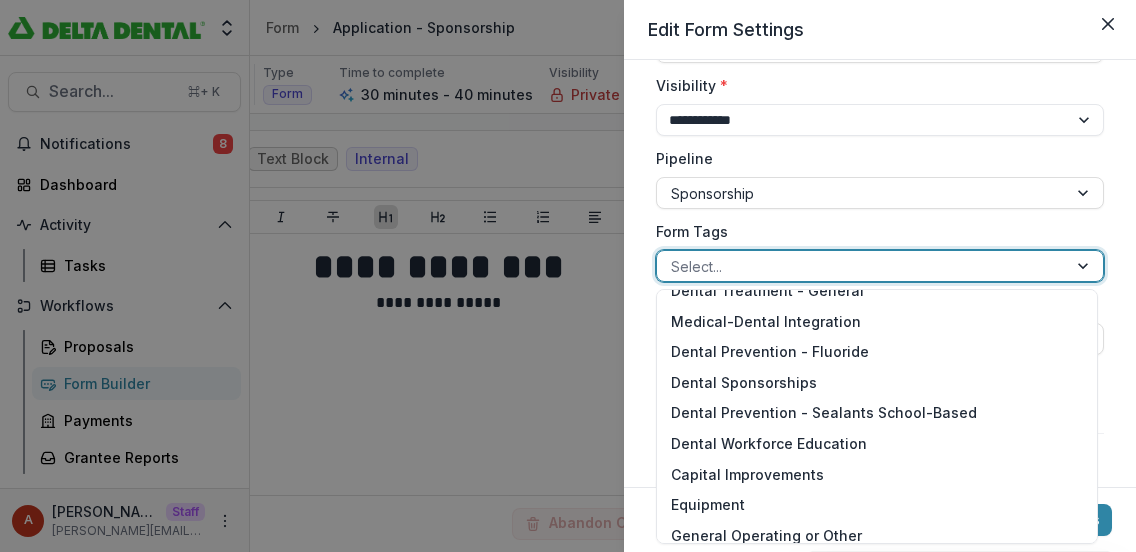 scroll, scrollTop: 672, scrollLeft: 0, axis: vertical 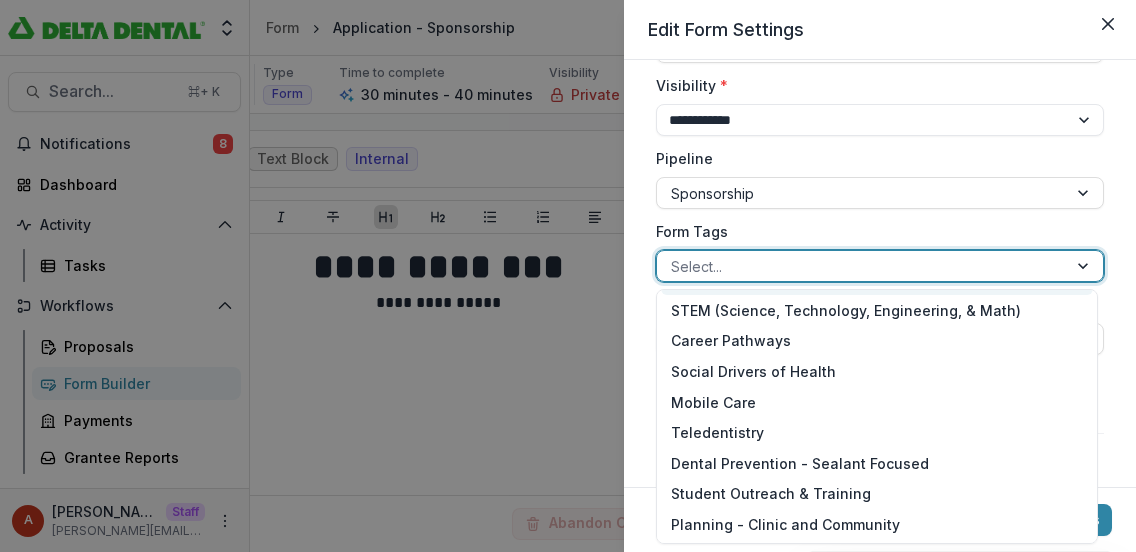 click on "**********" at bounding box center [880, 273] 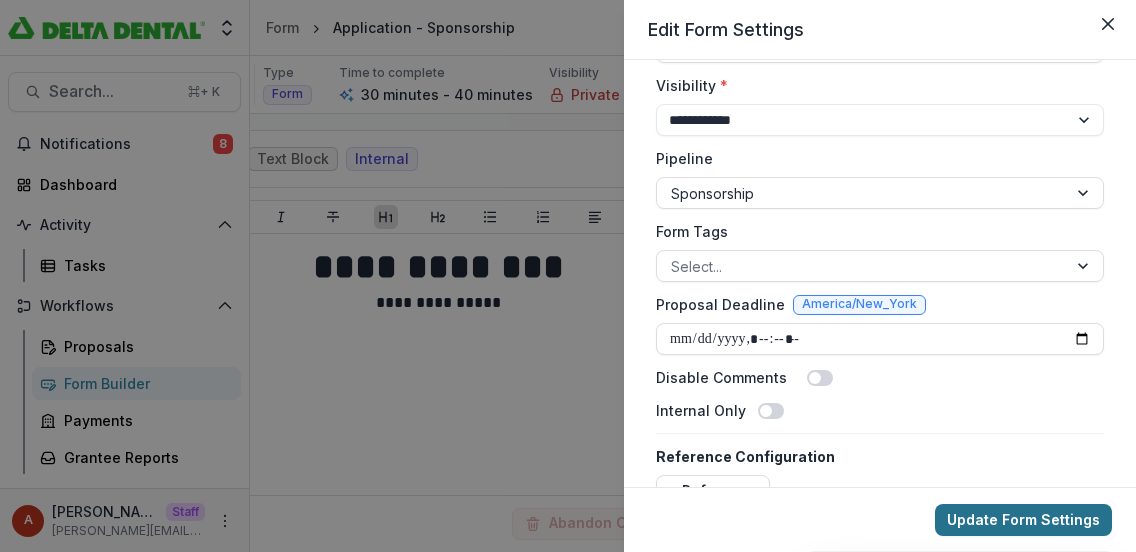 click on "Update Form Settings" at bounding box center [1023, 520] 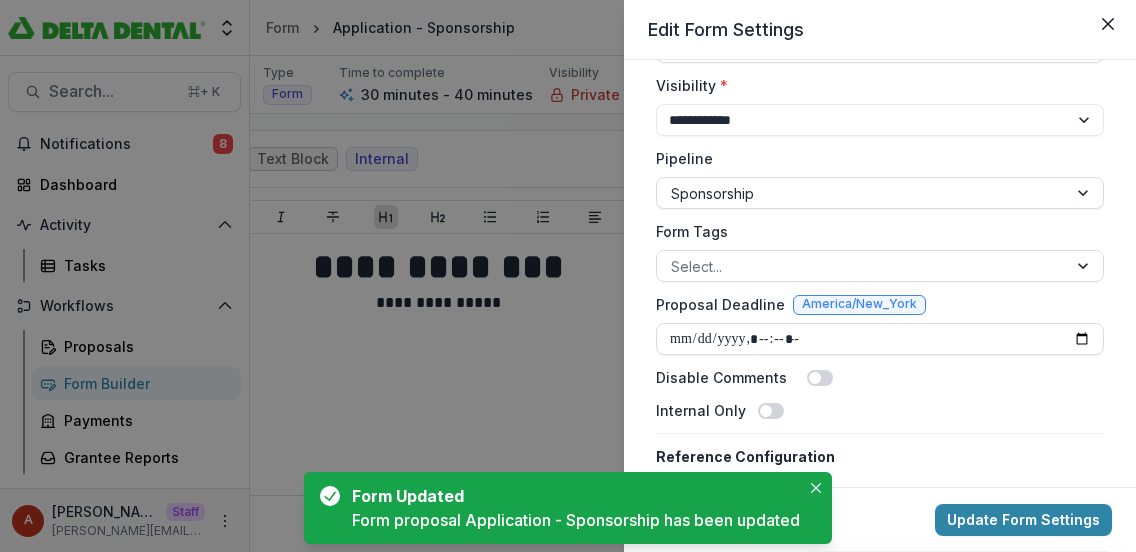 scroll, scrollTop: 0, scrollLeft: 214, axis: horizontal 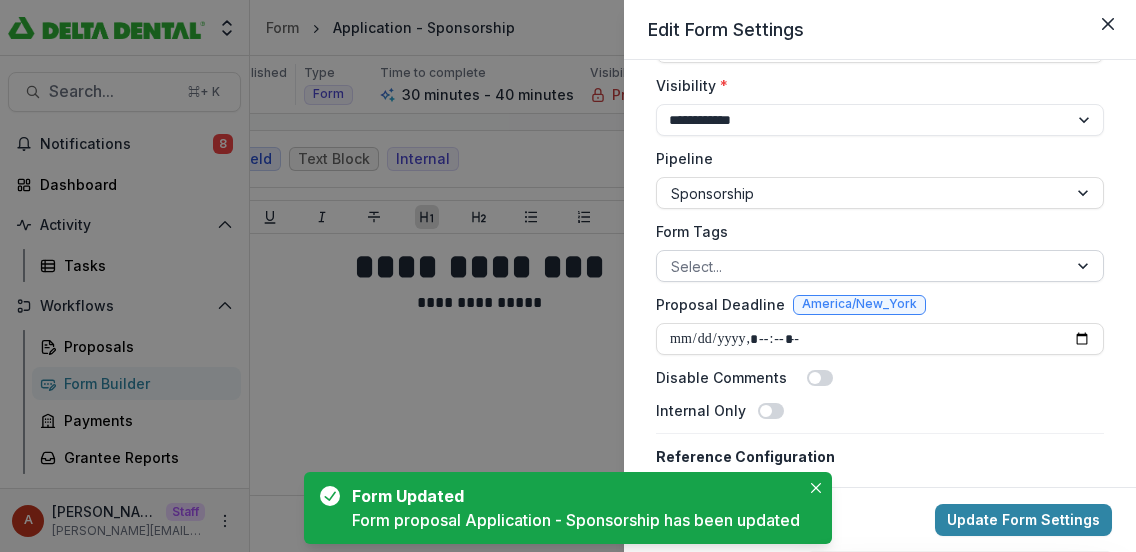 click at bounding box center [862, 266] 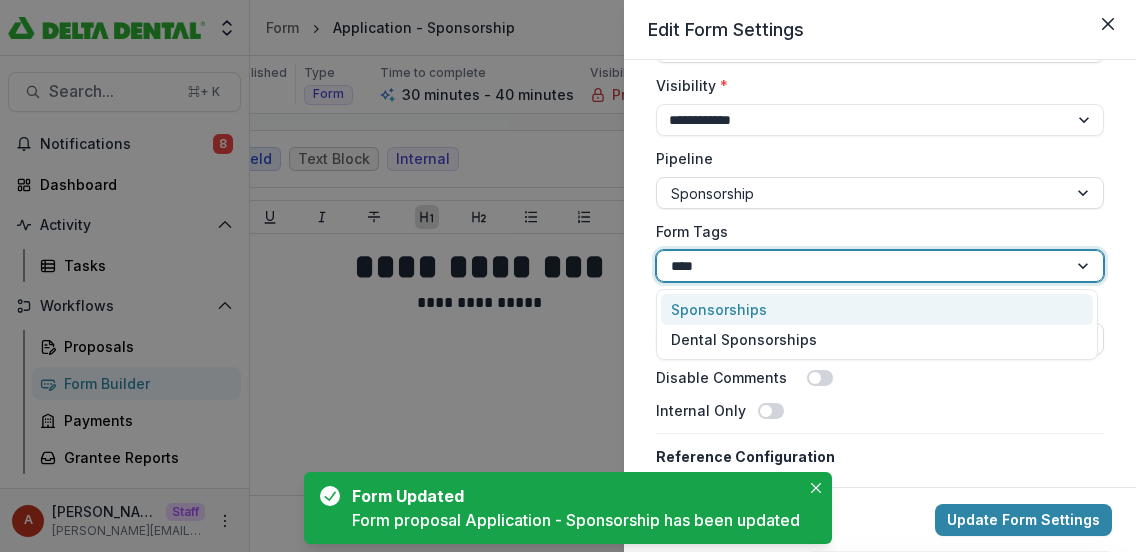type on "*****" 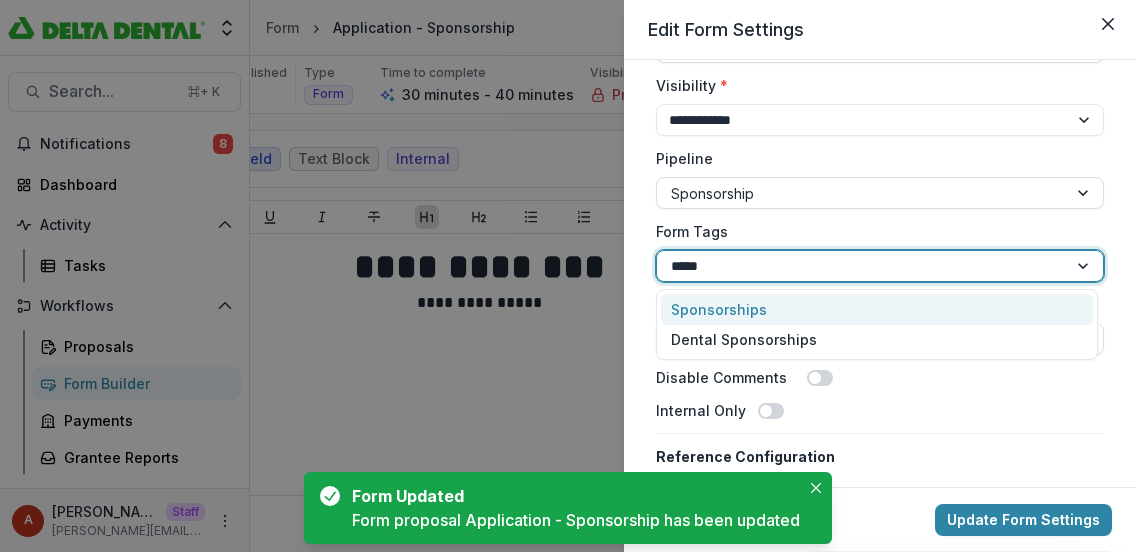 click on "Sponsorships" at bounding box center [877, 309] 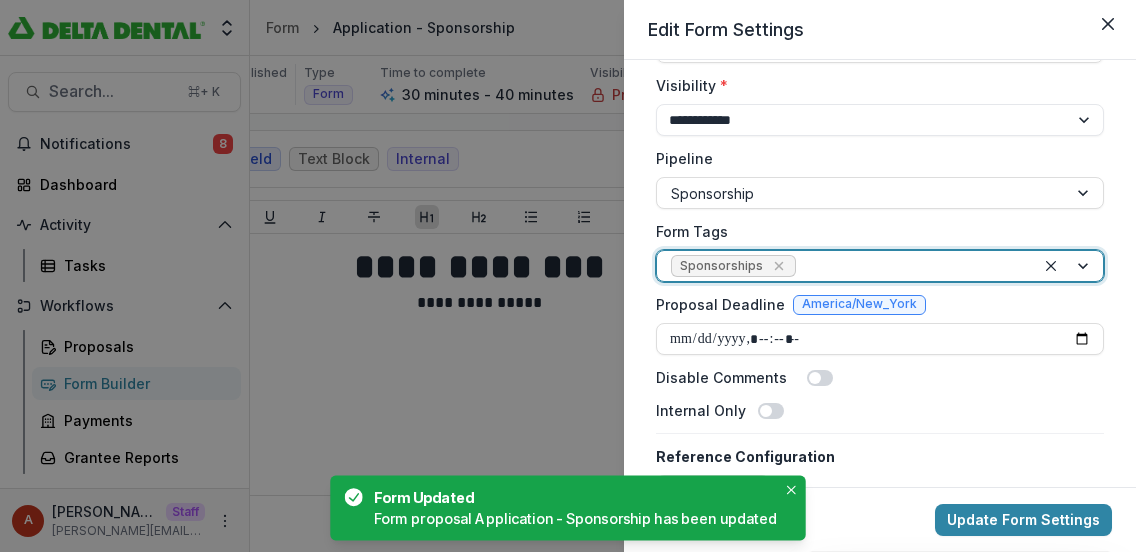 scroll, scrollTop: 463, scrollLeft: 0, axis: vertical 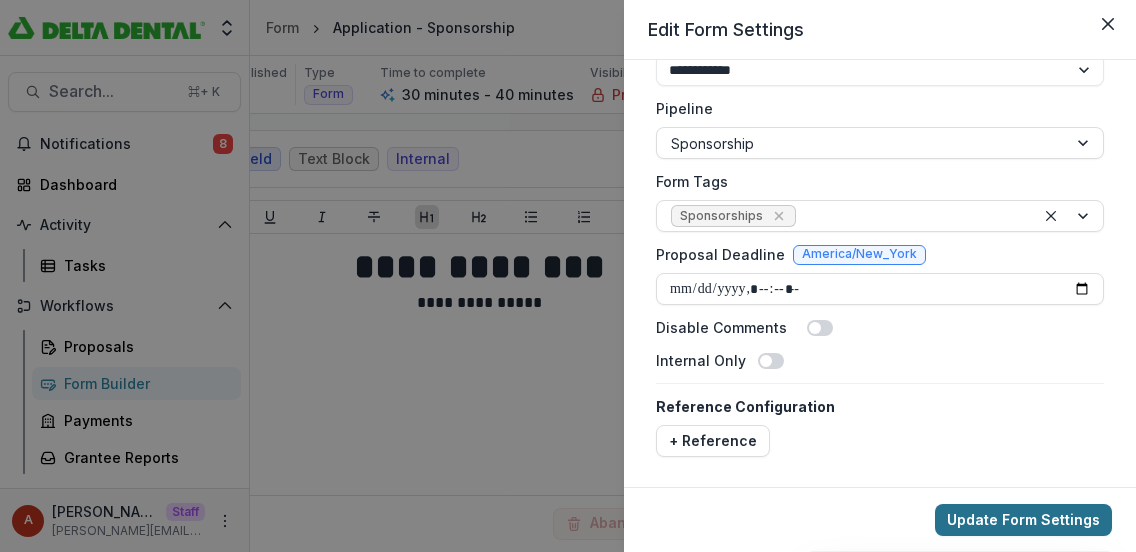 click on "Update Form Settings" at bounding box center [1023, 520] 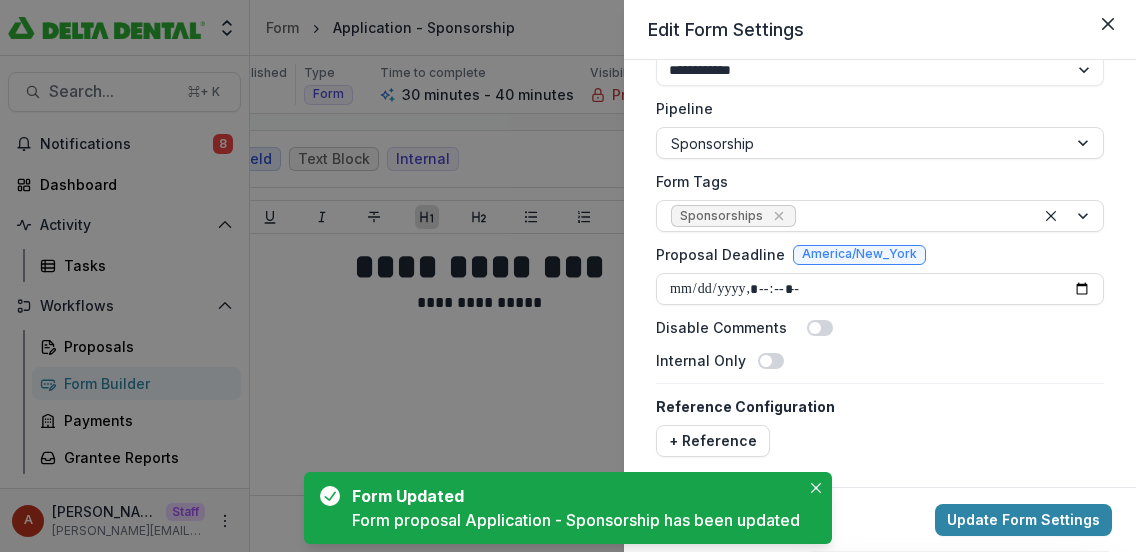 click on "**********" at bounding box center (568, 276) 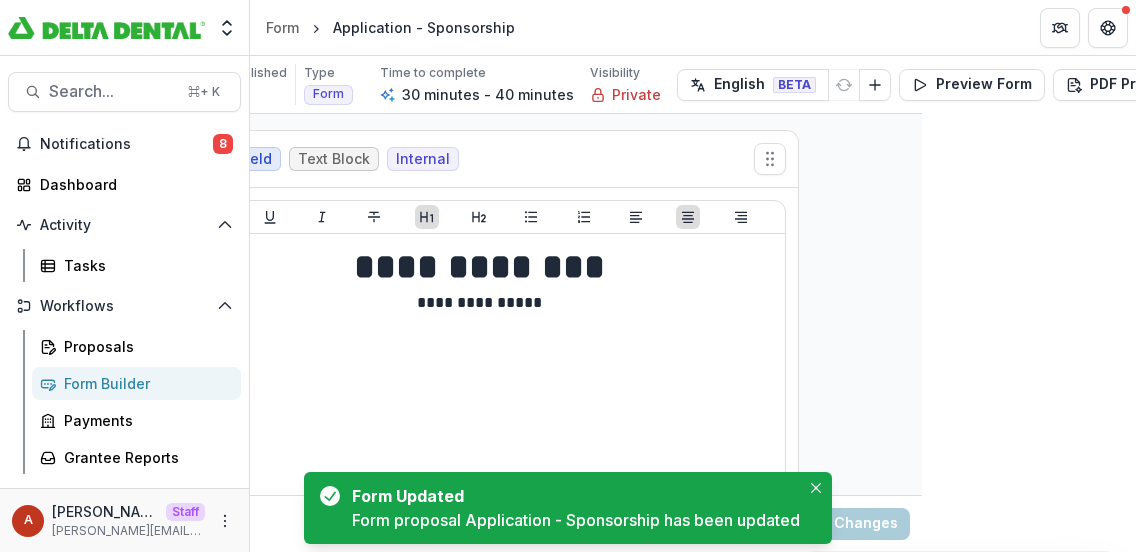 click on "Form Builder" at bounding box center (144, 383) 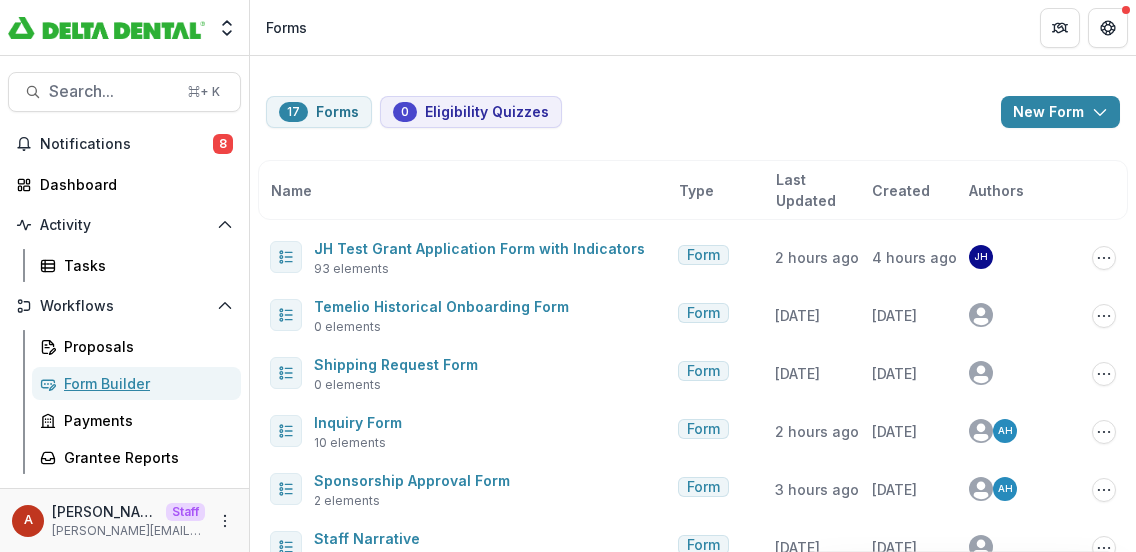 scroll, scrollTop: 149, scrollLeft: 0, axis: vertical 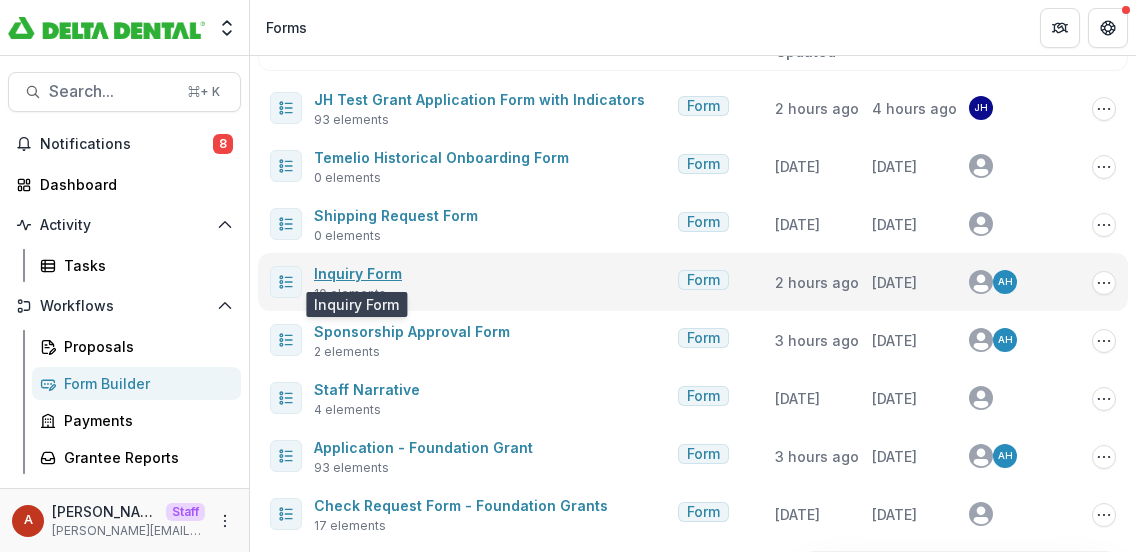 click on "Inquiry Form" at bounding box center (358, 273) 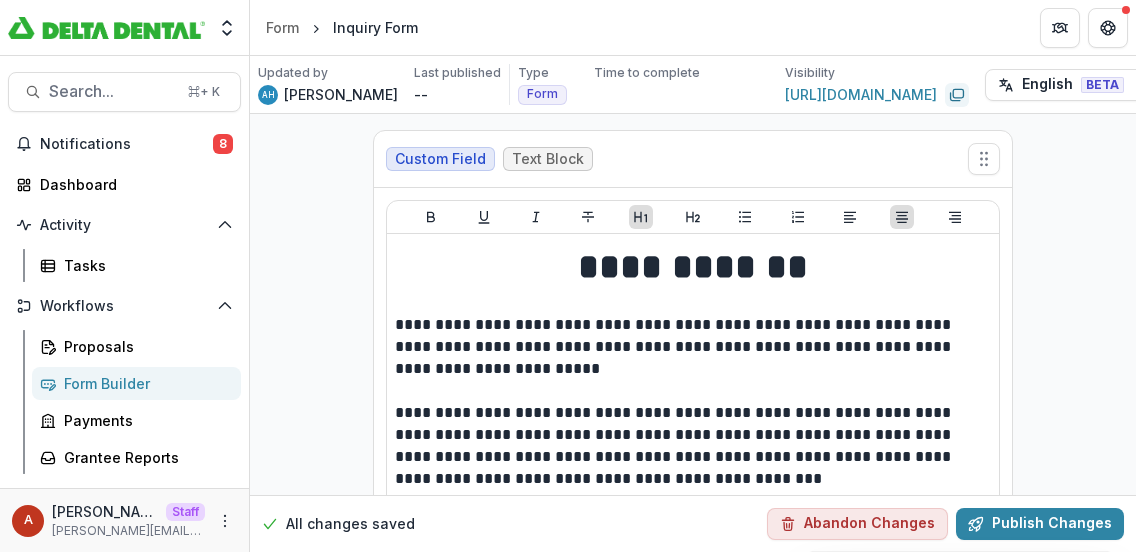 scroll, scrollTop: 0, scrollLeft: 386, axis: horizontal 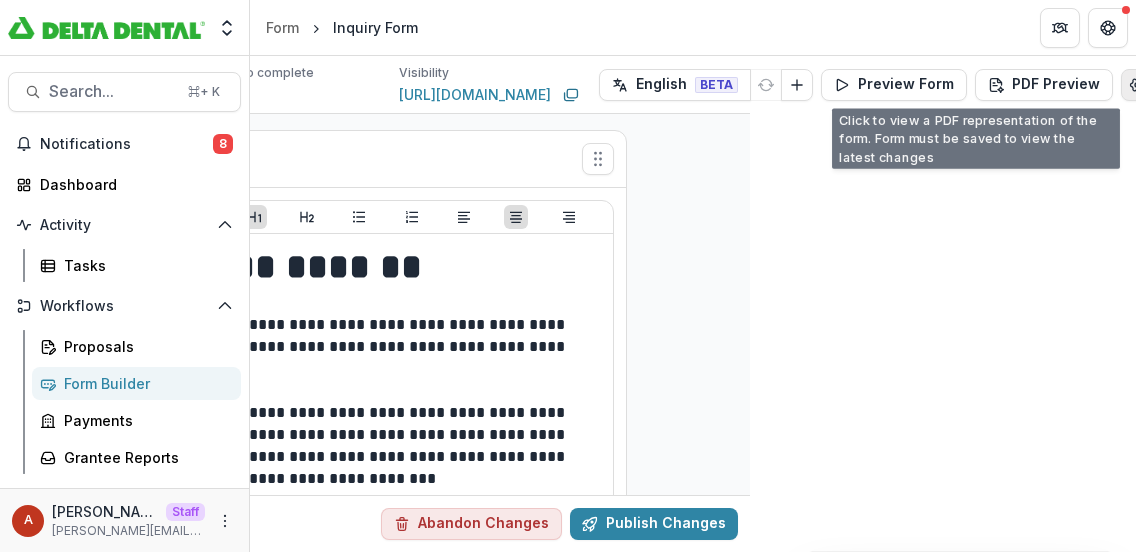 click 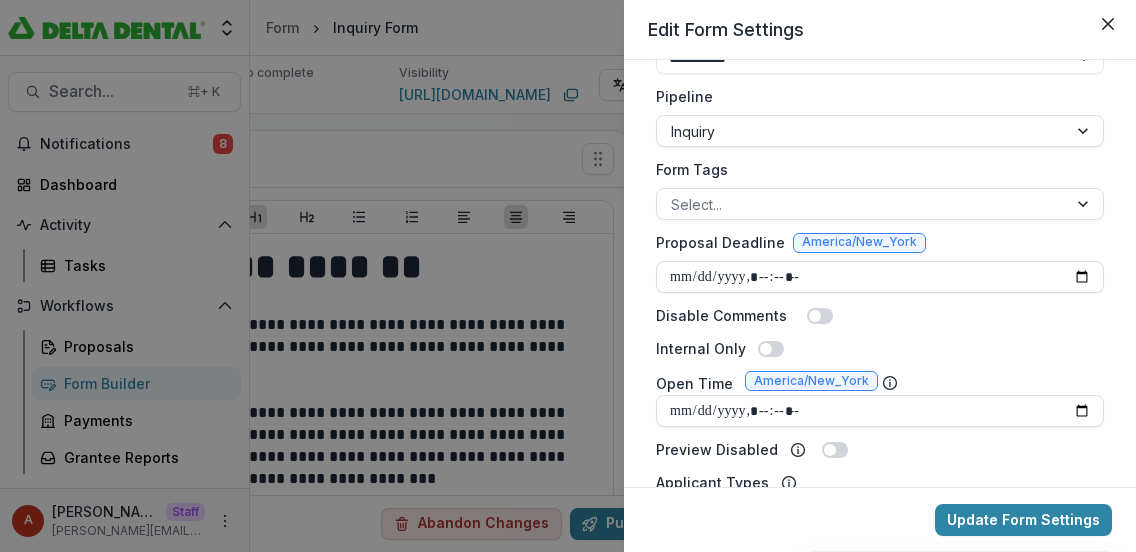 scroll, scrollTop: 516, scrollLeft: 0, axis: vertical 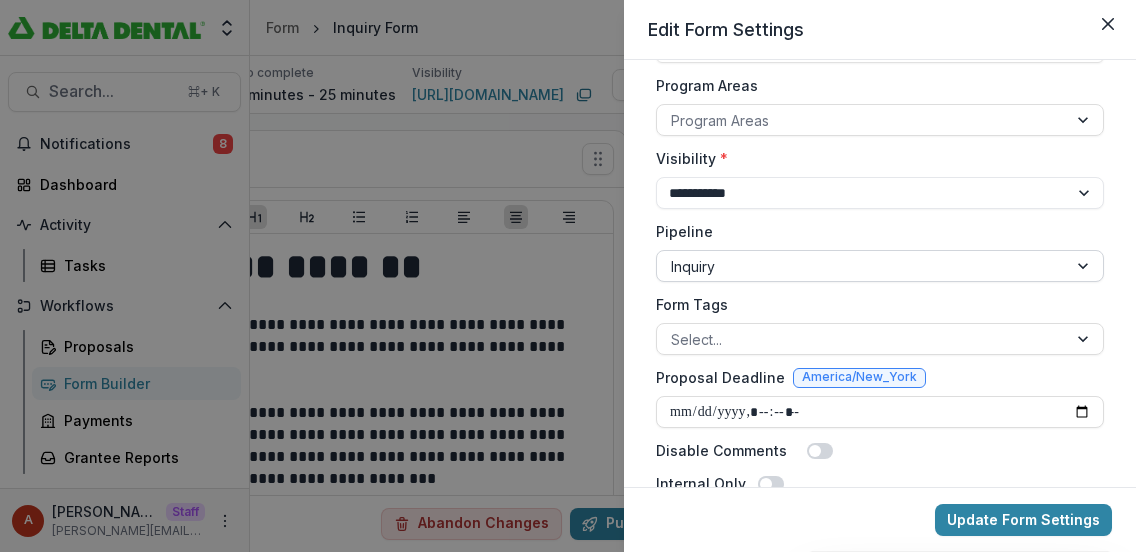 click at bounding box center (862, 266) 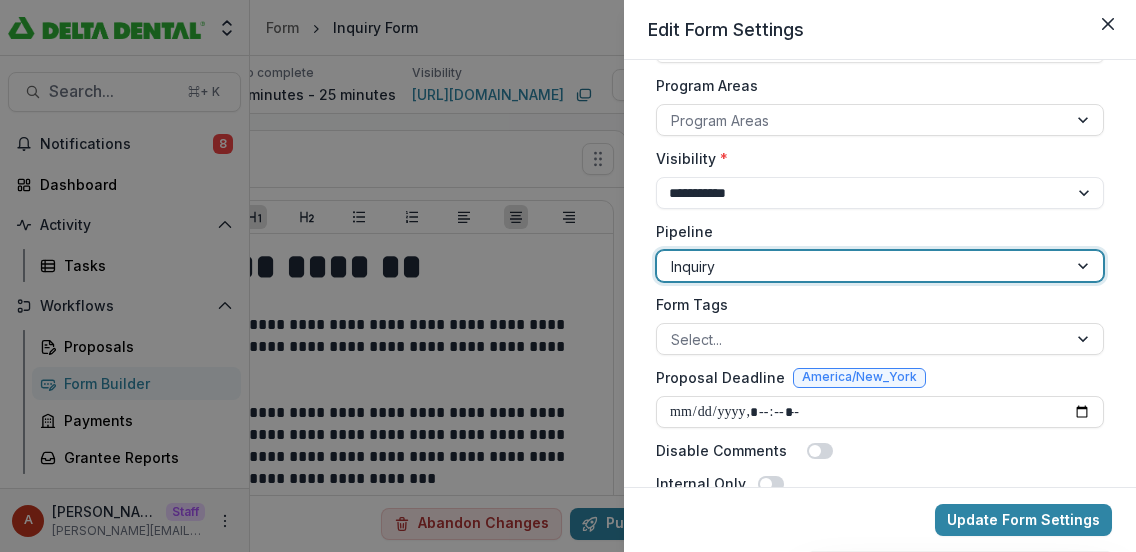 click on "**********" at bounding box center [568, 276] 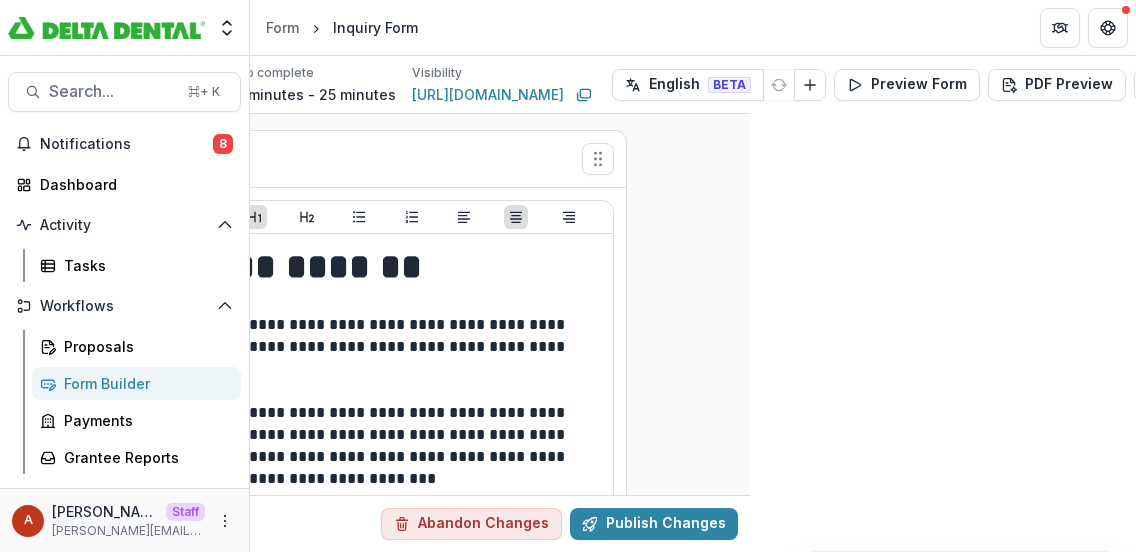 click on "Form Builder" at bounding box center [144, 383] 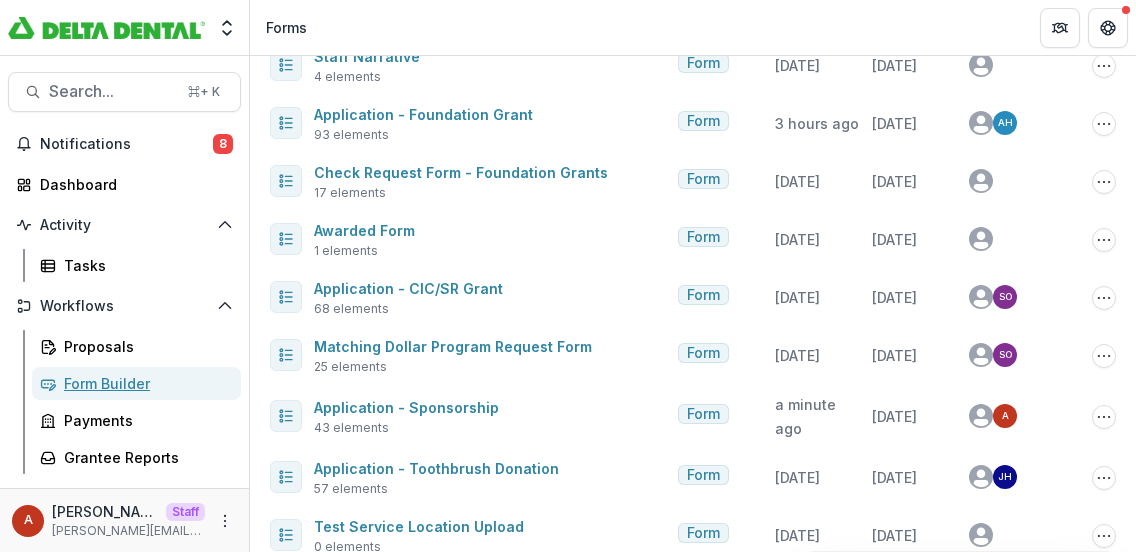 scroll, scrollTop: 489, scrollLeft: 0, axis: vertical 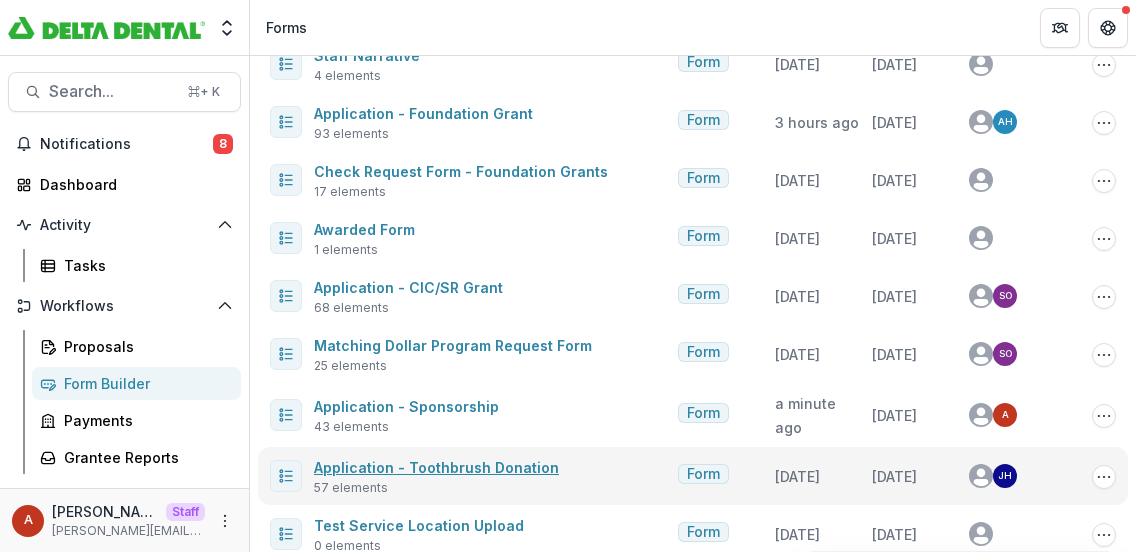click on "Application - Toothbrush Donation" at bounding box center [436, 467] 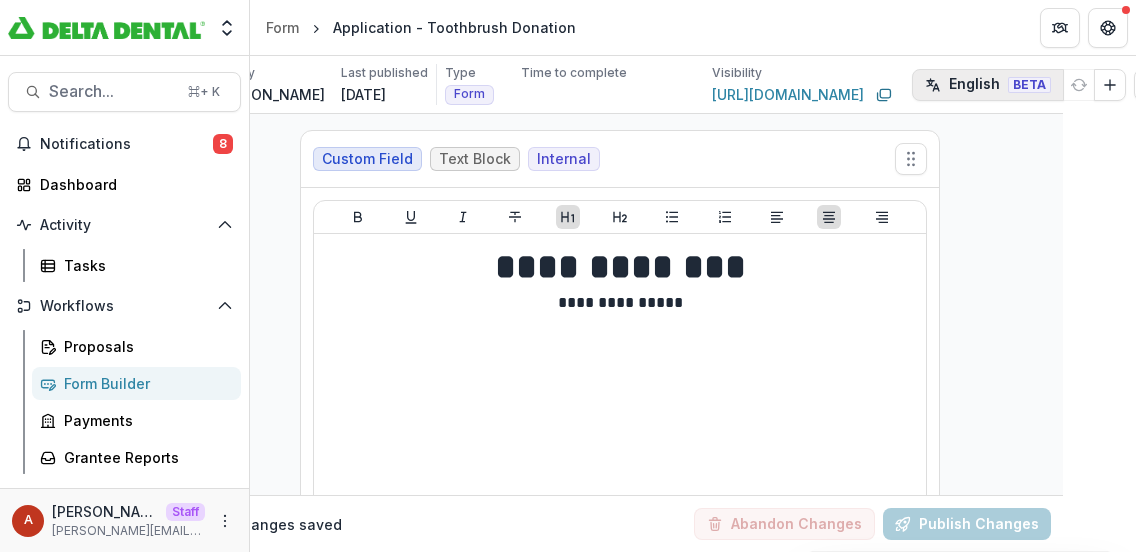 scroll, scrollTop: 0, scrollLeft: 363, axis: horizontal 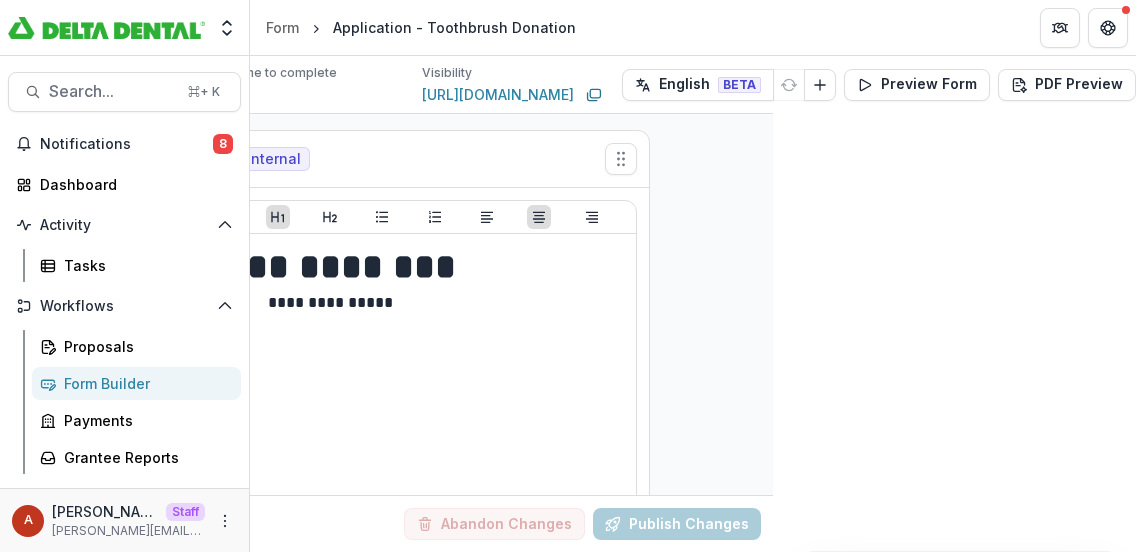 click 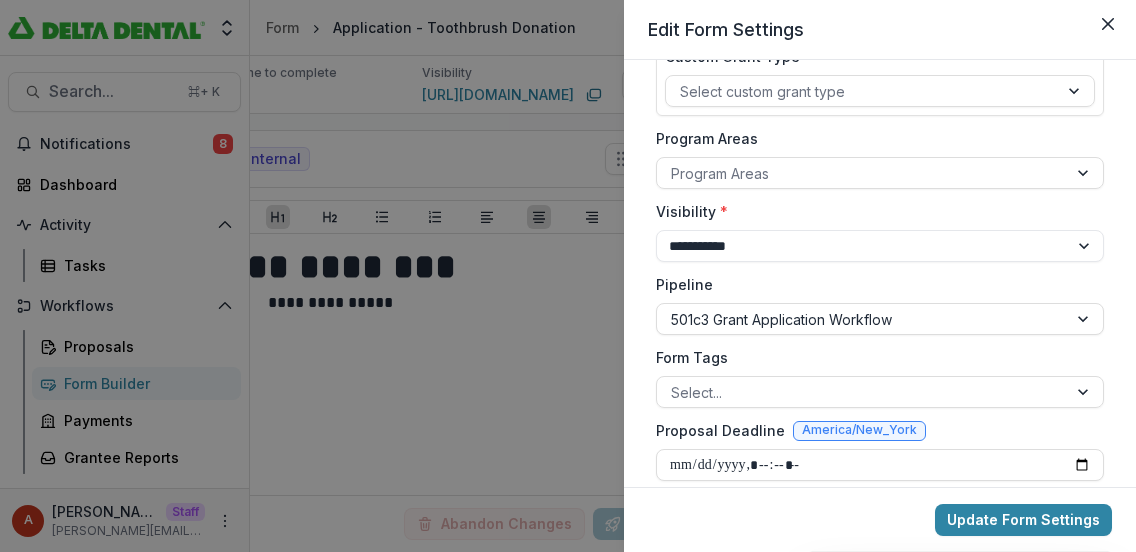 scroll, scrollTop: 433, scrollLeft: 0, axis: vertical 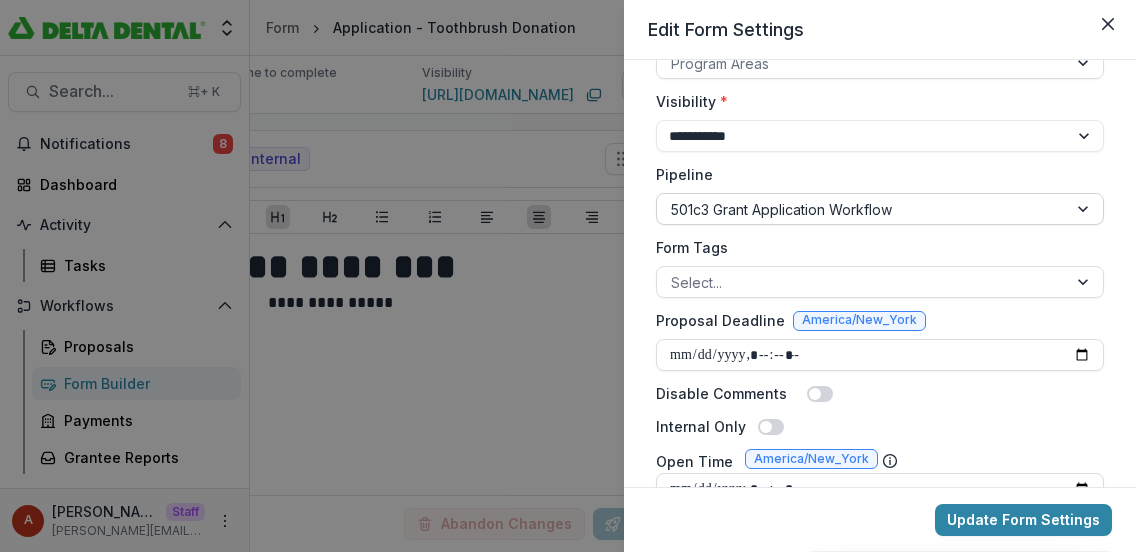 click at bounding box center [862, 209] 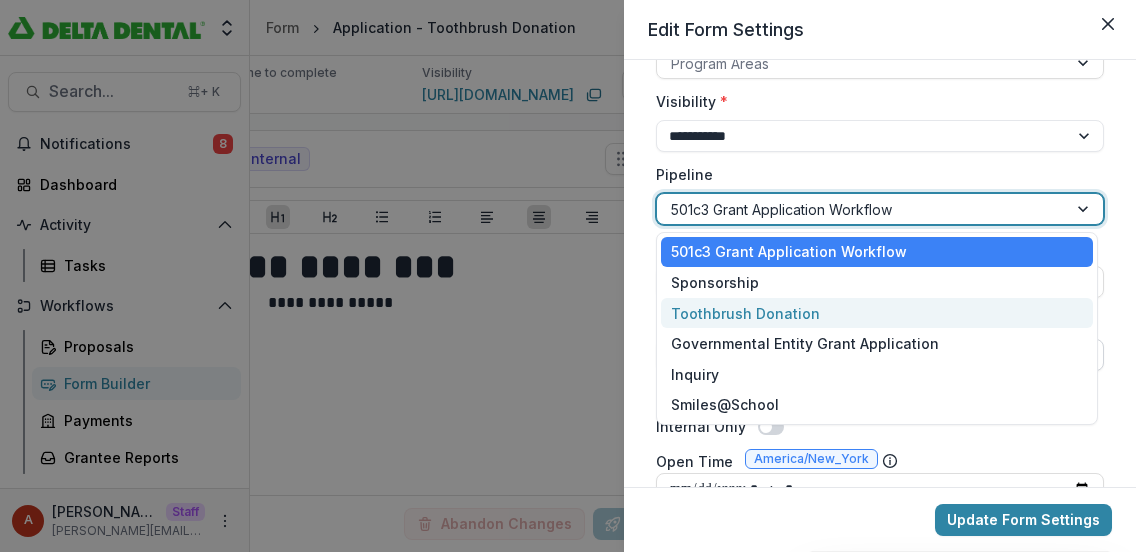click on "Toothbrush Donation" at bounding box center (877, 313) 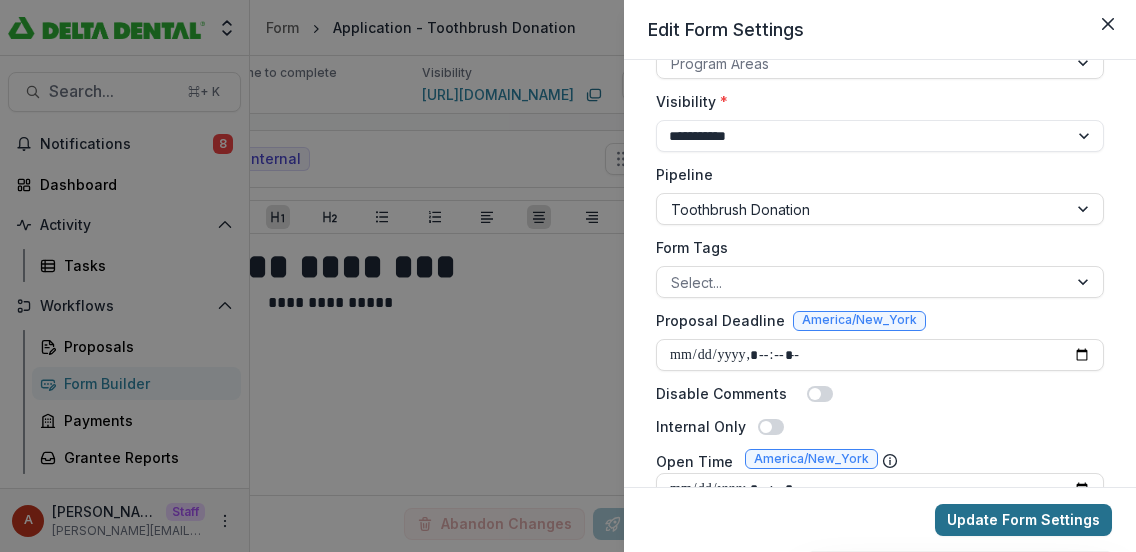 click on "Update Form Settings" at bounding box center (1023, 520) 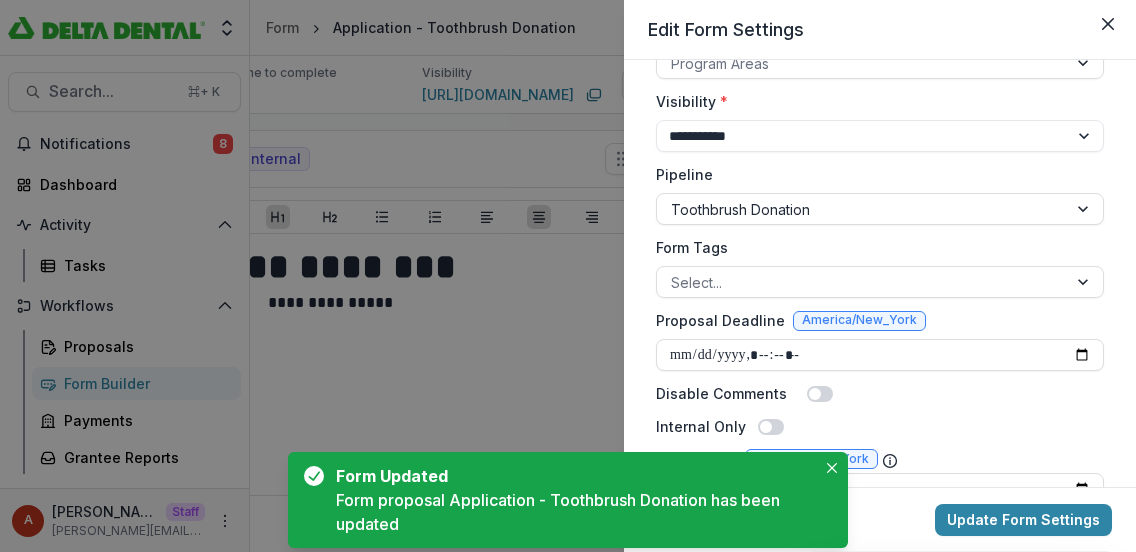 click on "**********" at bounding box center (568, 276) 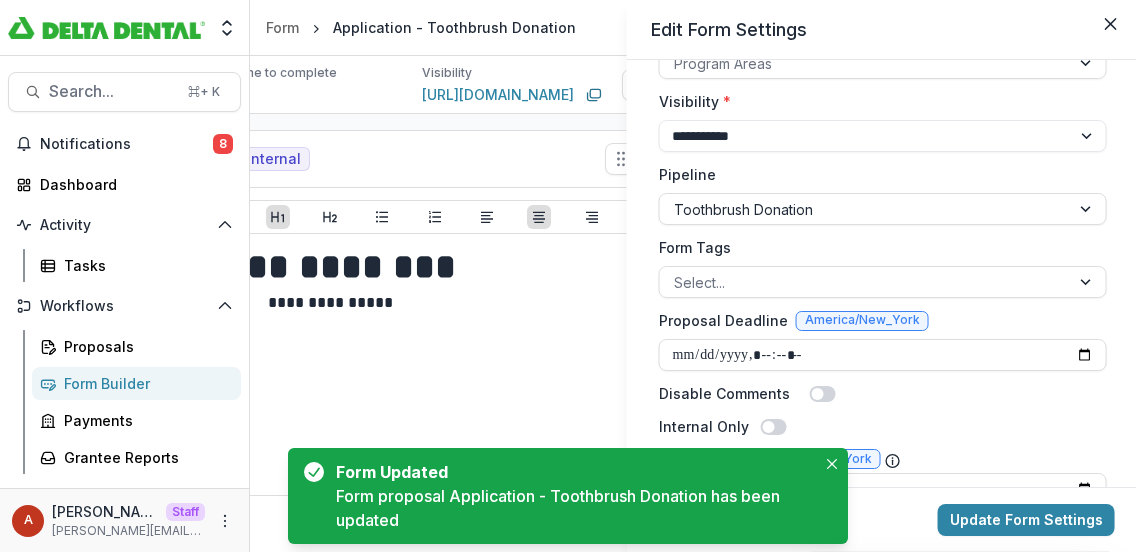 scroll, scrollTop: 0, scrollLeft: 328, axis: horizontal 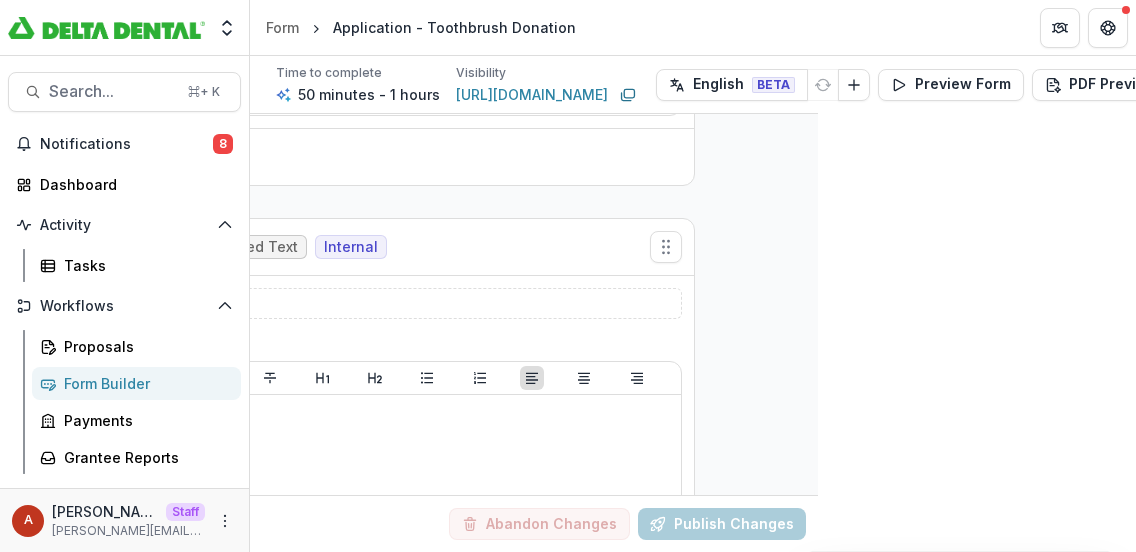 click on "Form Builder" at bounding box center [144, 383] 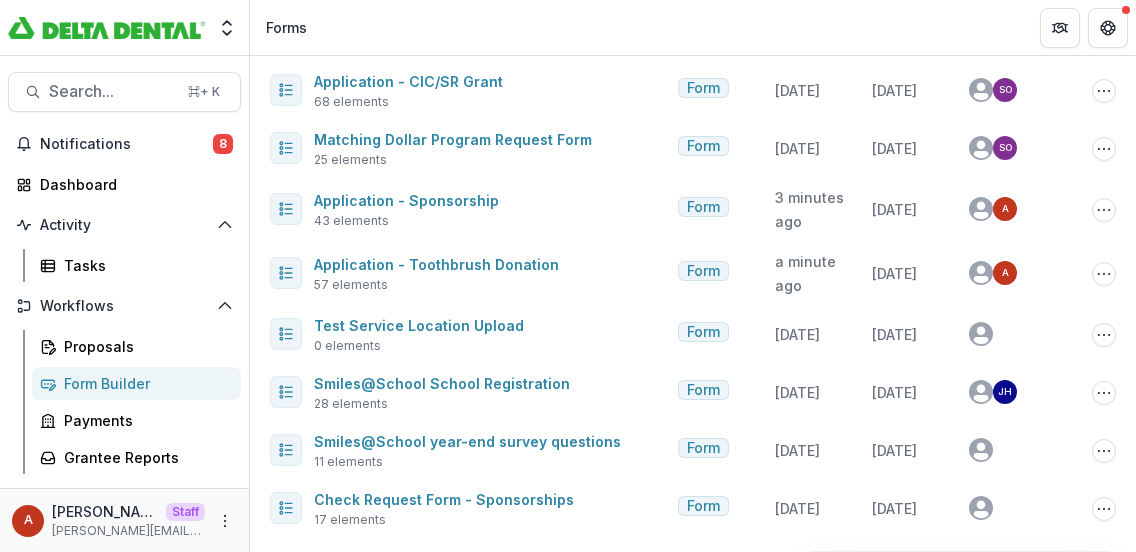 scroll, scrollTop: 689, scrollLeft: 0, axis: vertical 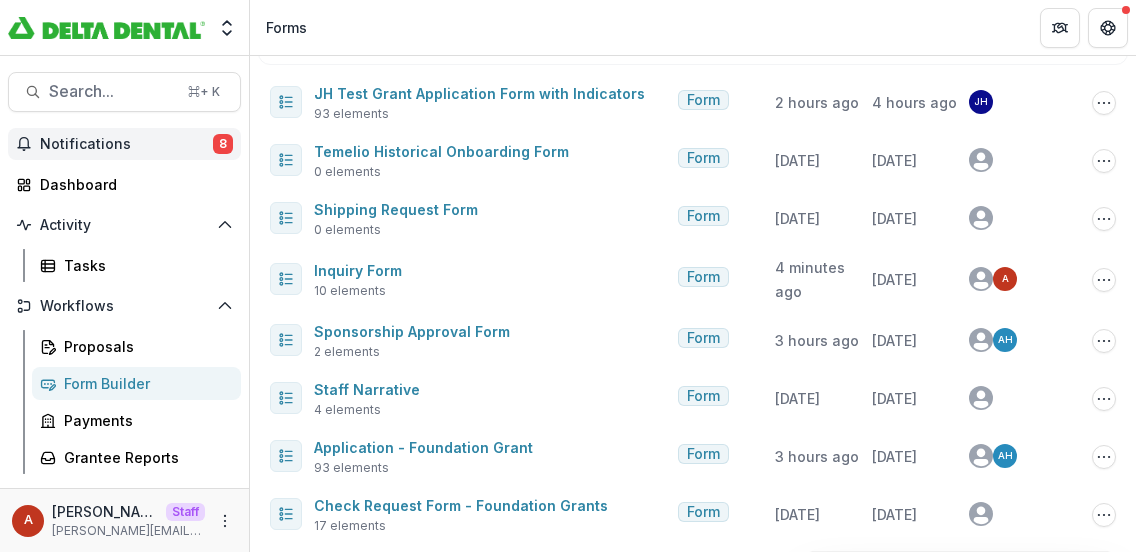 click on "Notifications" at bounding box center (126, 144) 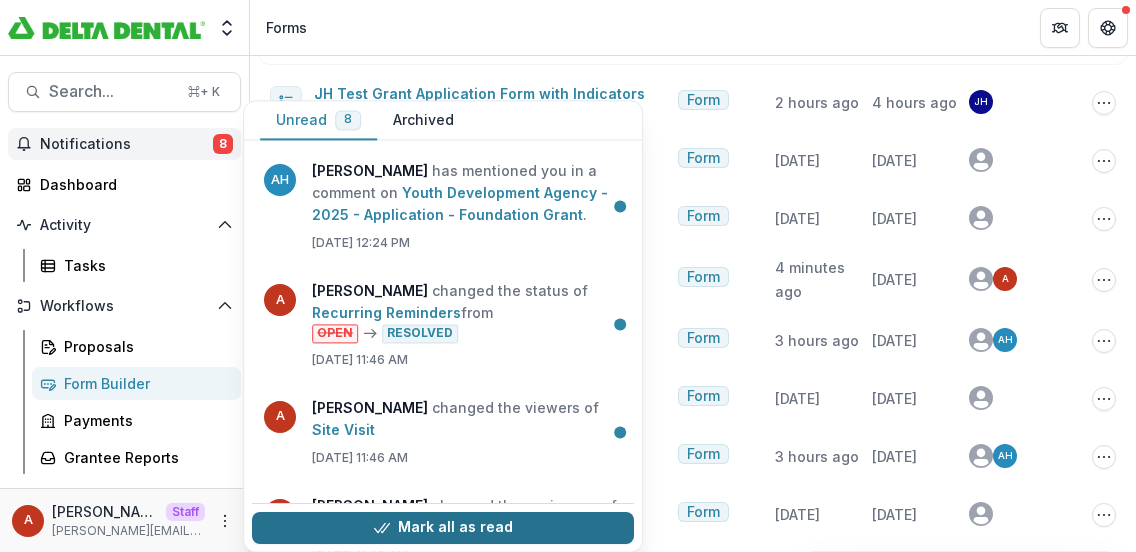 click on "Mark all as read" at bounding box center [443, 527] 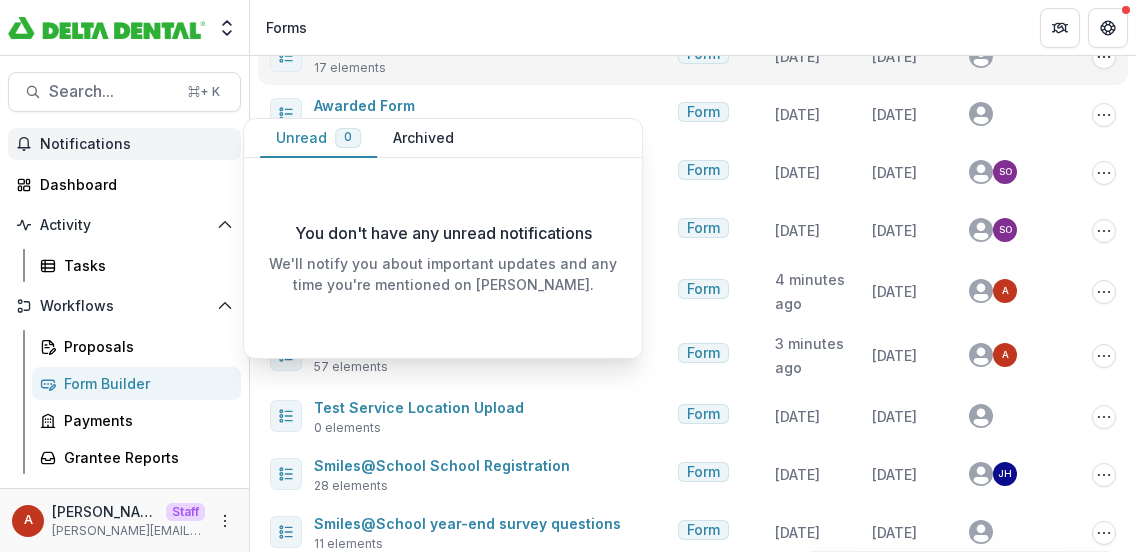 scroll, scrollTop: 695, scrollLeft: 0, axis: vertical 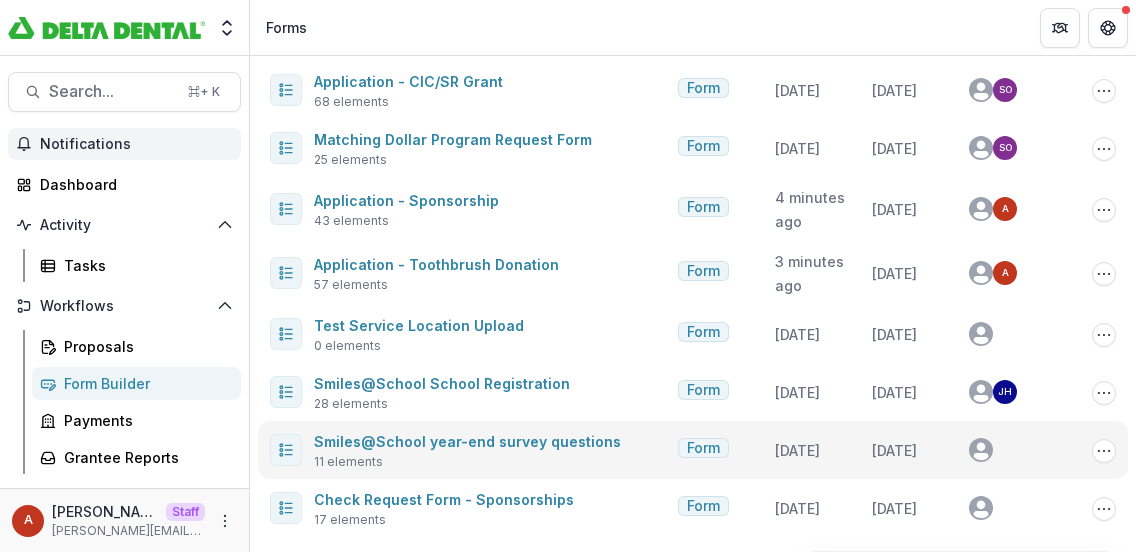 click on "Smiles@School year-end survey questions 11   elements" at bounding box center [470, 450] 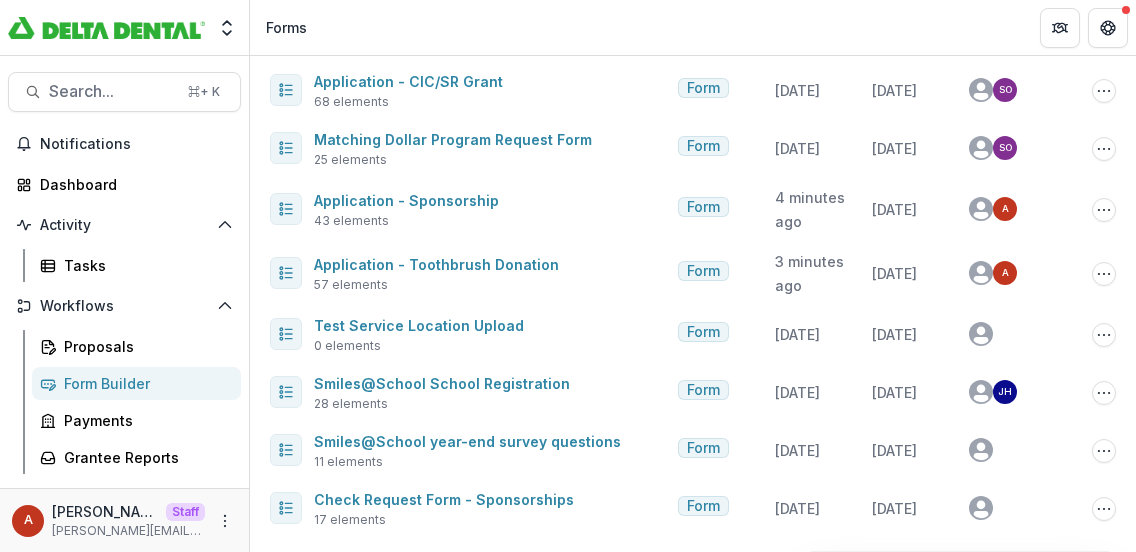 click on "A Anna Staff anna@trytemelio.com" at bounding box center (124, 520) 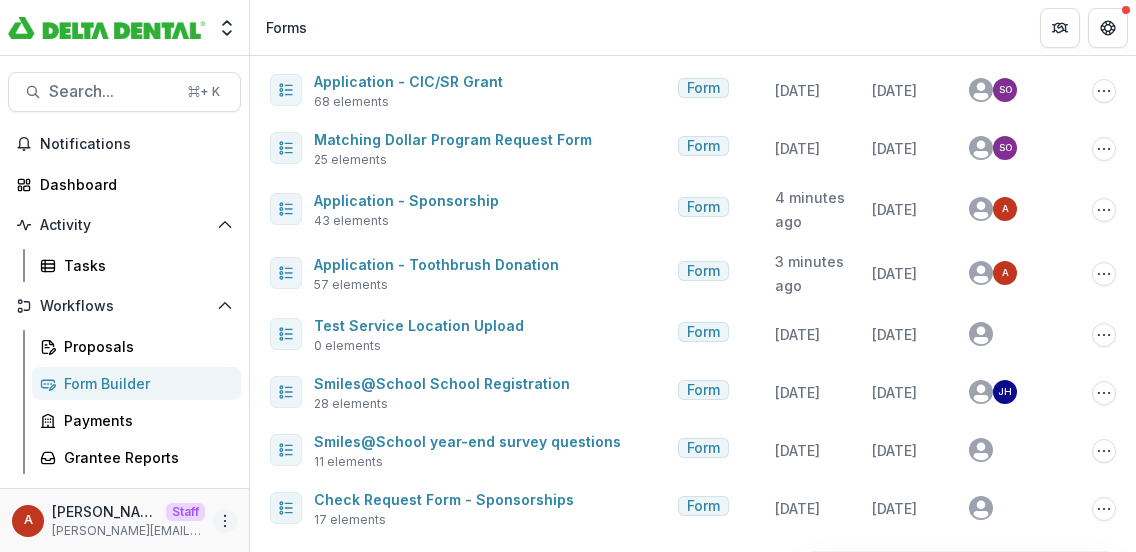 click 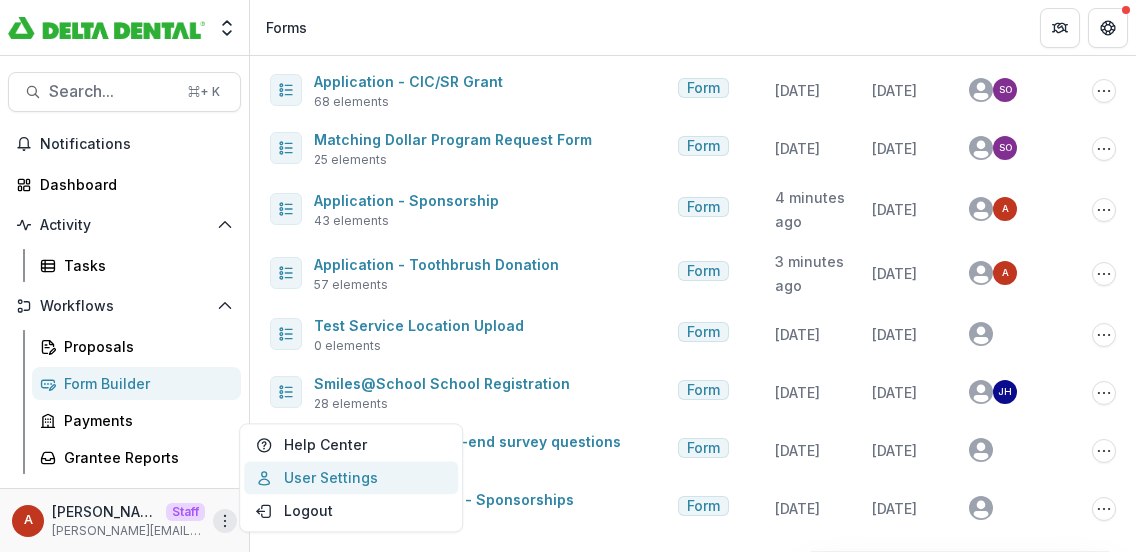 click on "User Settings" at bounding box center [351, 477] 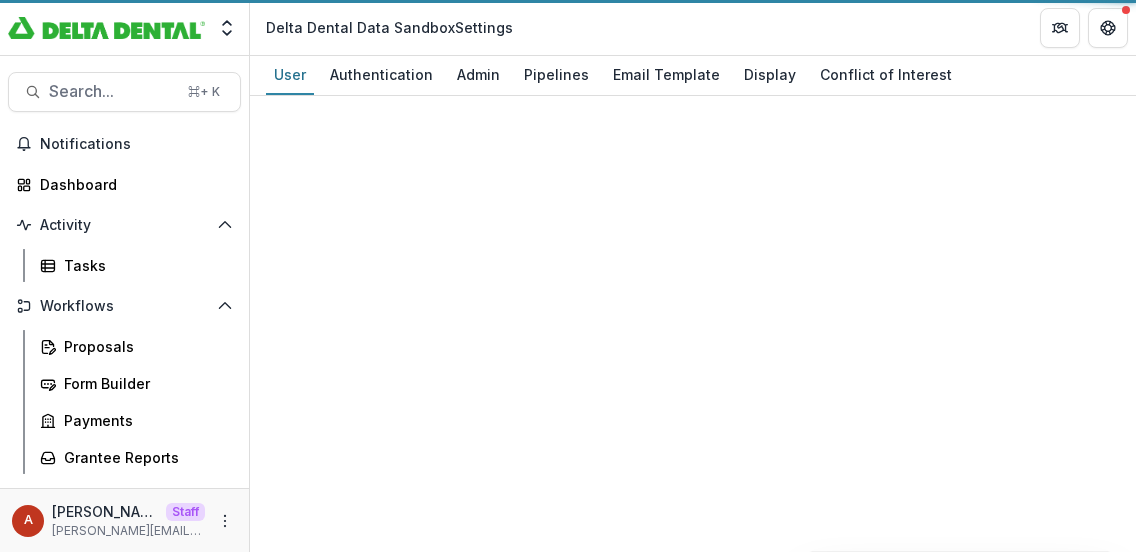 scroll, scrollTop: 0, scrollLeft: 0, axis: both 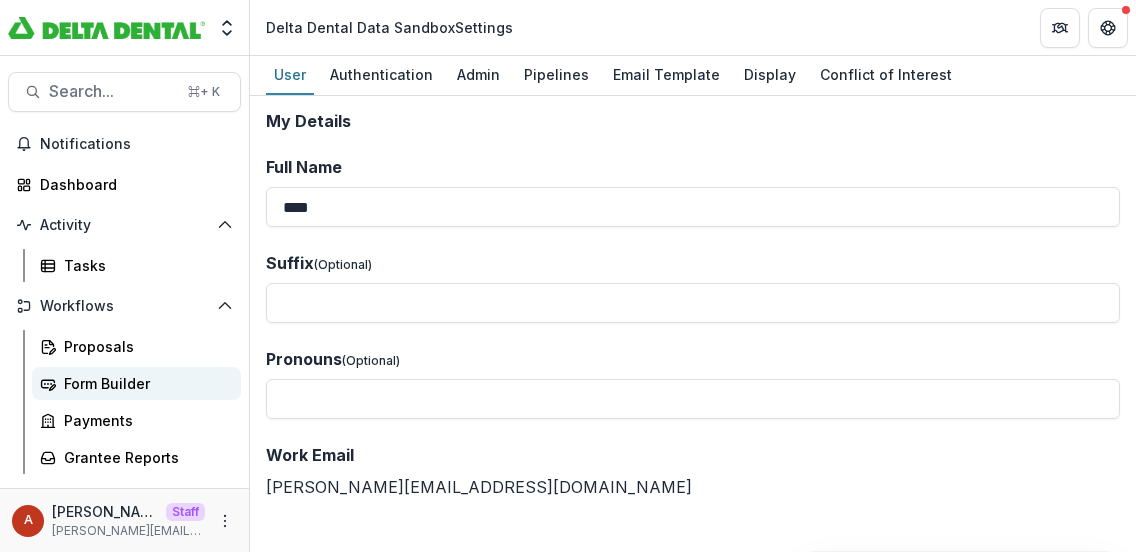 click on "Form Builder" at bounding box center (136, 383) 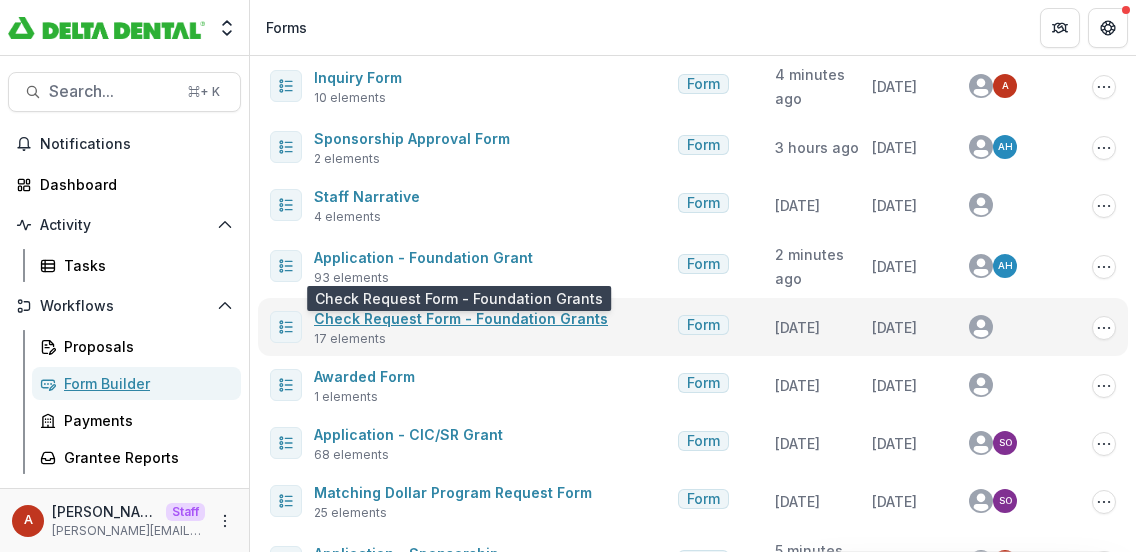 scroll, scrollTop: 436, scrollLeft: 0, axis: vertical 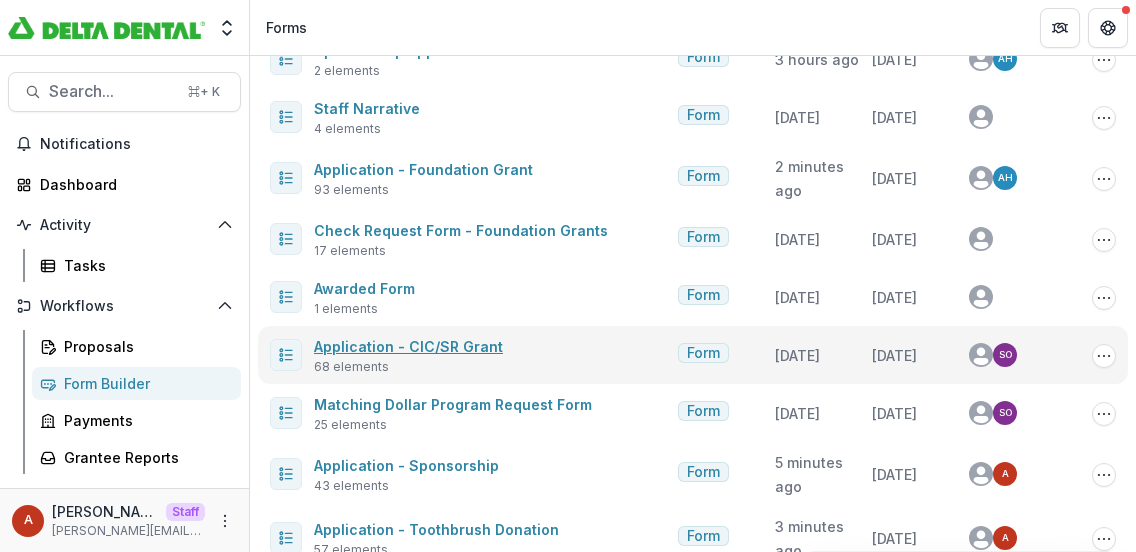 click on "Application - CIC/SR Grant" at bounding box center (408, 346) 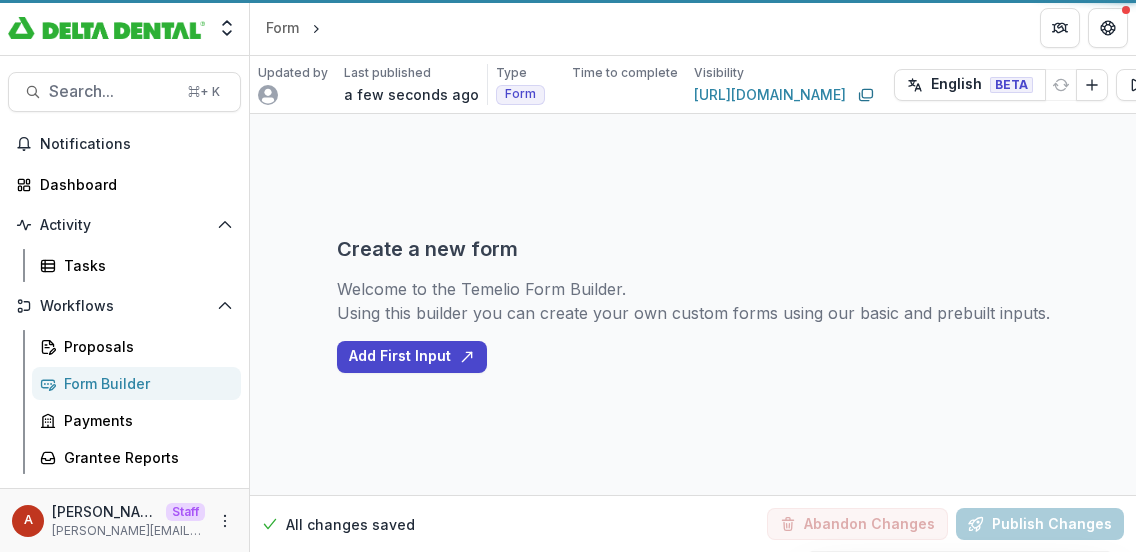 scroll, scrollTop: 0, scrollLeft: 0, axis: both 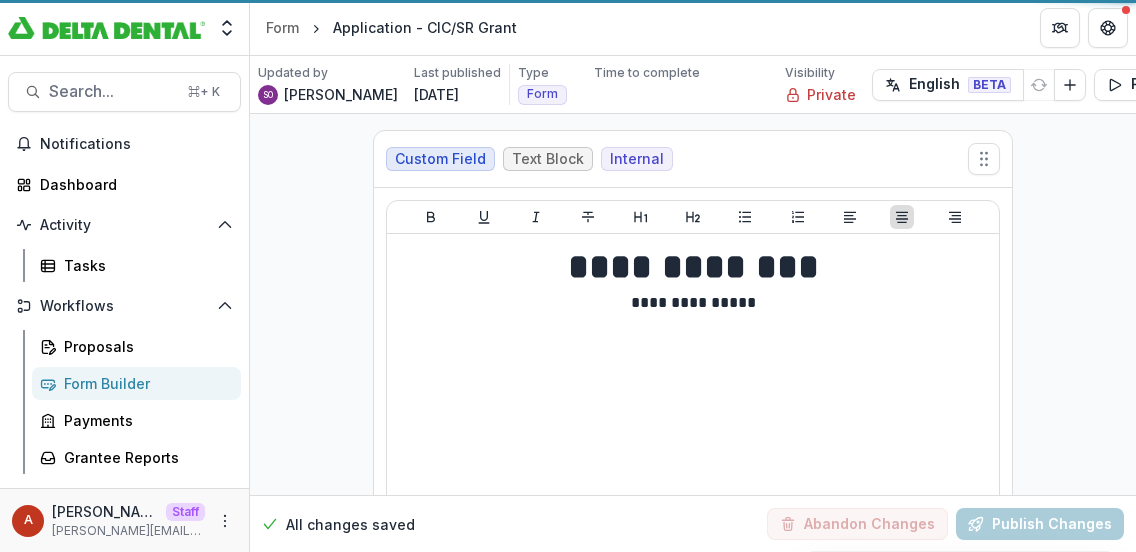 click at bounding box center (1410, 85) 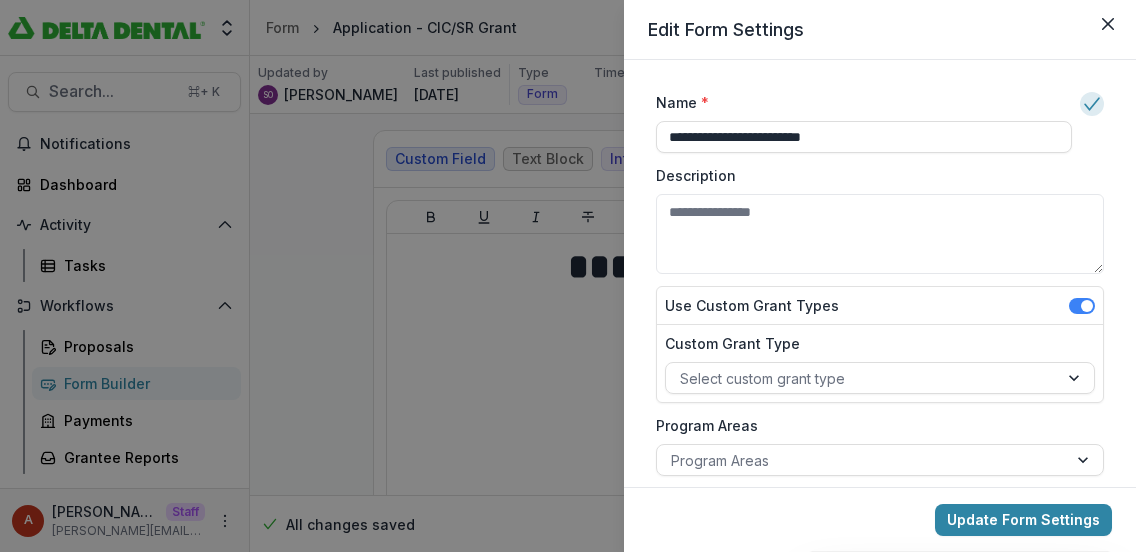 scroll, scrollTop: 0, scrollLeft: 257, axis: horizontal 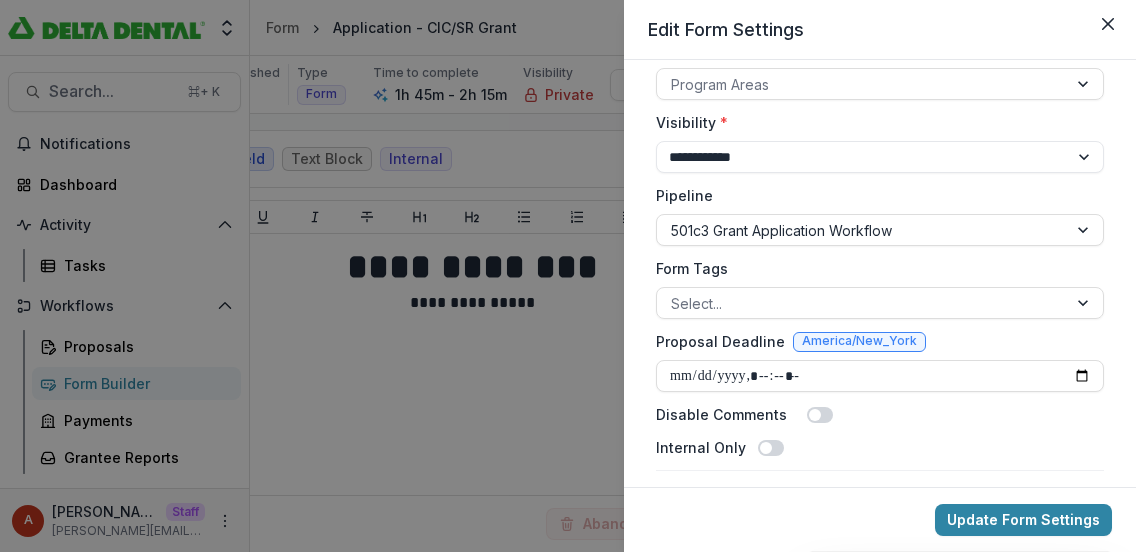 click on "**********" at bounding box center (568, 276) 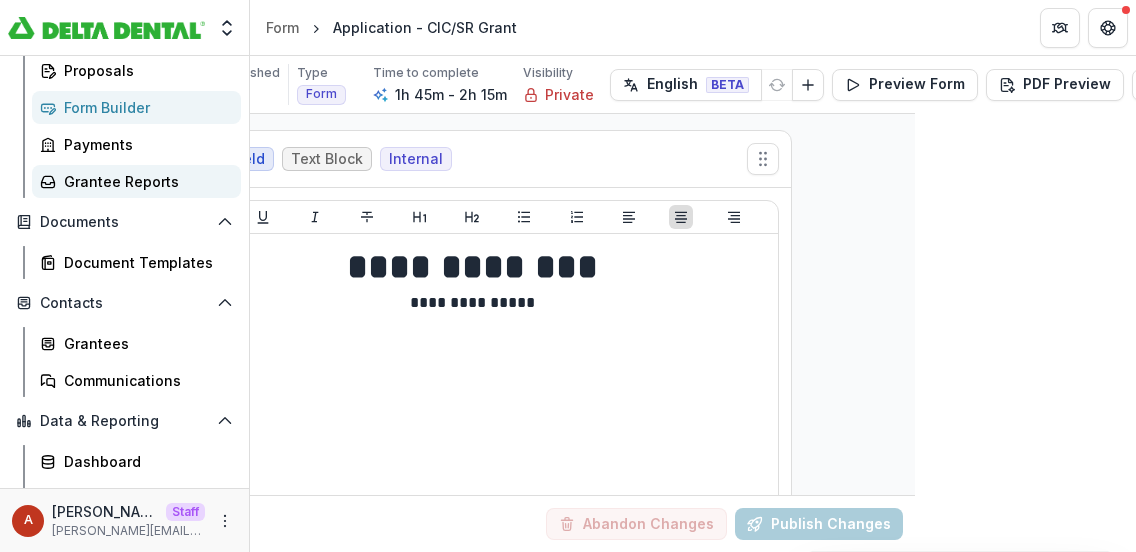 scroll, scrollTop: 376, scrollLeft: 0, axis: vertical 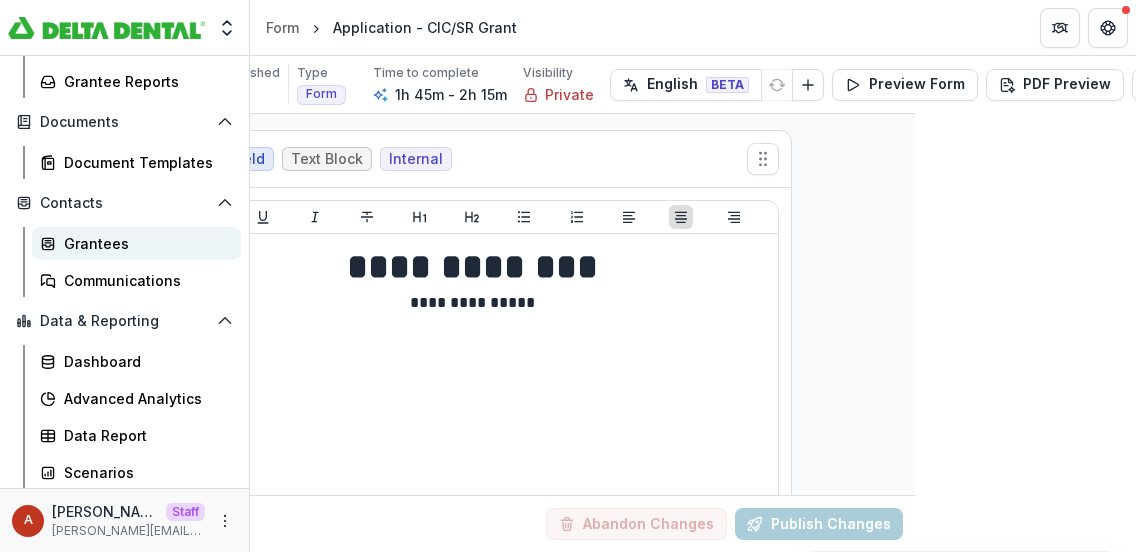 click on "Grantees" at bounding box center (144, 243) 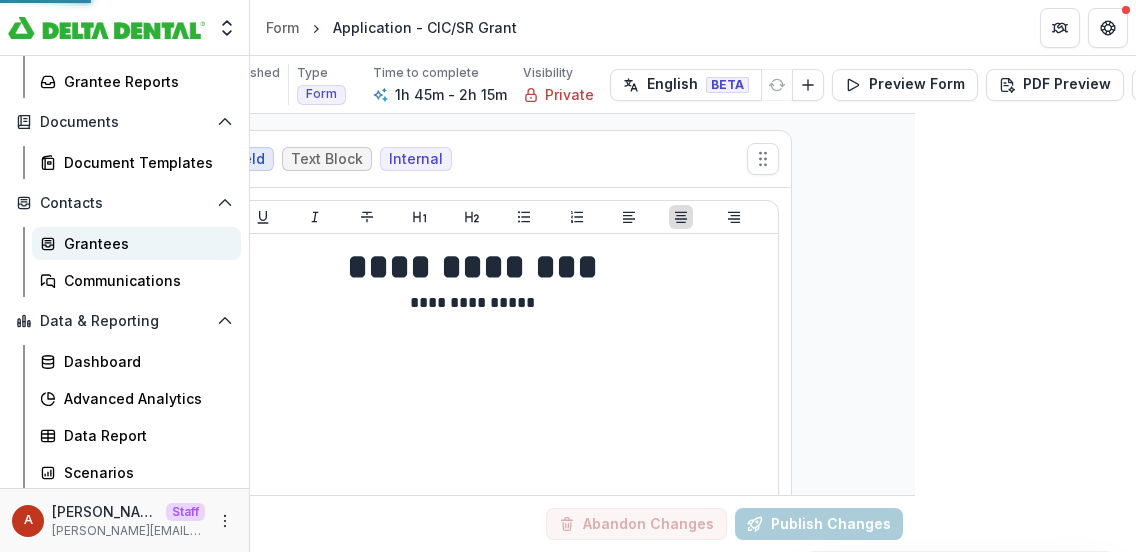 scroll, scrollTop: 0, scrollLeft: 0, axis: both 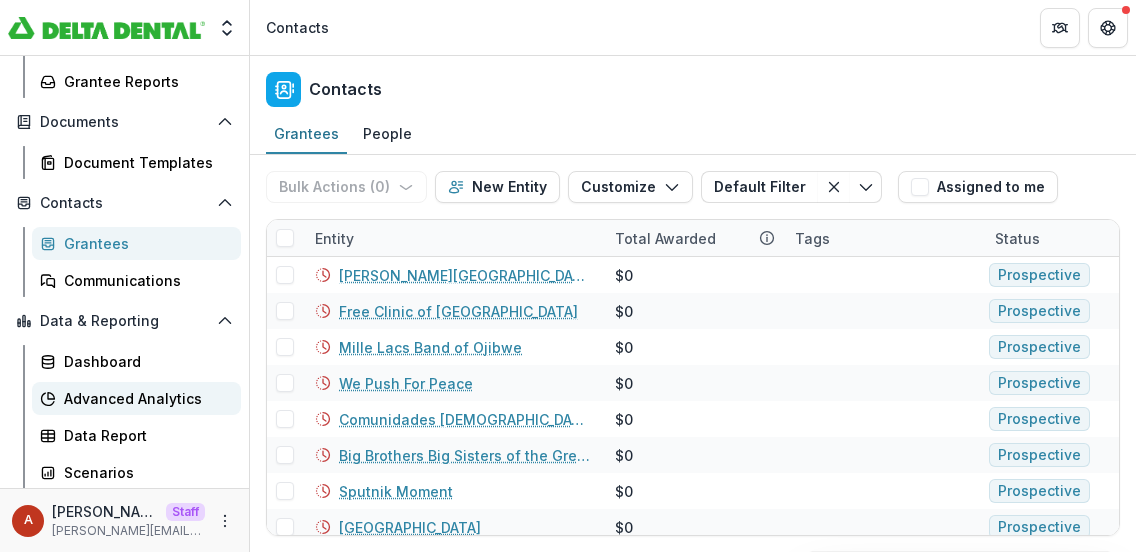 click on "Advanced Analytics" at bounding box center [144, 398] 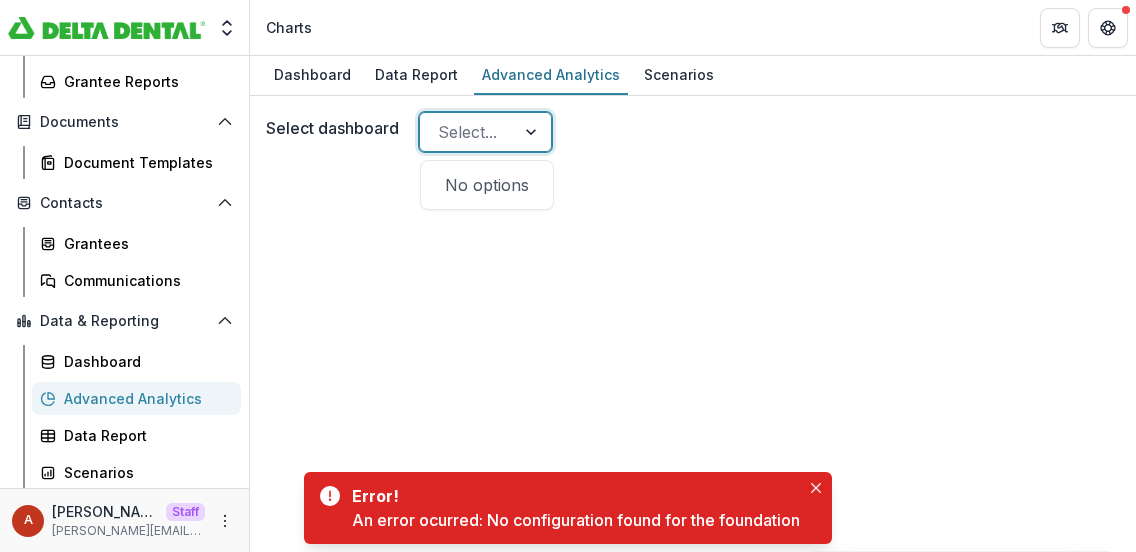 click on "Select..." at bounding box center [467, 132] 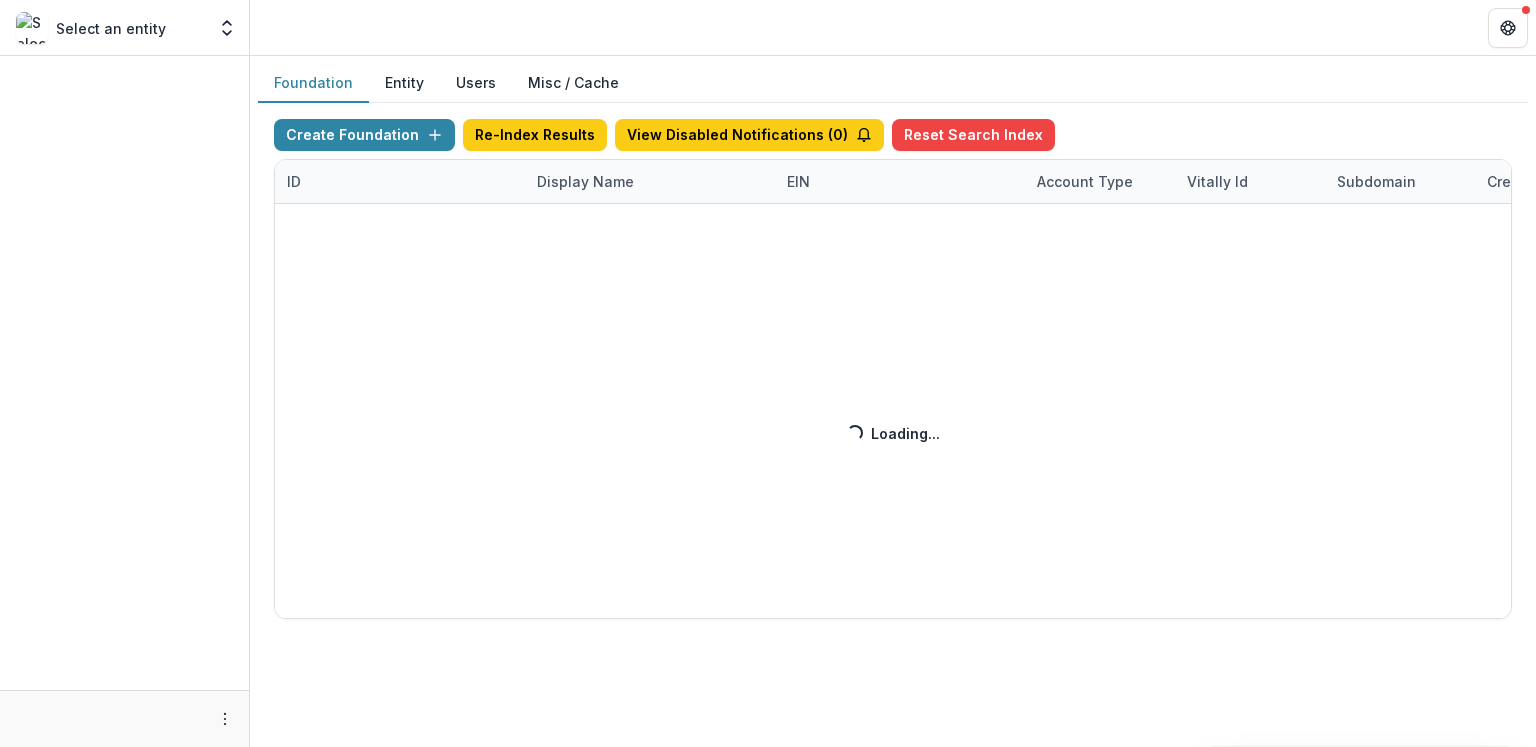 scroll, scrollTop: 0, scrollLeft: 0, axis: both 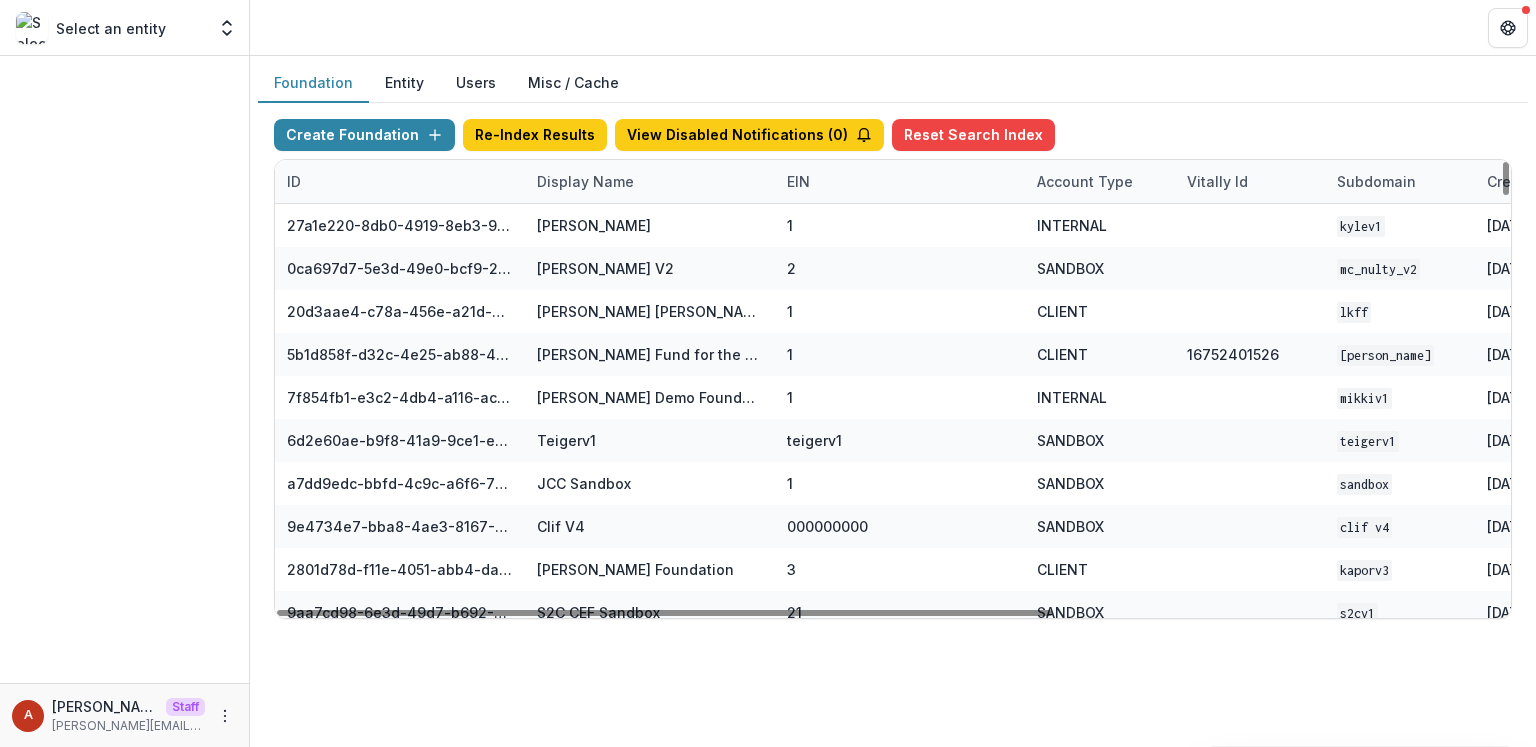 click on "Display Name" at bounding box center (585, 181) 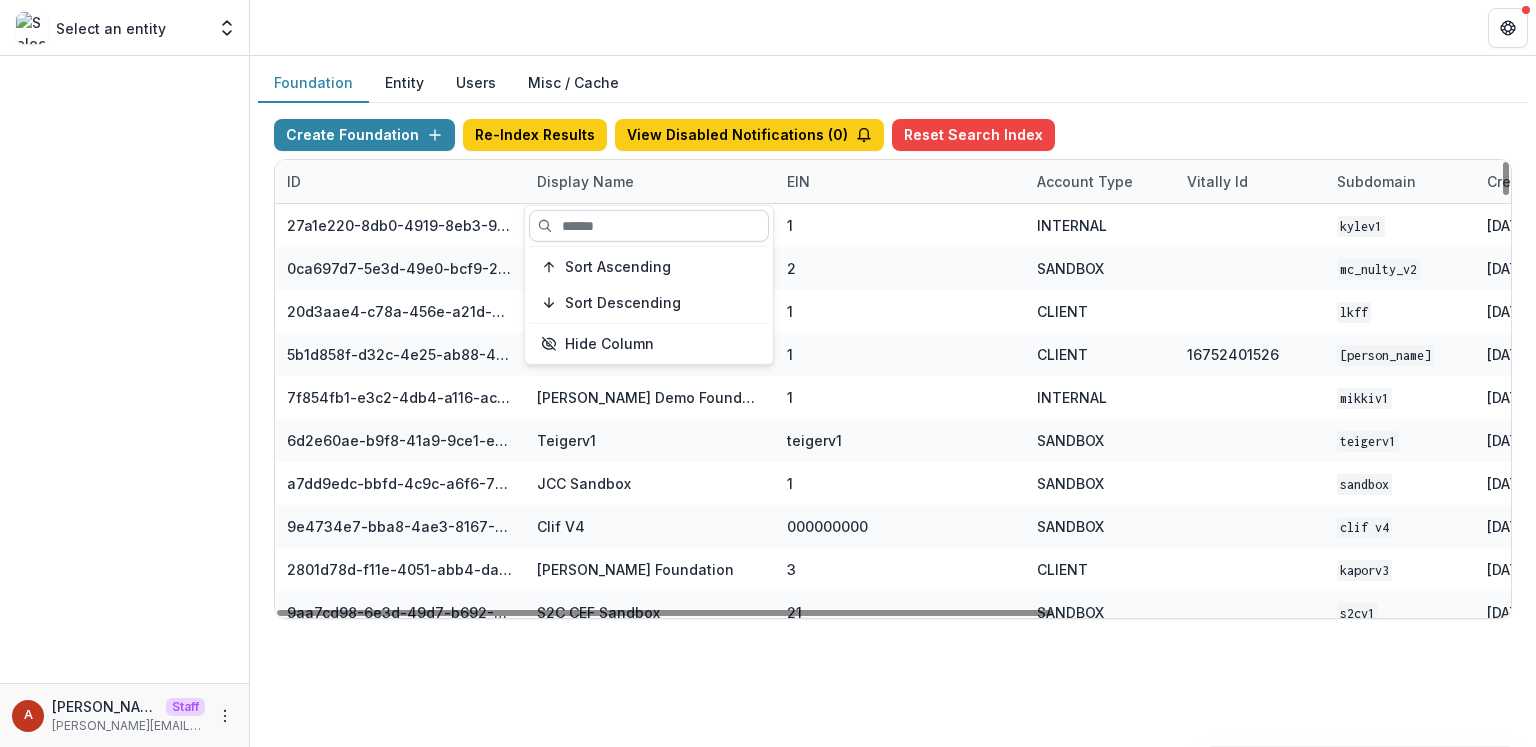 click at bounding box center (649, 226) 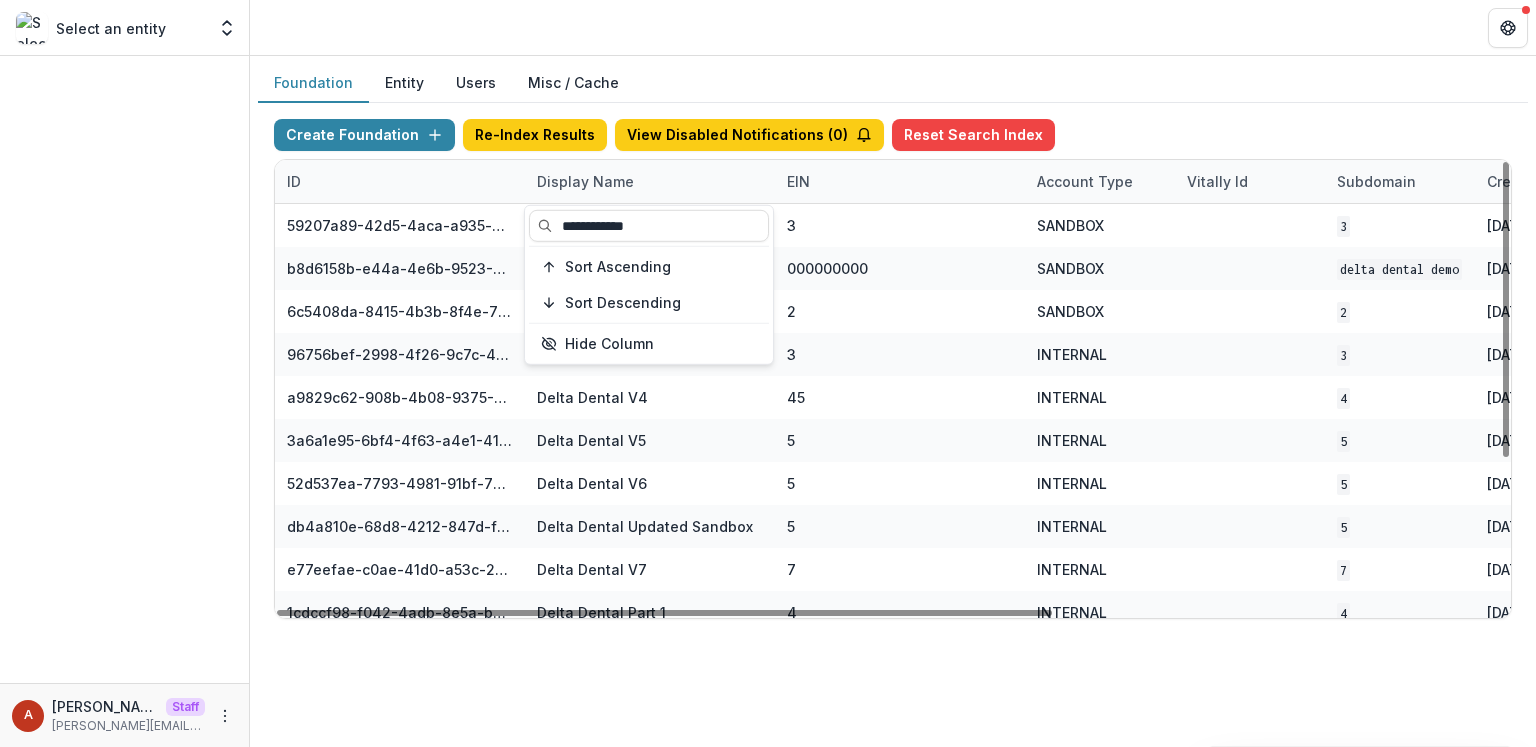 type on "**********" 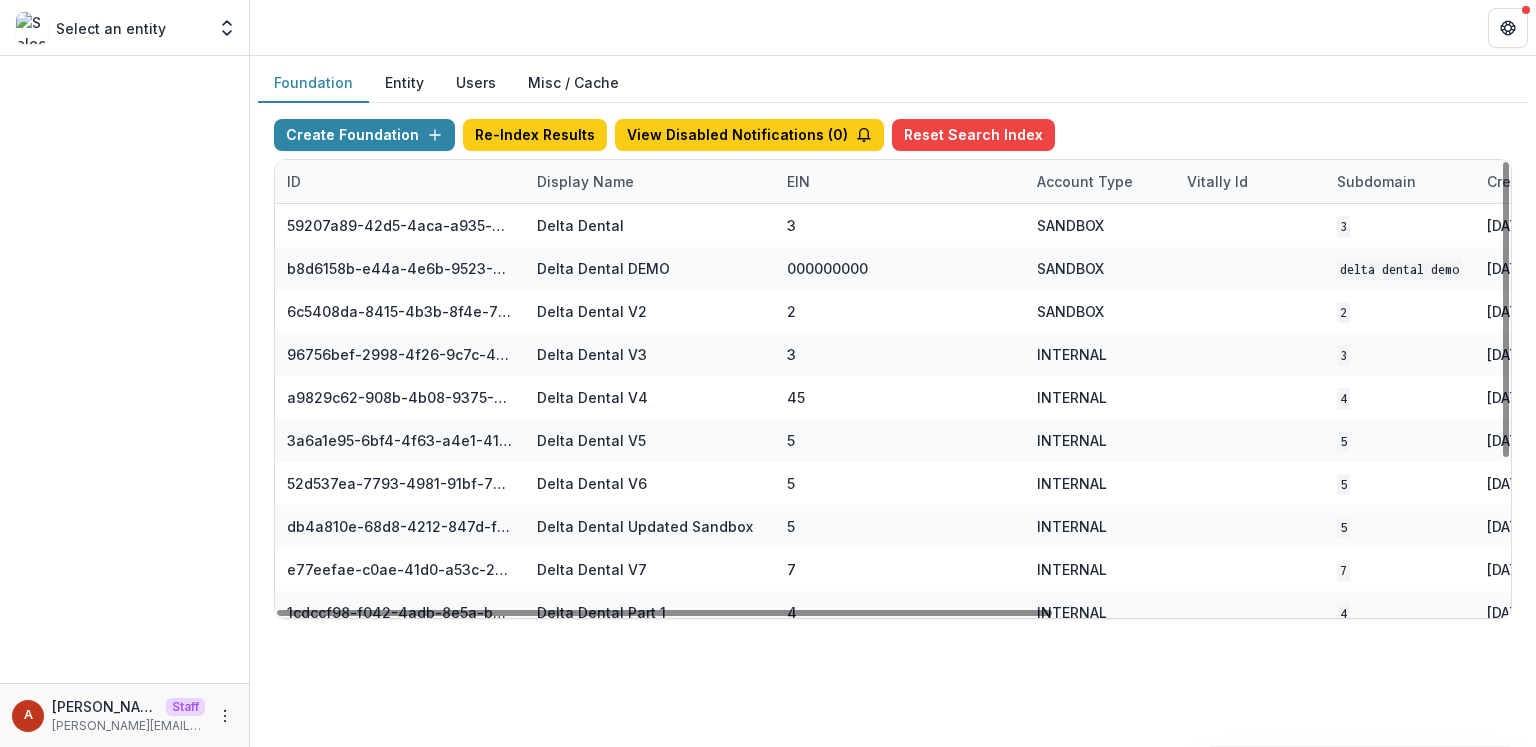 click at bounding box center (893, 27) 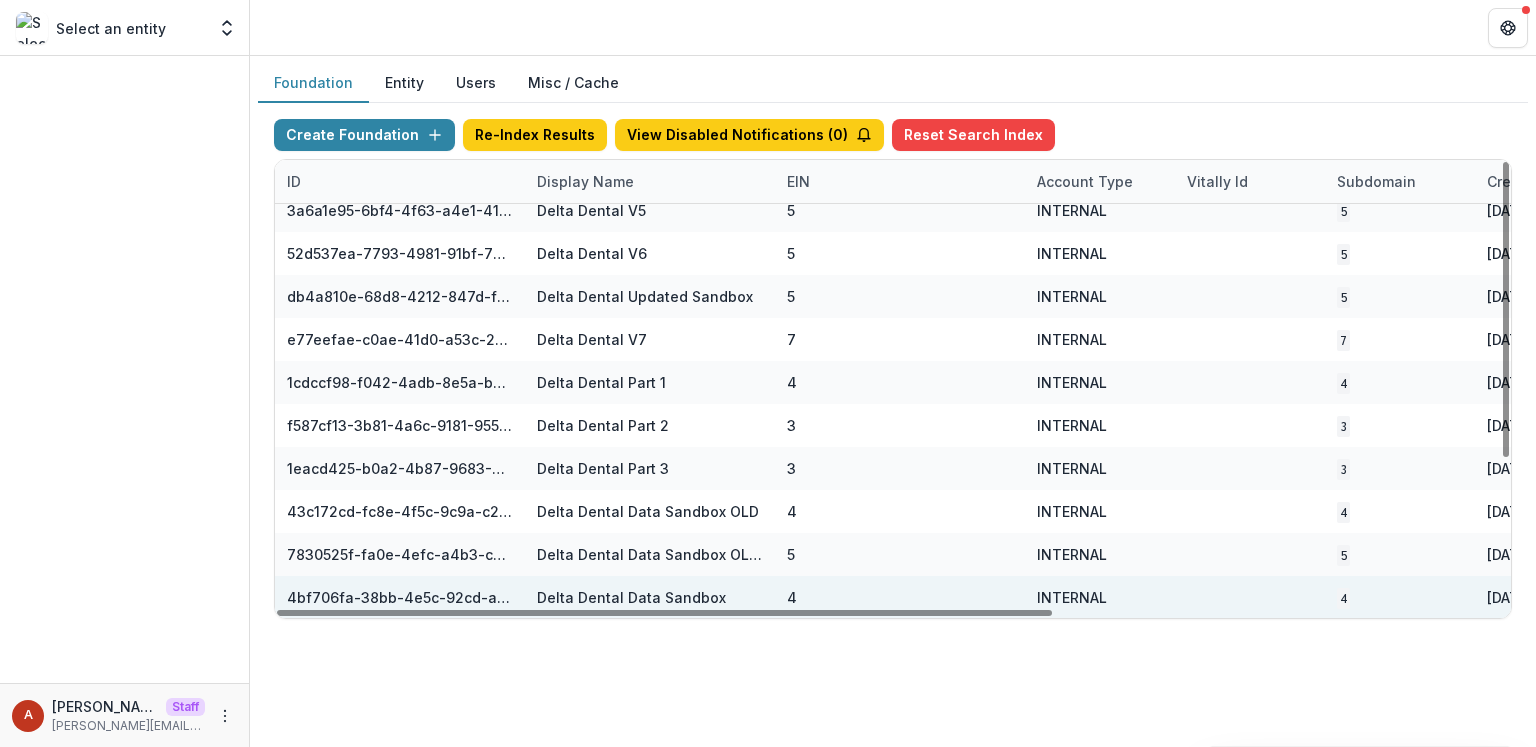 scroll, scrollTop: 230, scrollLeft: 713, axis: both 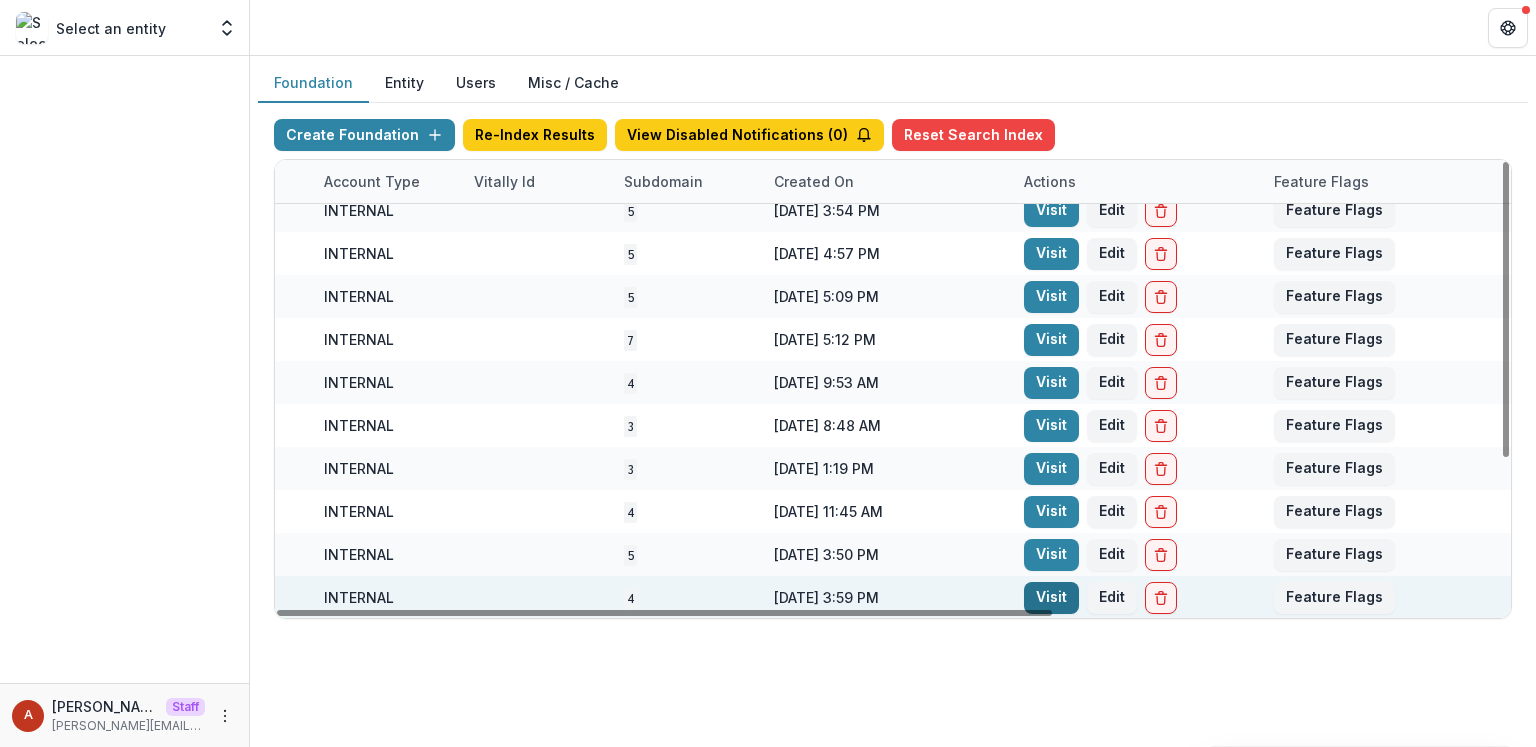 click on "Visit" at bounding box center (1051, 598) 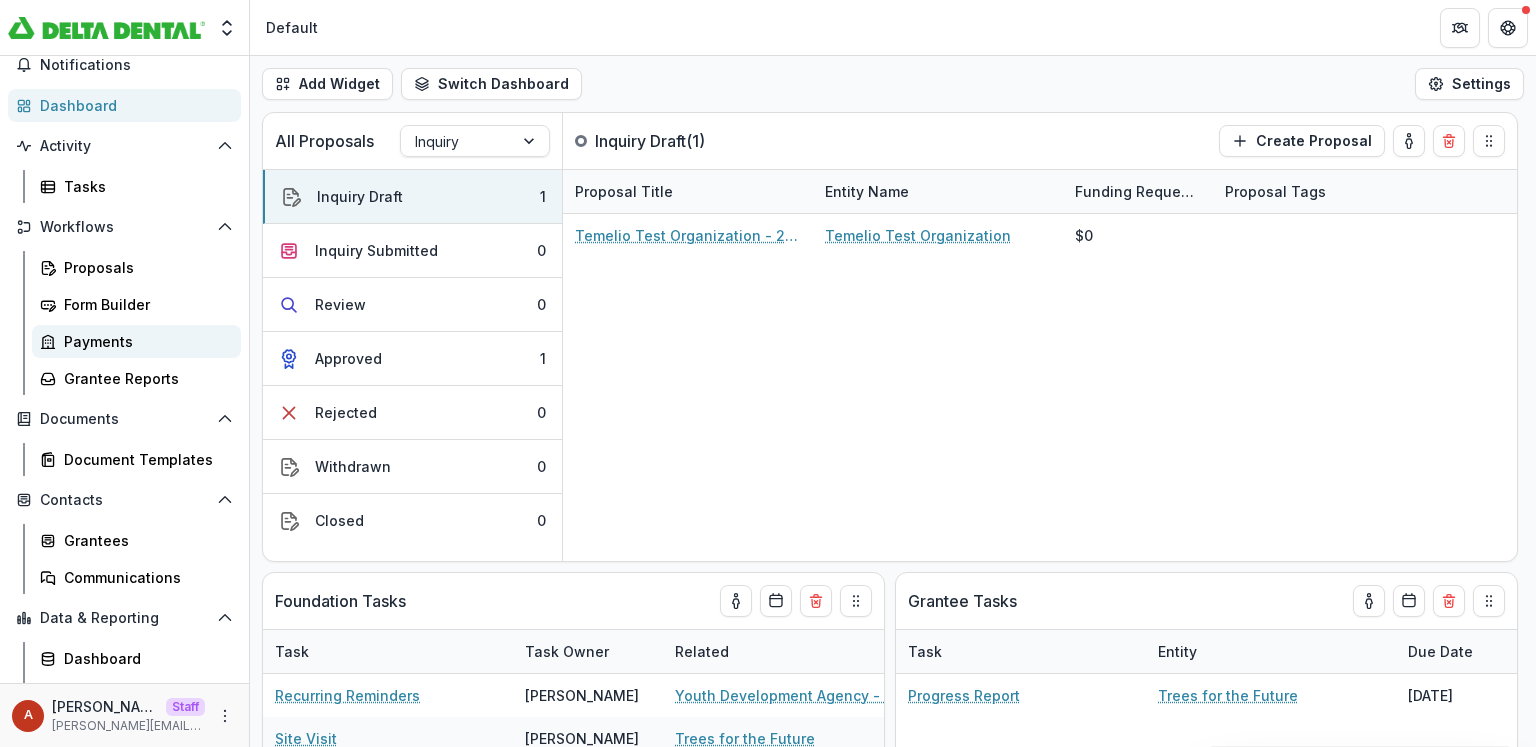 scroll, scrollTop: 118, scrollLeft: 0, axis: vertical 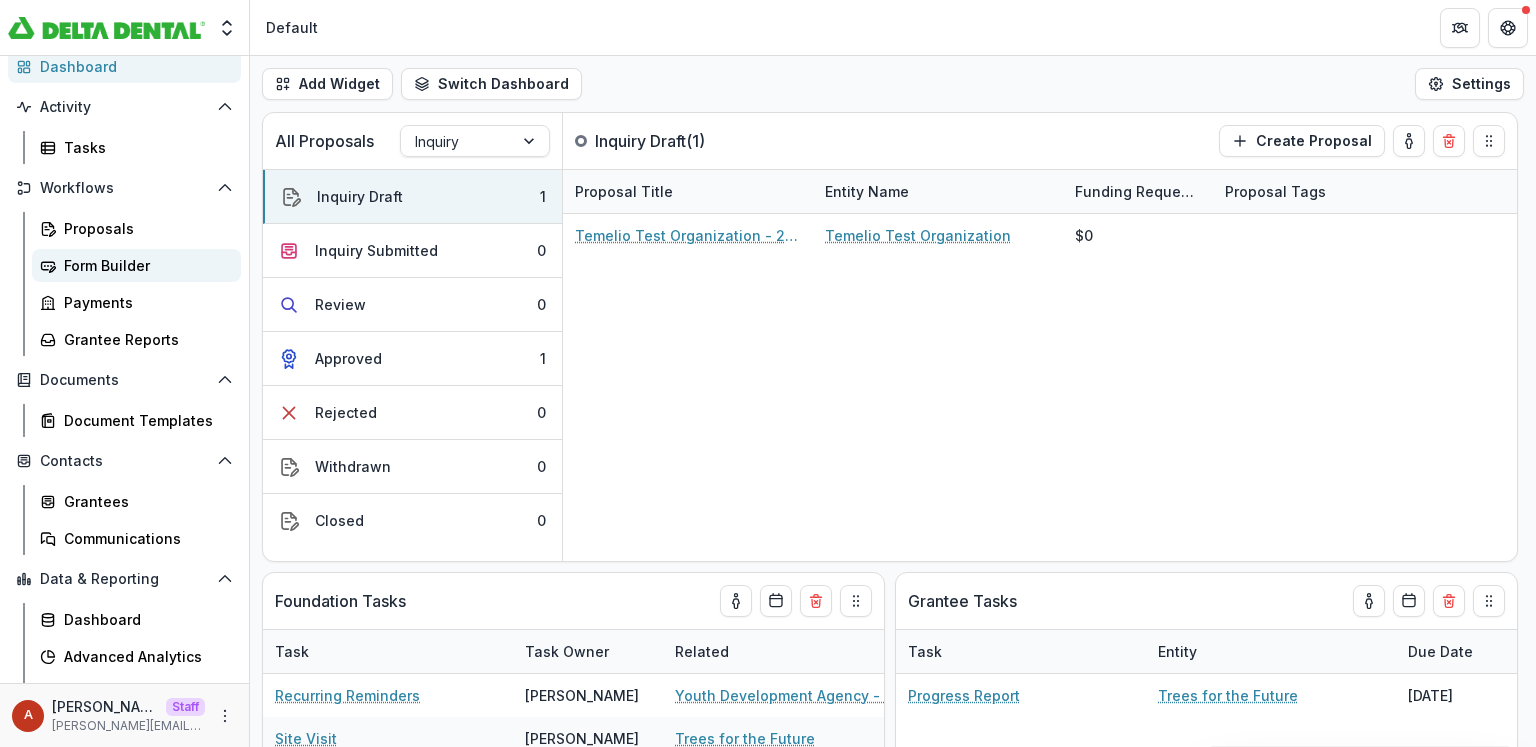 click on "Form Builder" at bounding box center (144, 265) 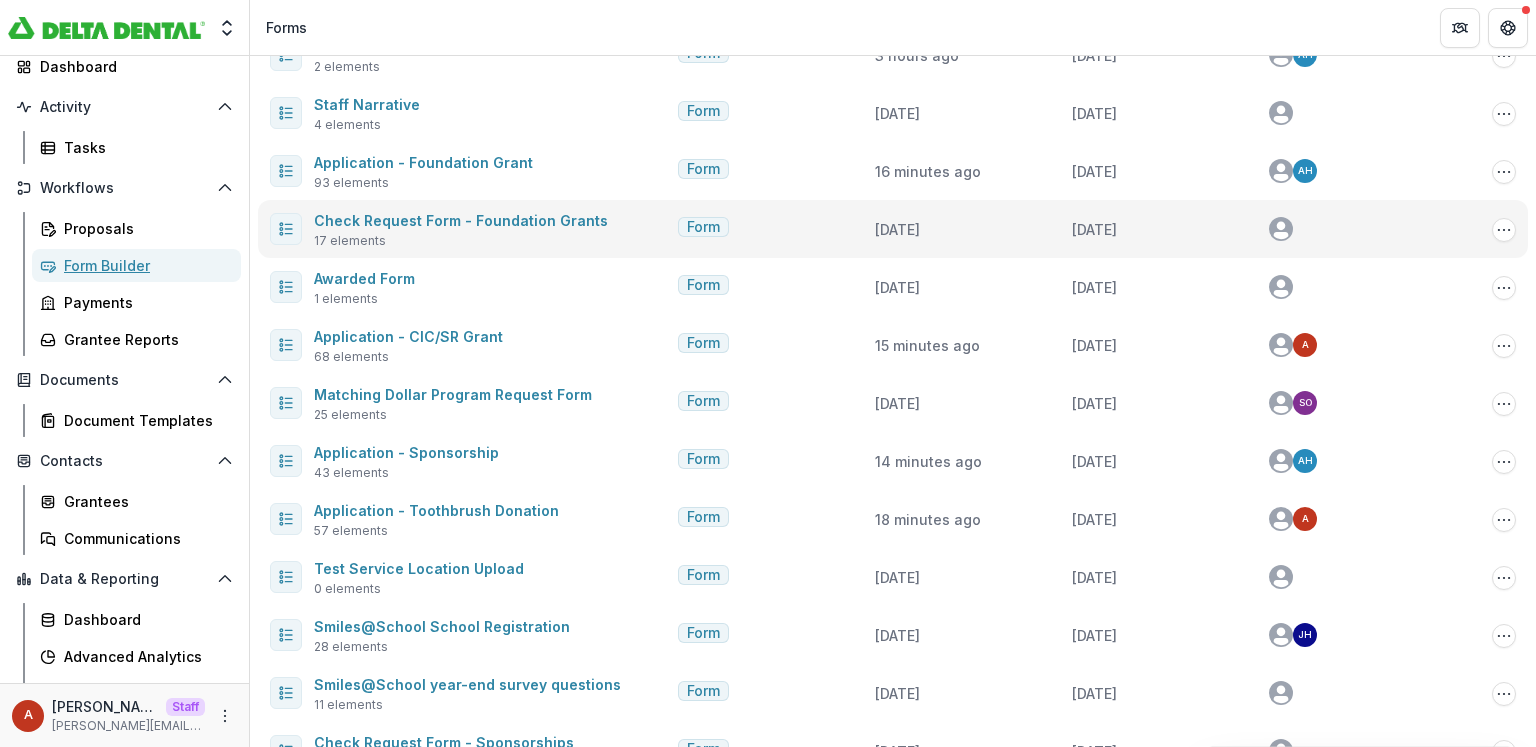 scroll, scrollTop: 422, scrollLeft: 0, axis: vertical 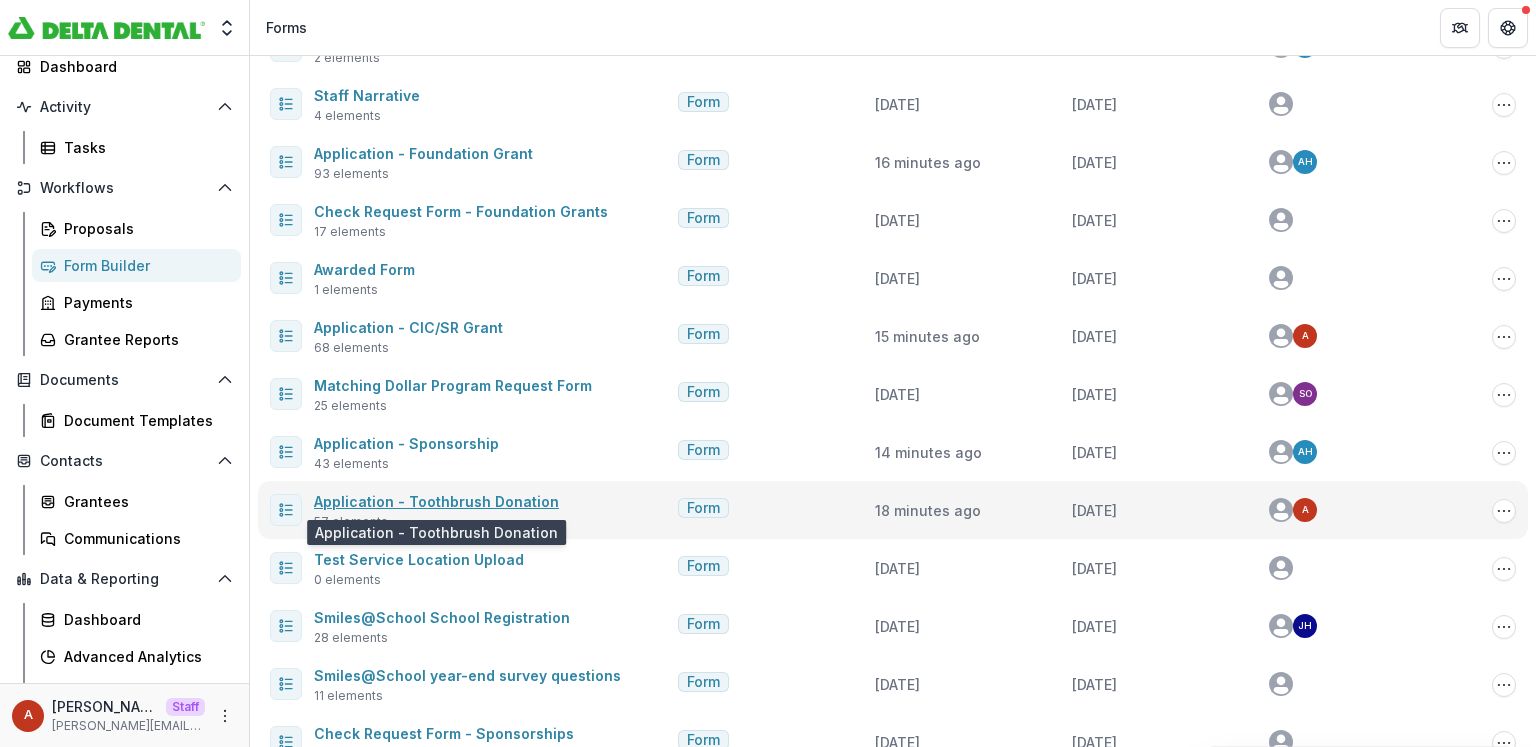 click on "Application - Toothbrush Donation" at bounding box center (436, 501) 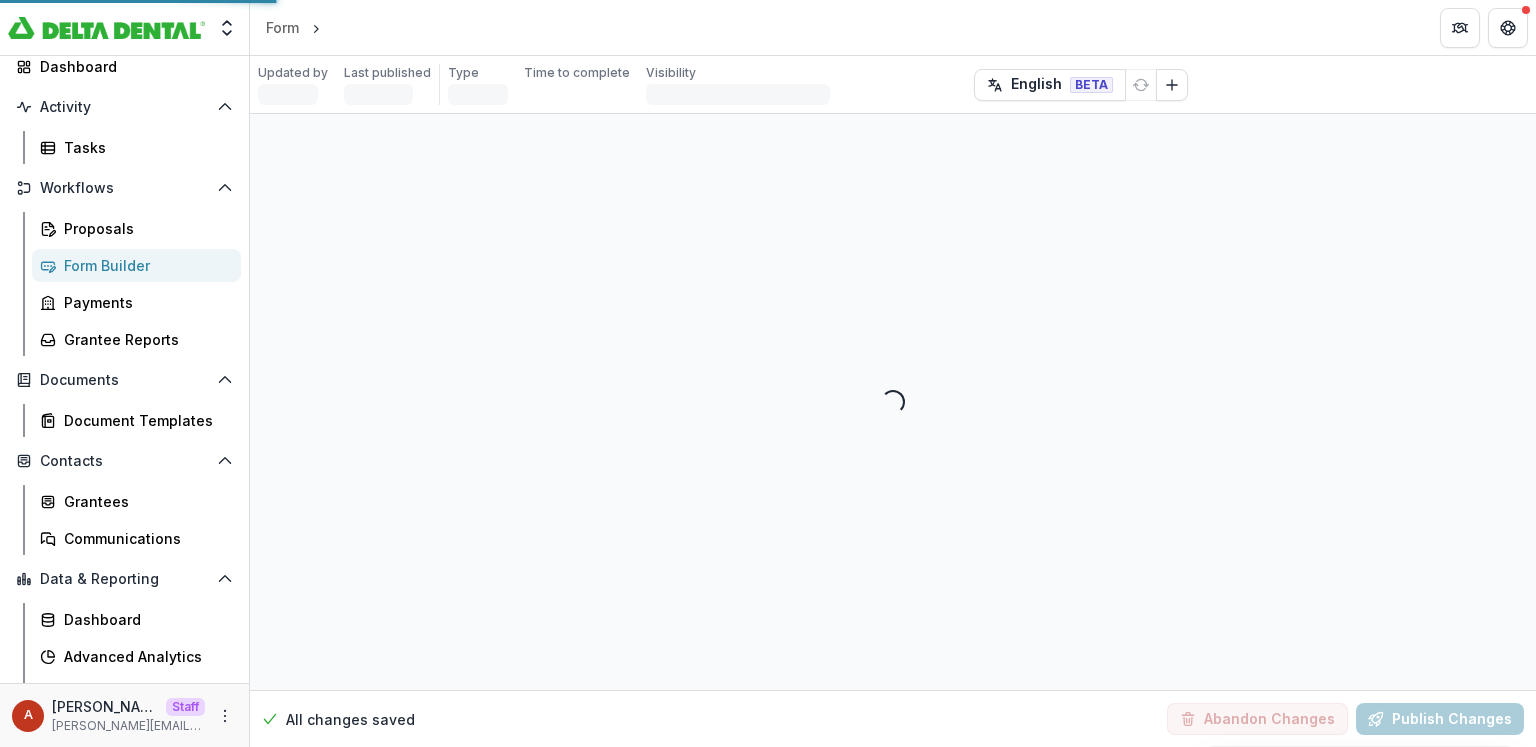 scroll, scrollTop: 0, scrollLeft: 0, axis: both 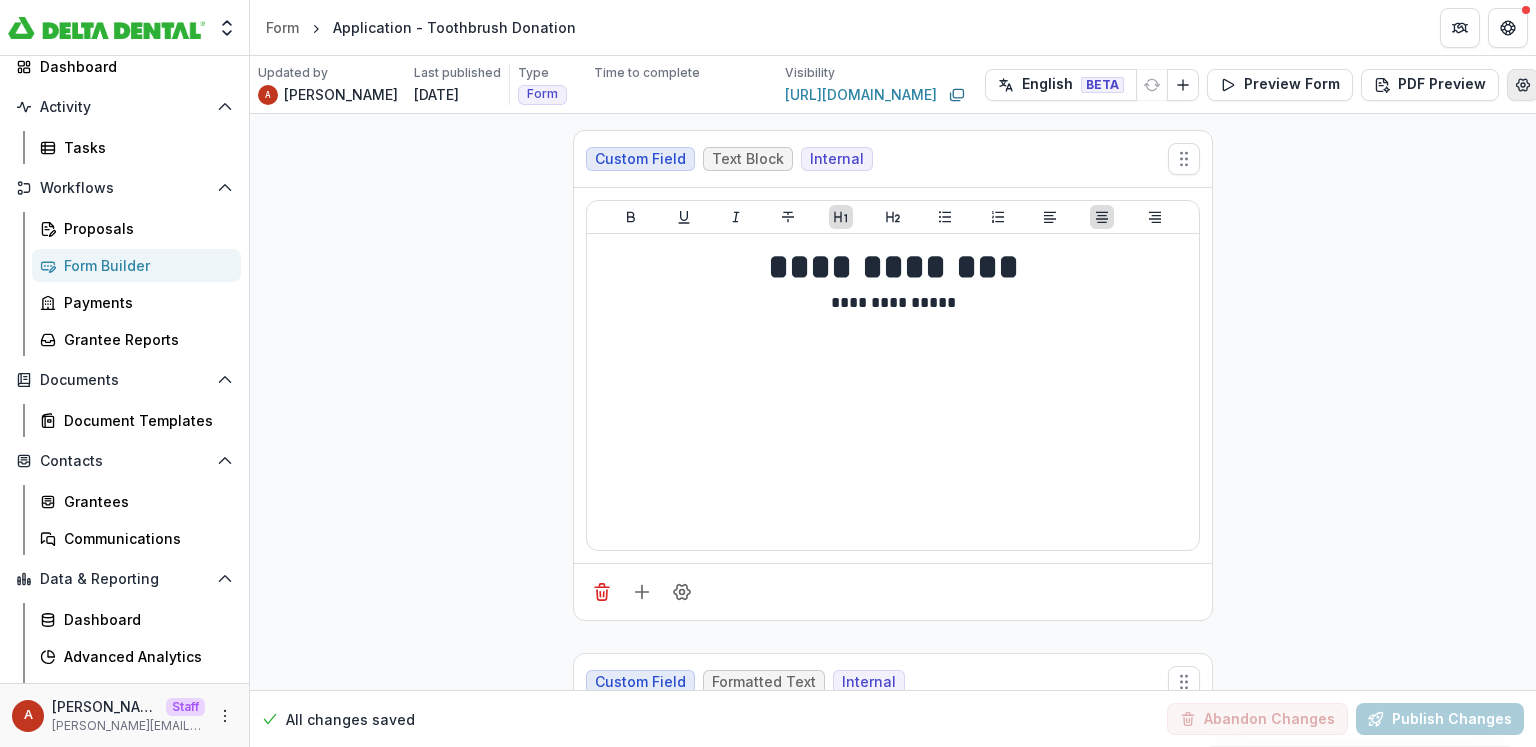 click 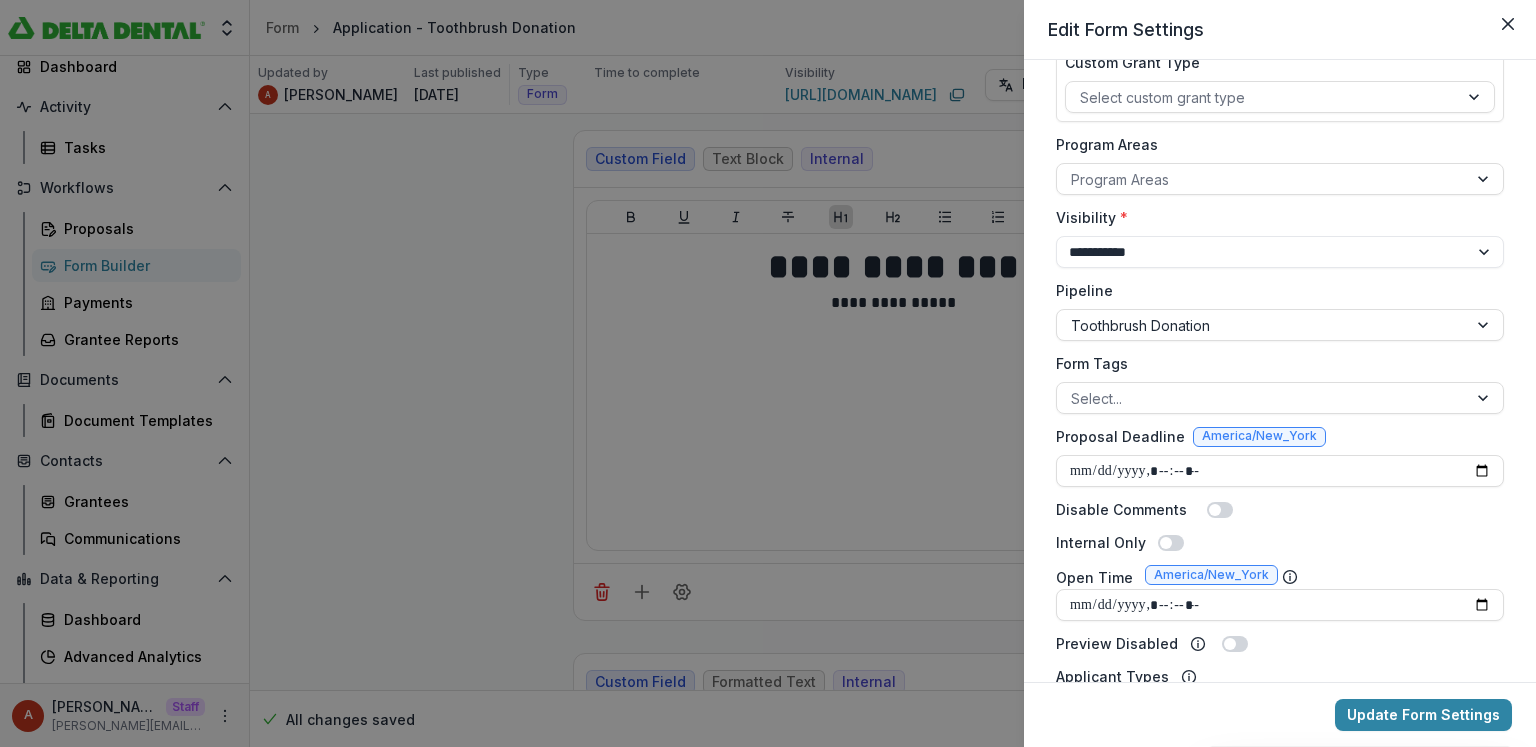 scroll, scrollTop: 316, scrollLeft: 0, axis: vertical 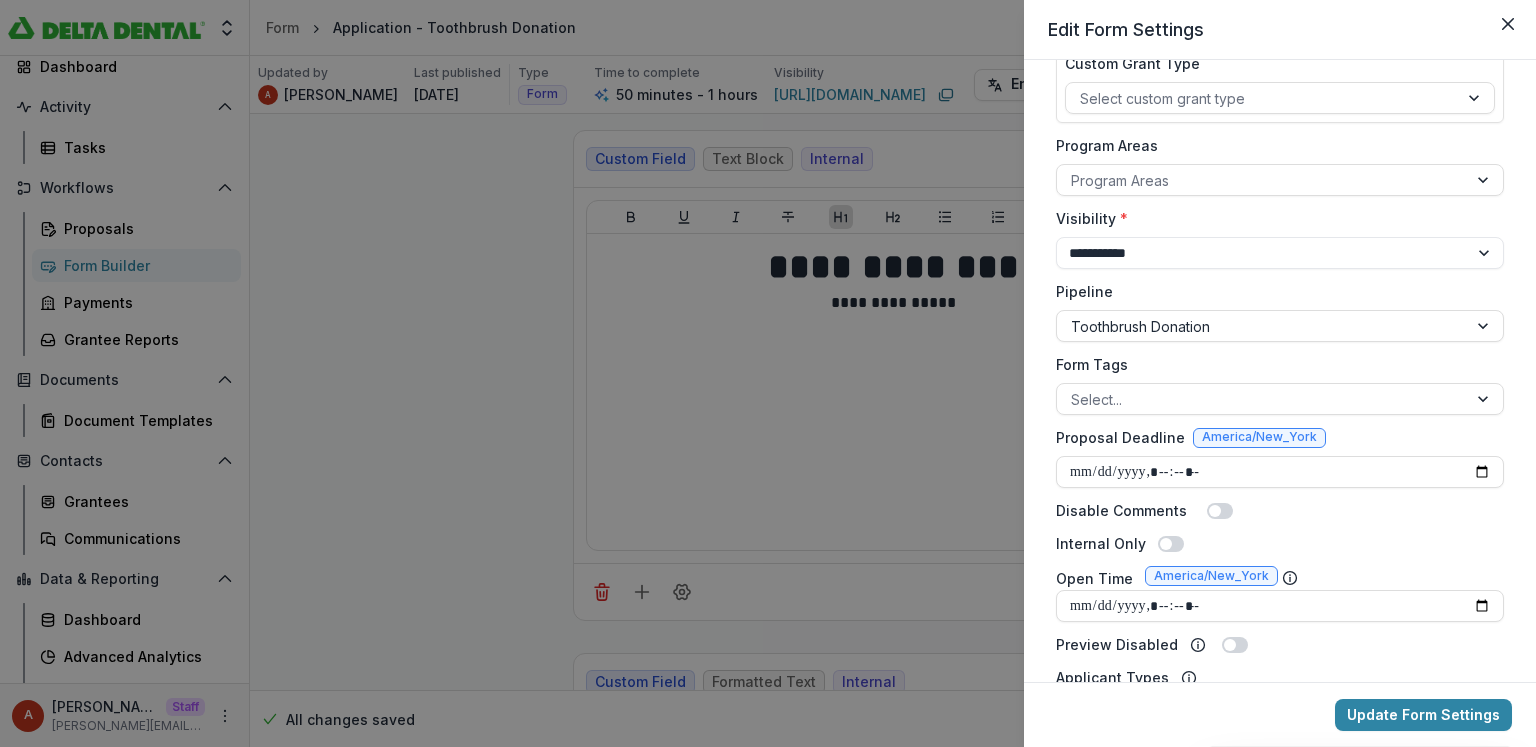 click on "**********" at bounding box center (768, 373) 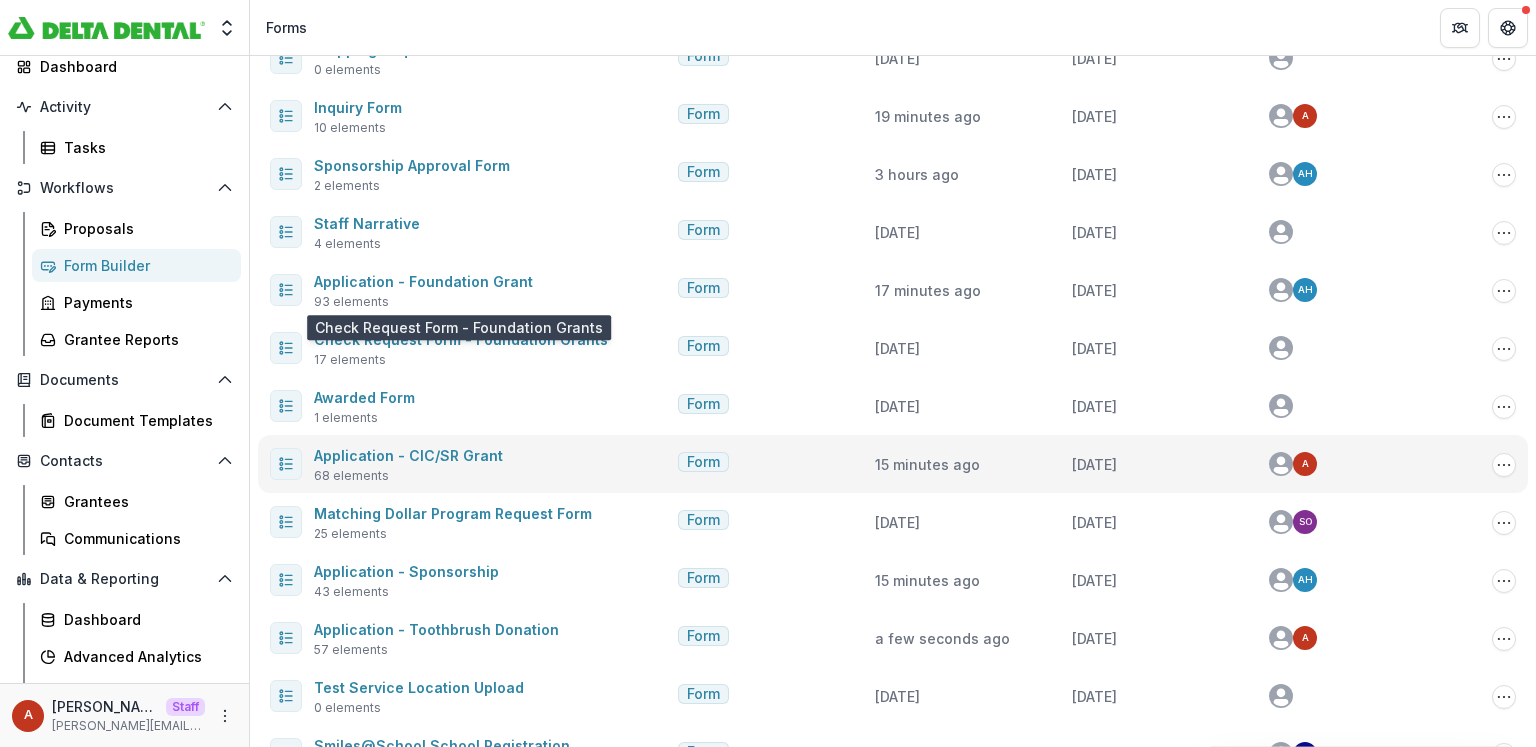 scroll, scrollTop: 293, scrollLeft: 0, axis: vertical 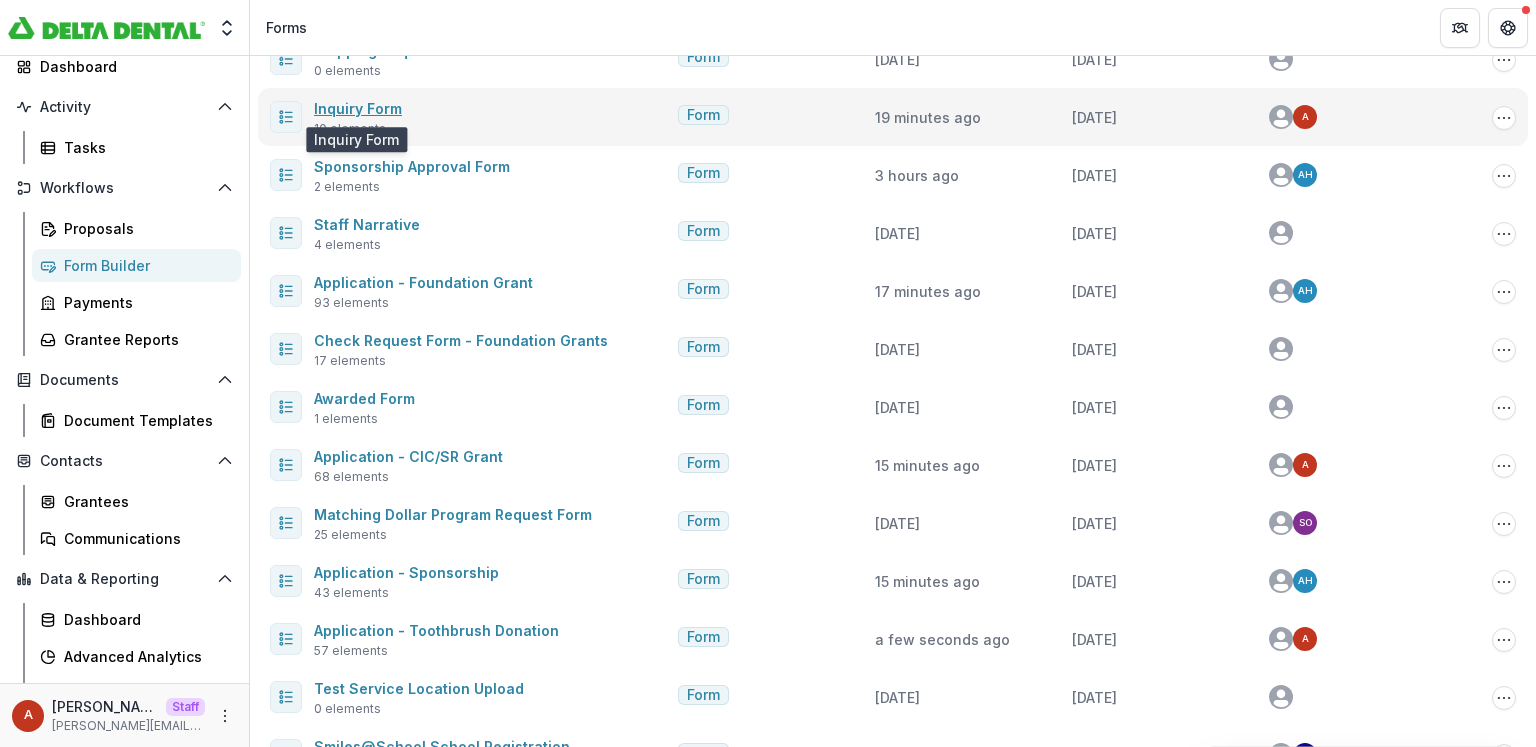 click on "Inquiry Form" at bounding box center (358, 108) 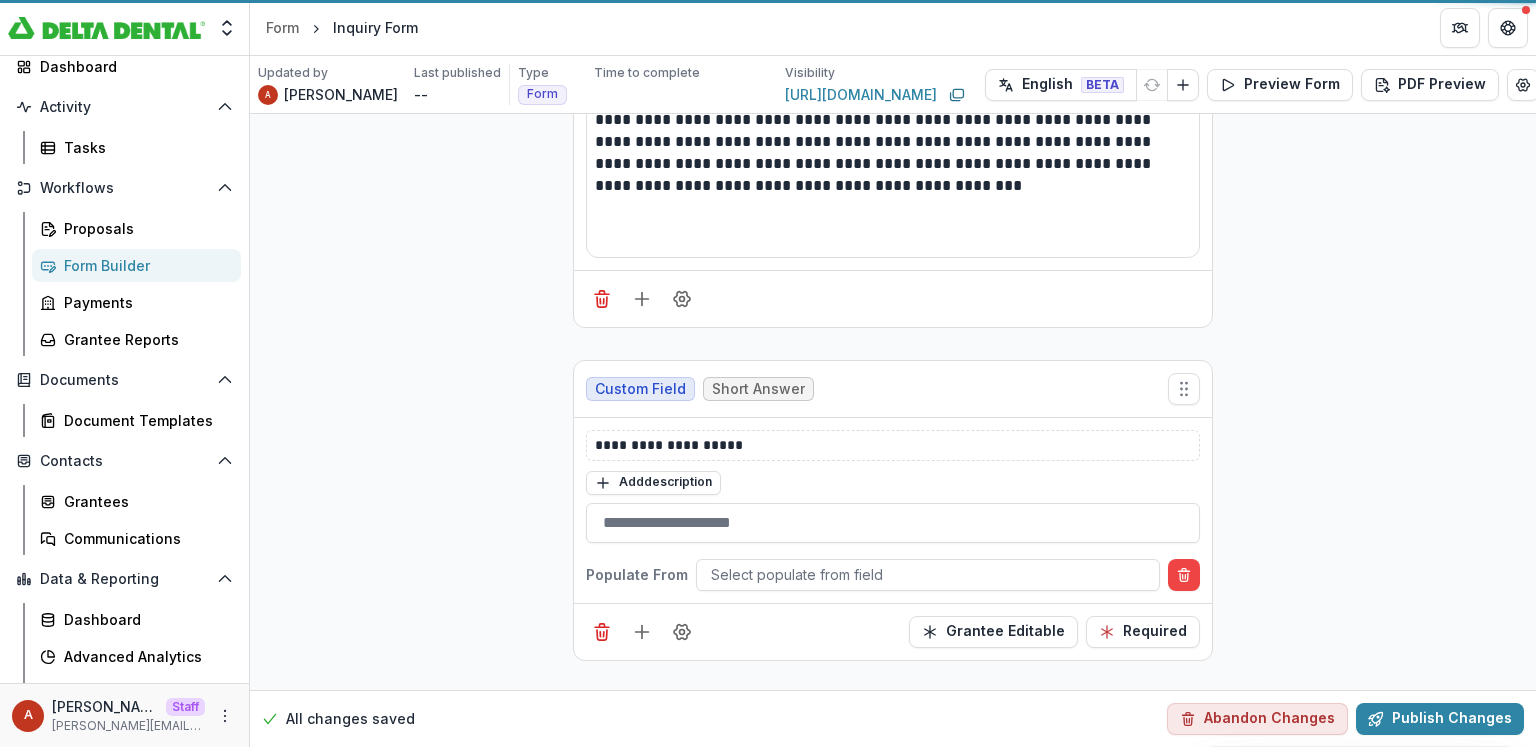 scroll, scrollTop: 0, scrollLeft: 0, axis: both 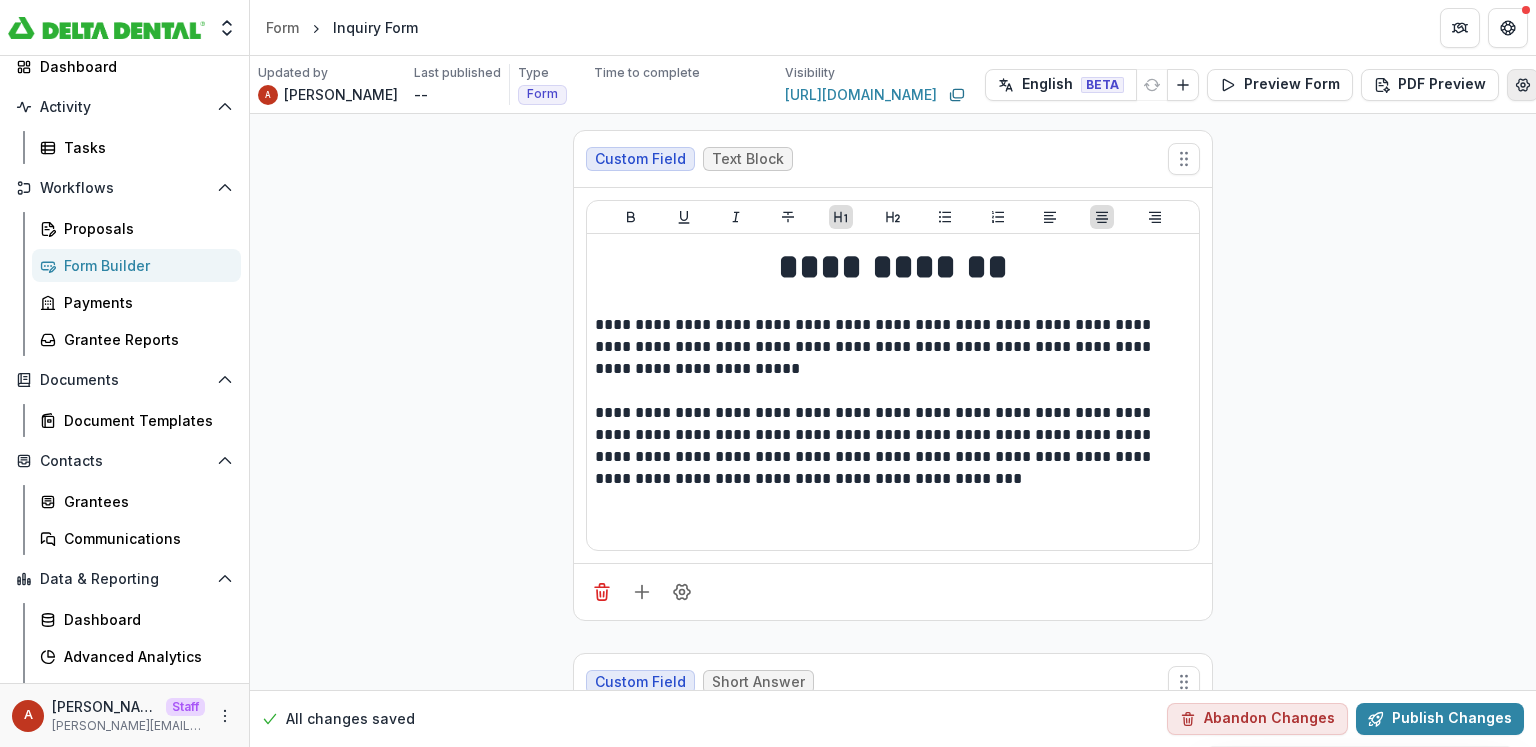 click 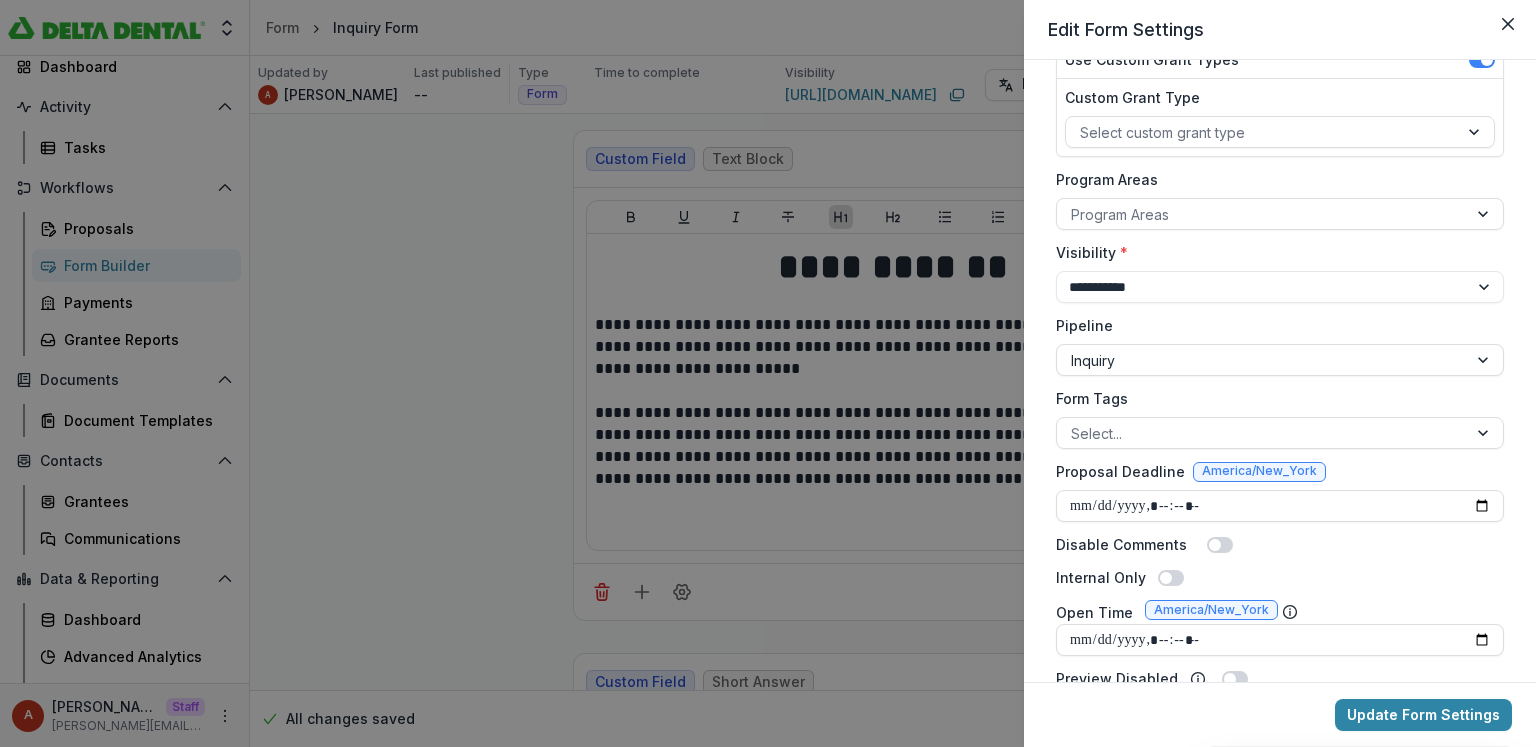 scroll, scrollTop: 283, scrollLeft: 0, axis: vertical 